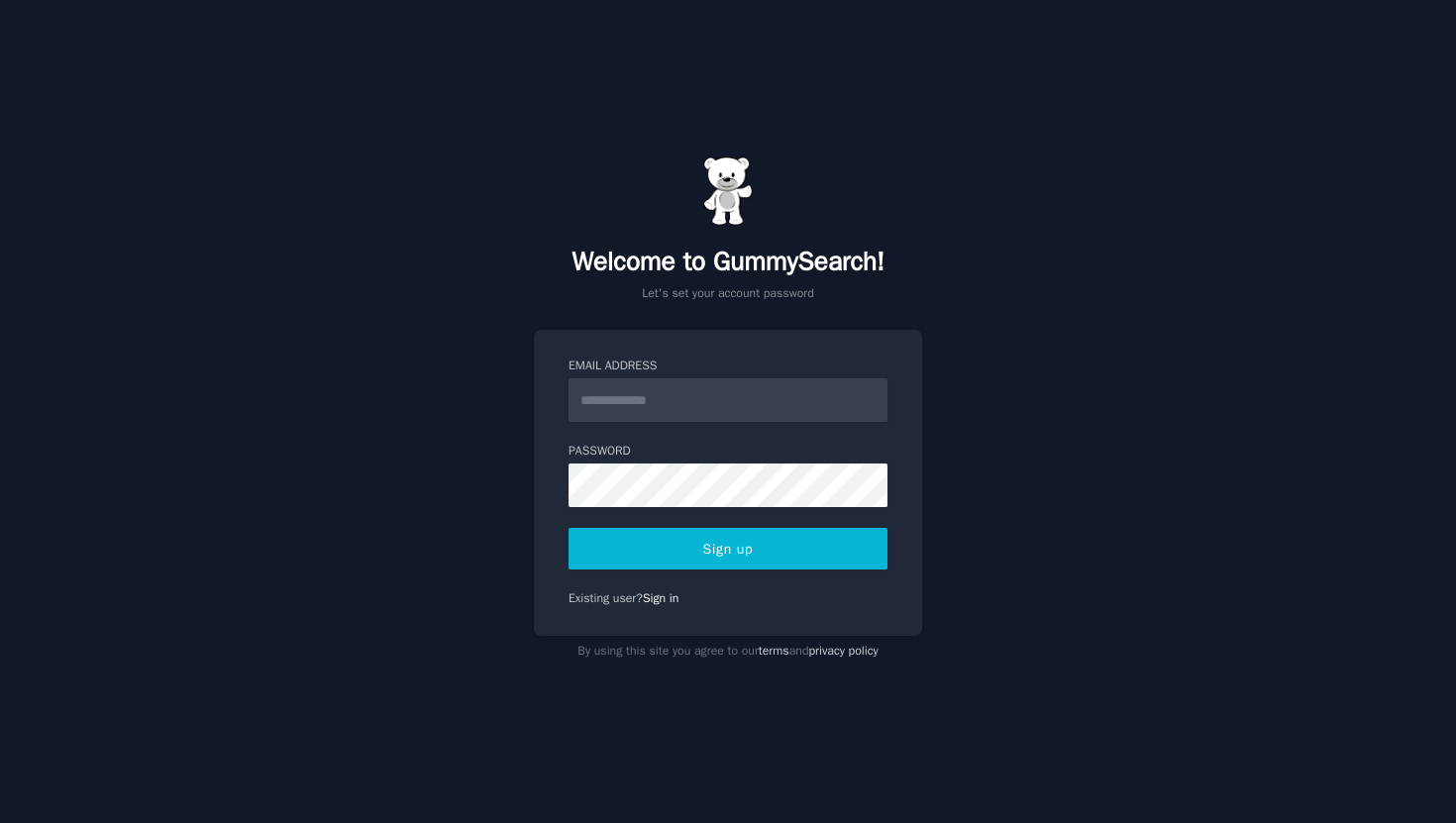 scroll, scrollTop: 0, scrollLeft: 0, axis: both 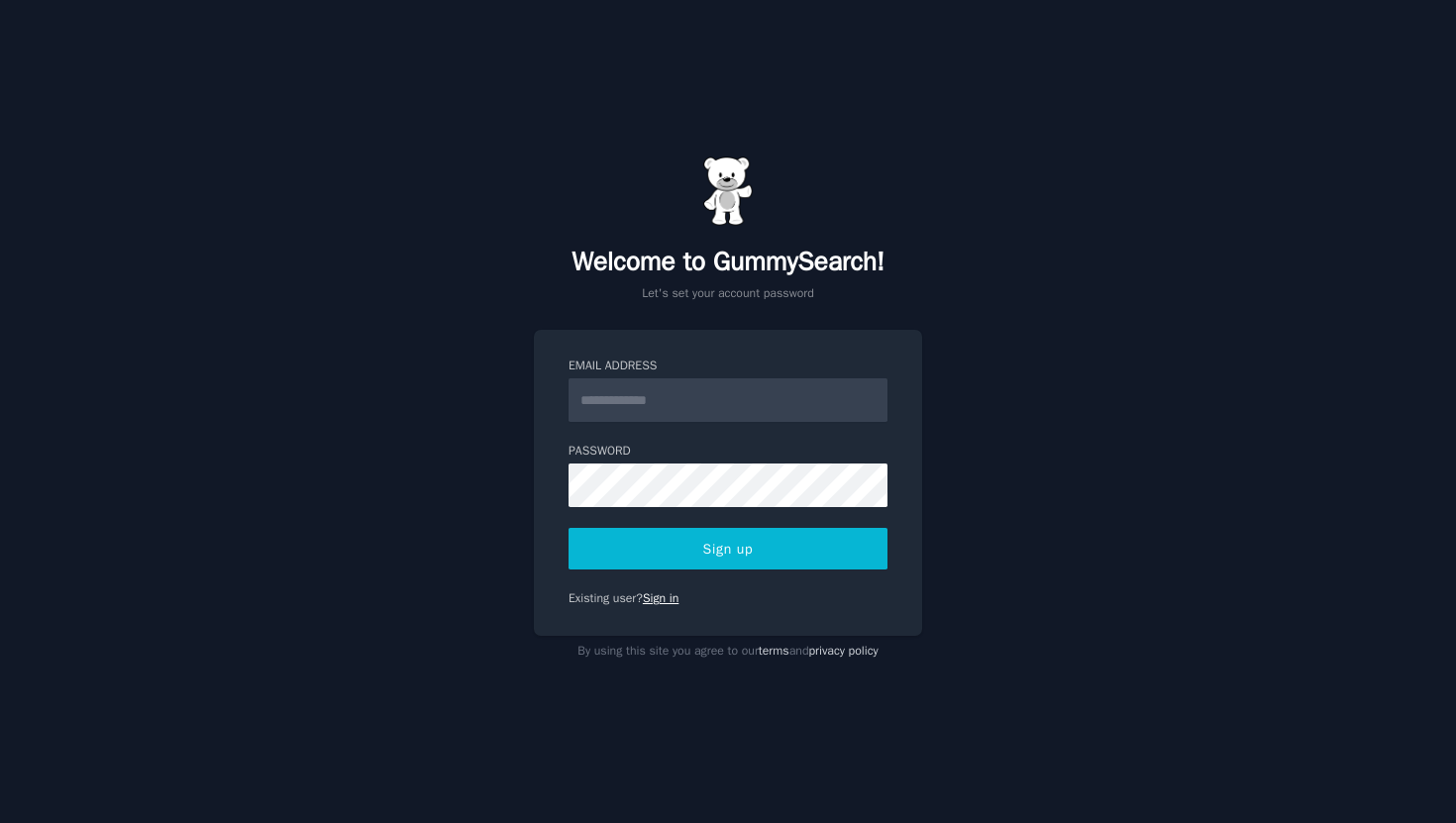 click on "Sign in" at bounding box center (661, 598) 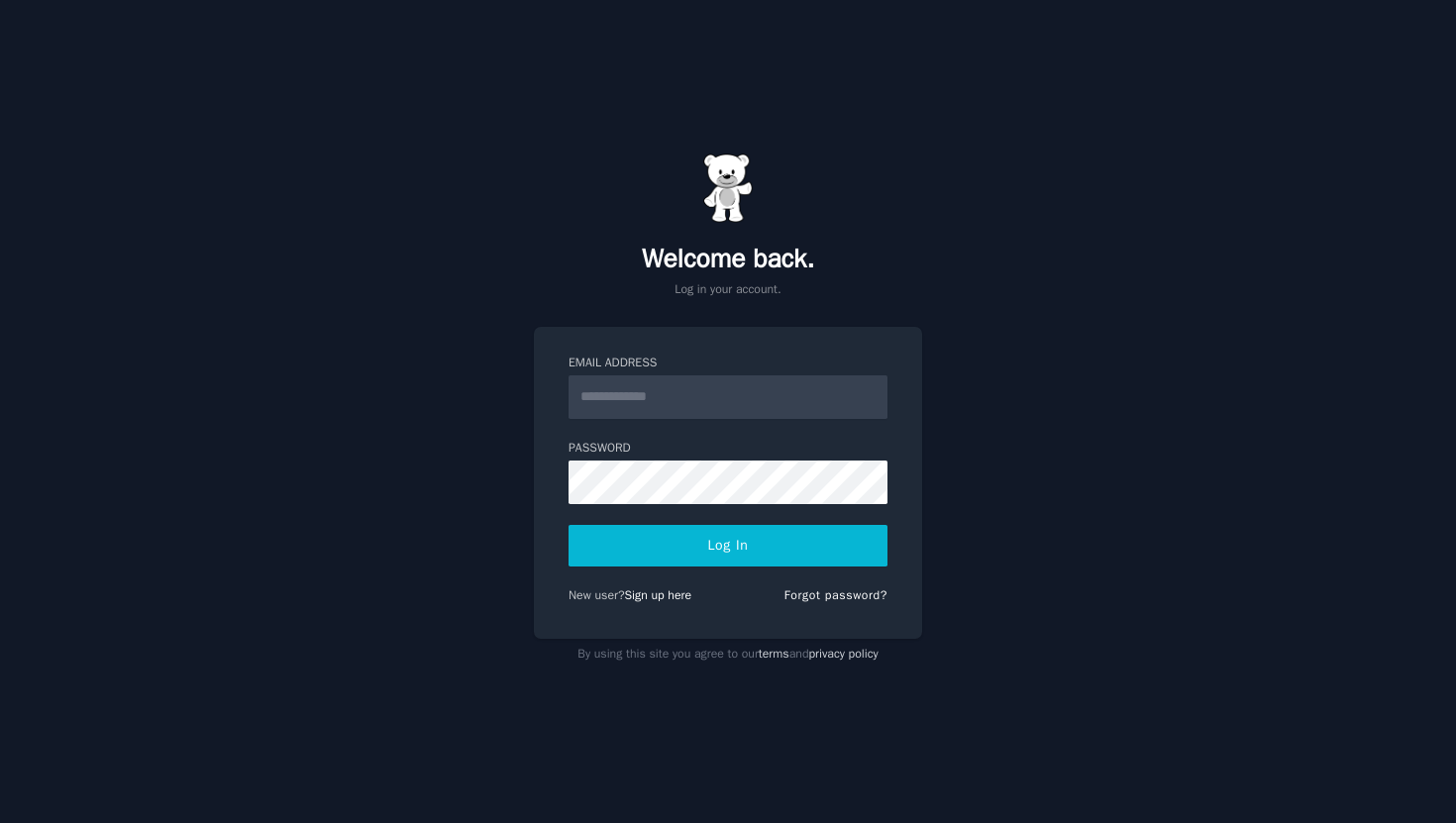 click on "Email Address" at bounding box center [728, 397] 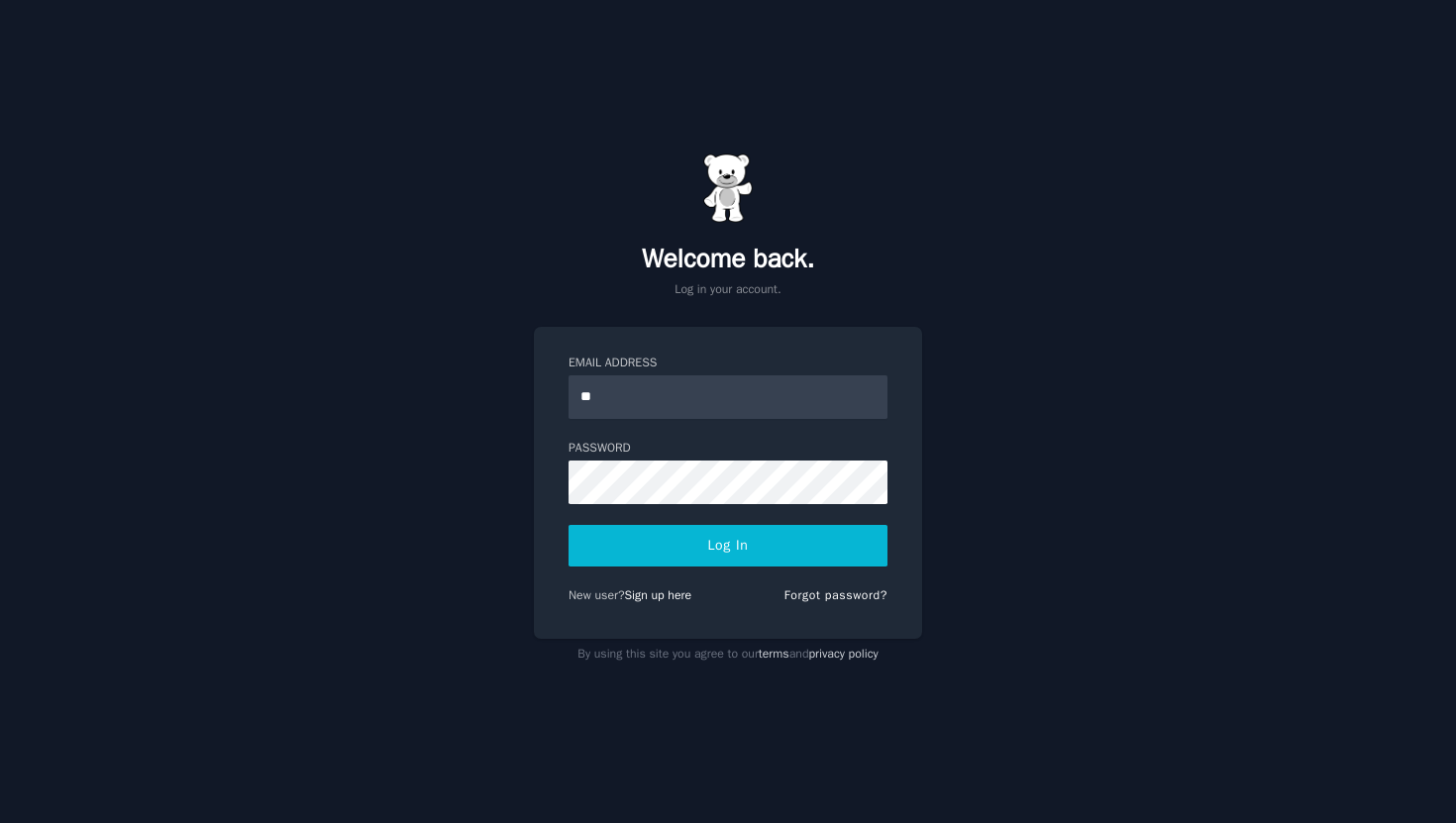 click on "**" at bounding box center (728, 397) 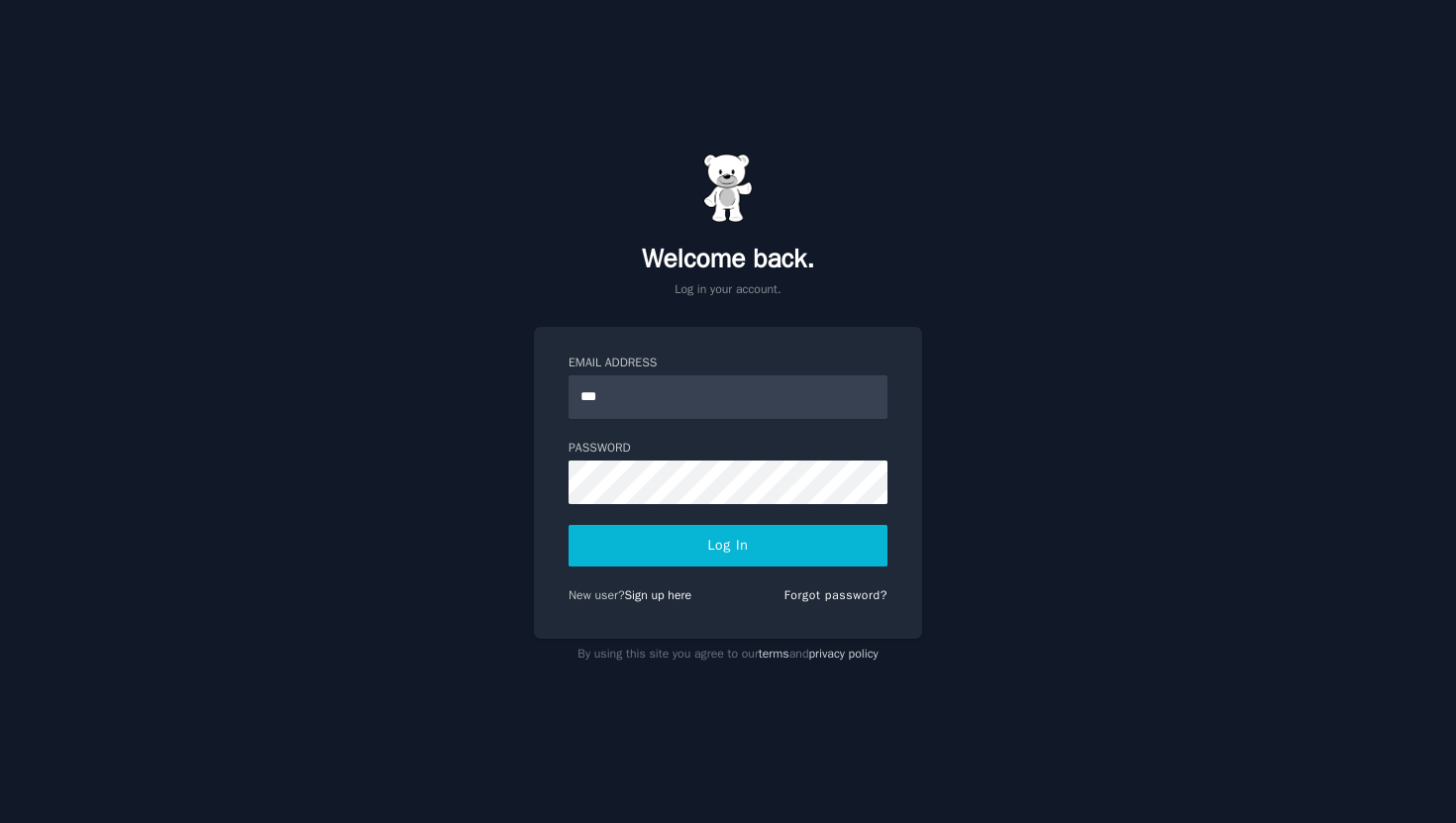 type on "**********" 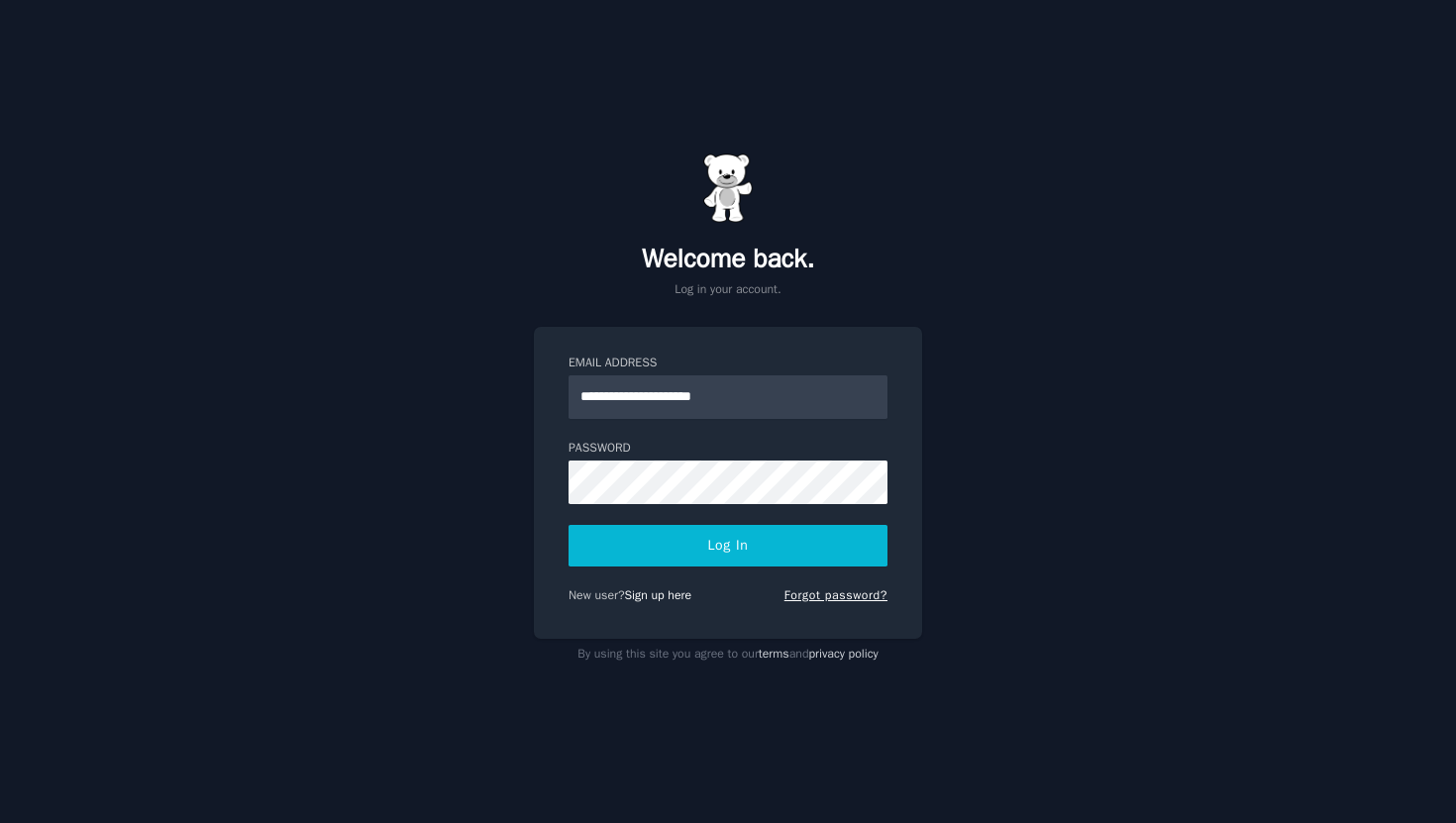 click on "Forgot password?" at bounding box center [836, 595] 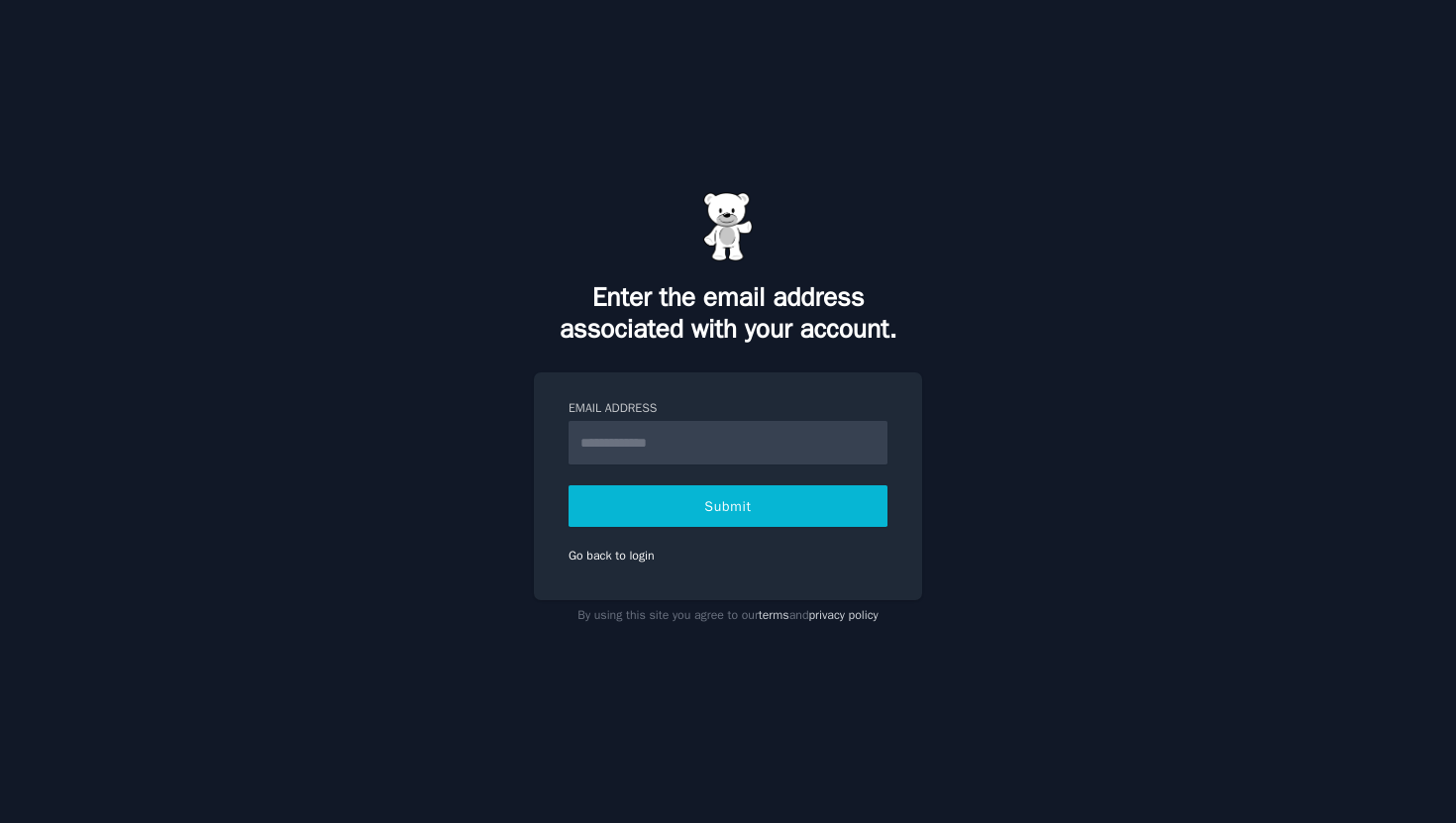 click on "Email Address" at bounding box center [728, 443] 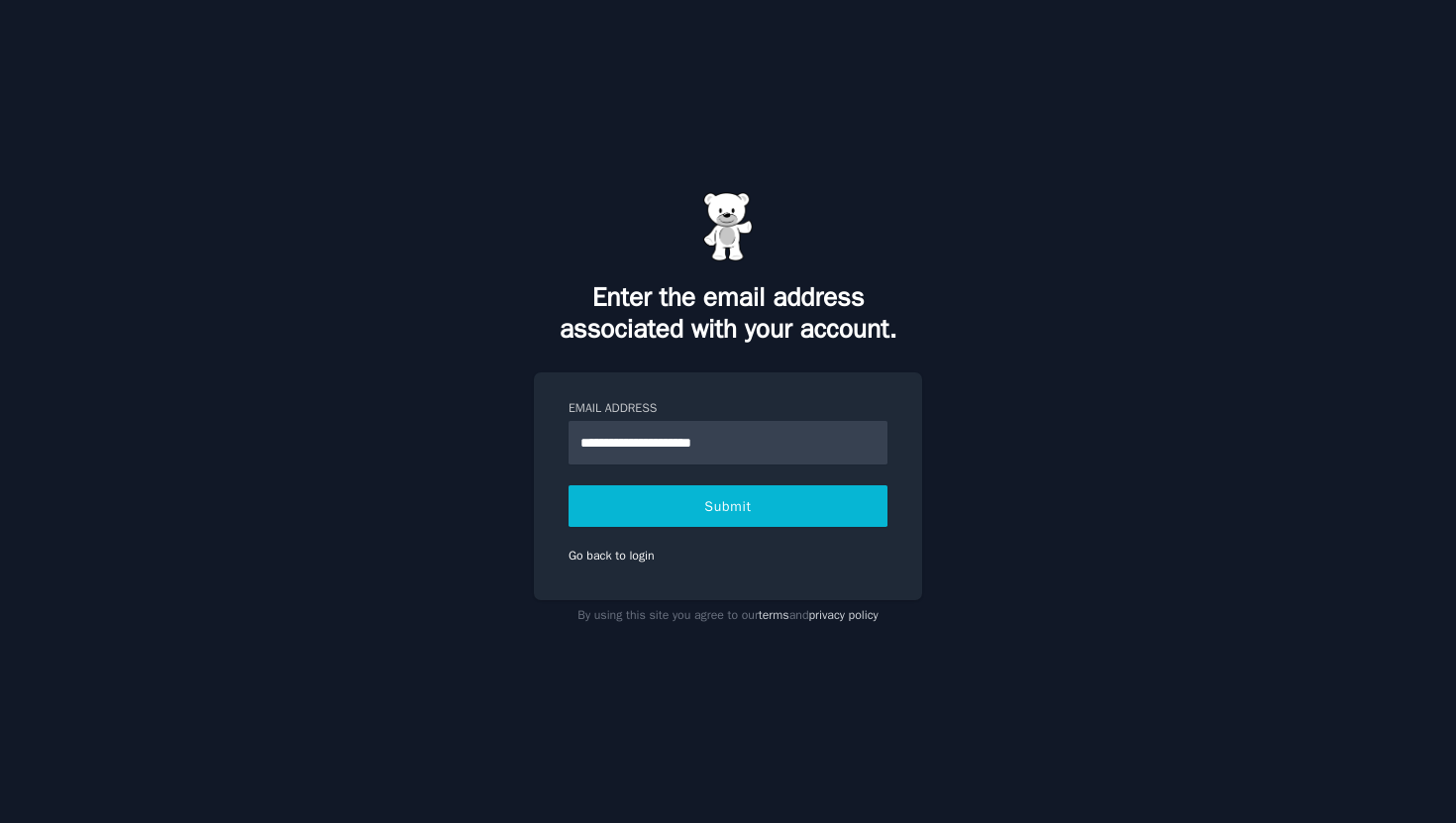 click on "Submit" at bounding box center [728, 506] 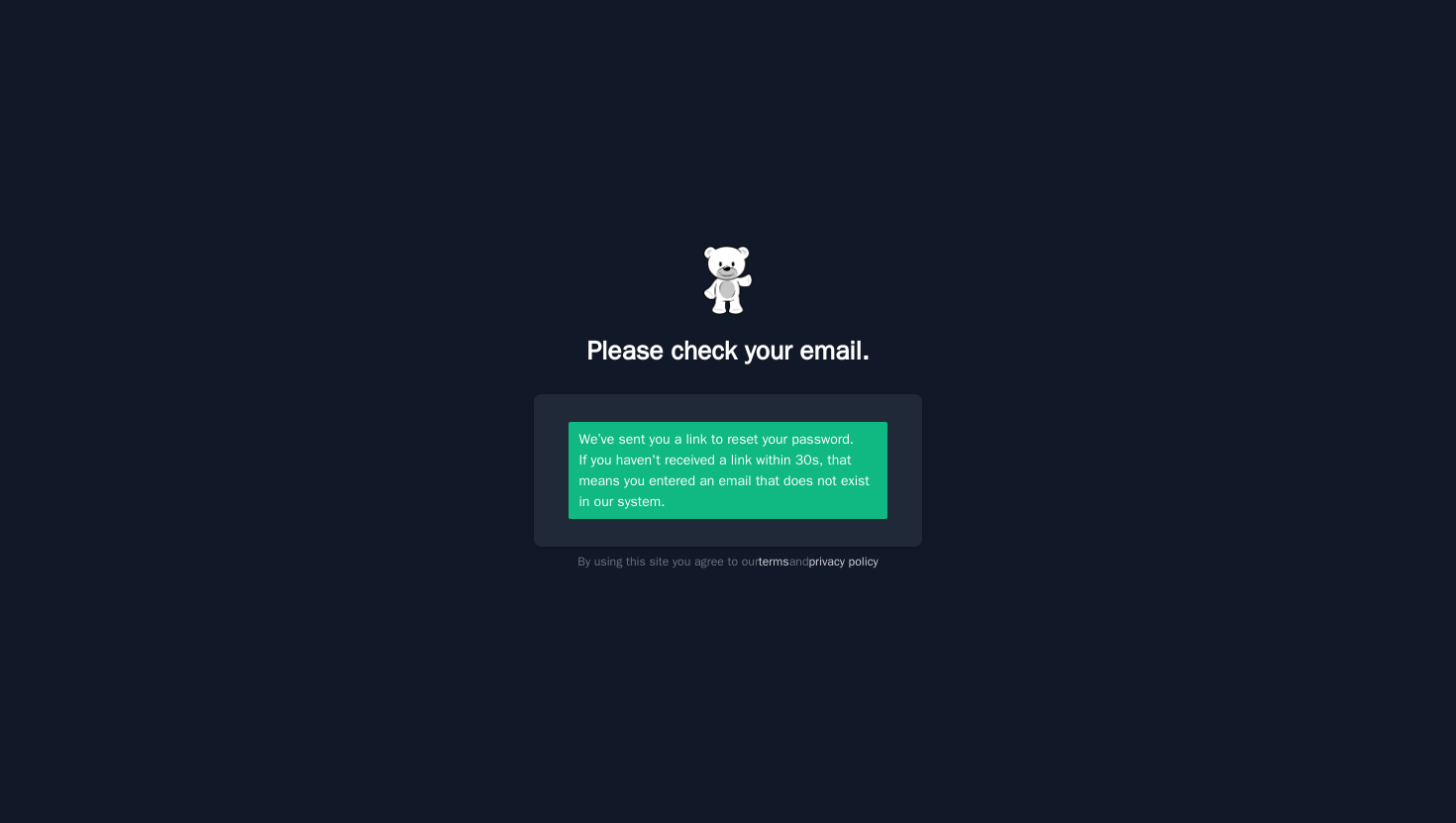 click on "If you haven't received a link within 30s, that means you entered an email that does not exist in our system." at bounding box center (728, 480) 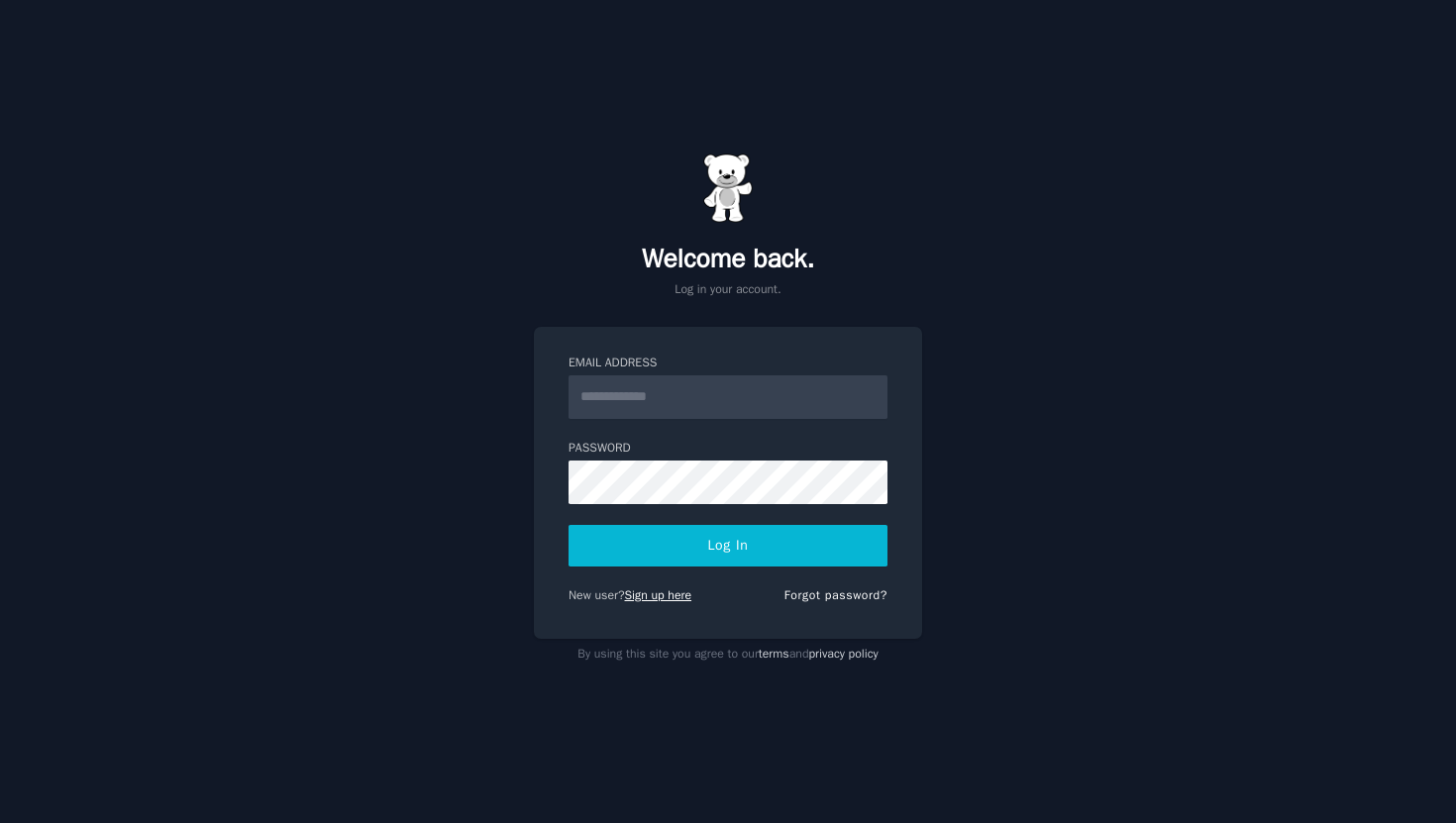click on "Sign up here" at bounding box center [659, 595] 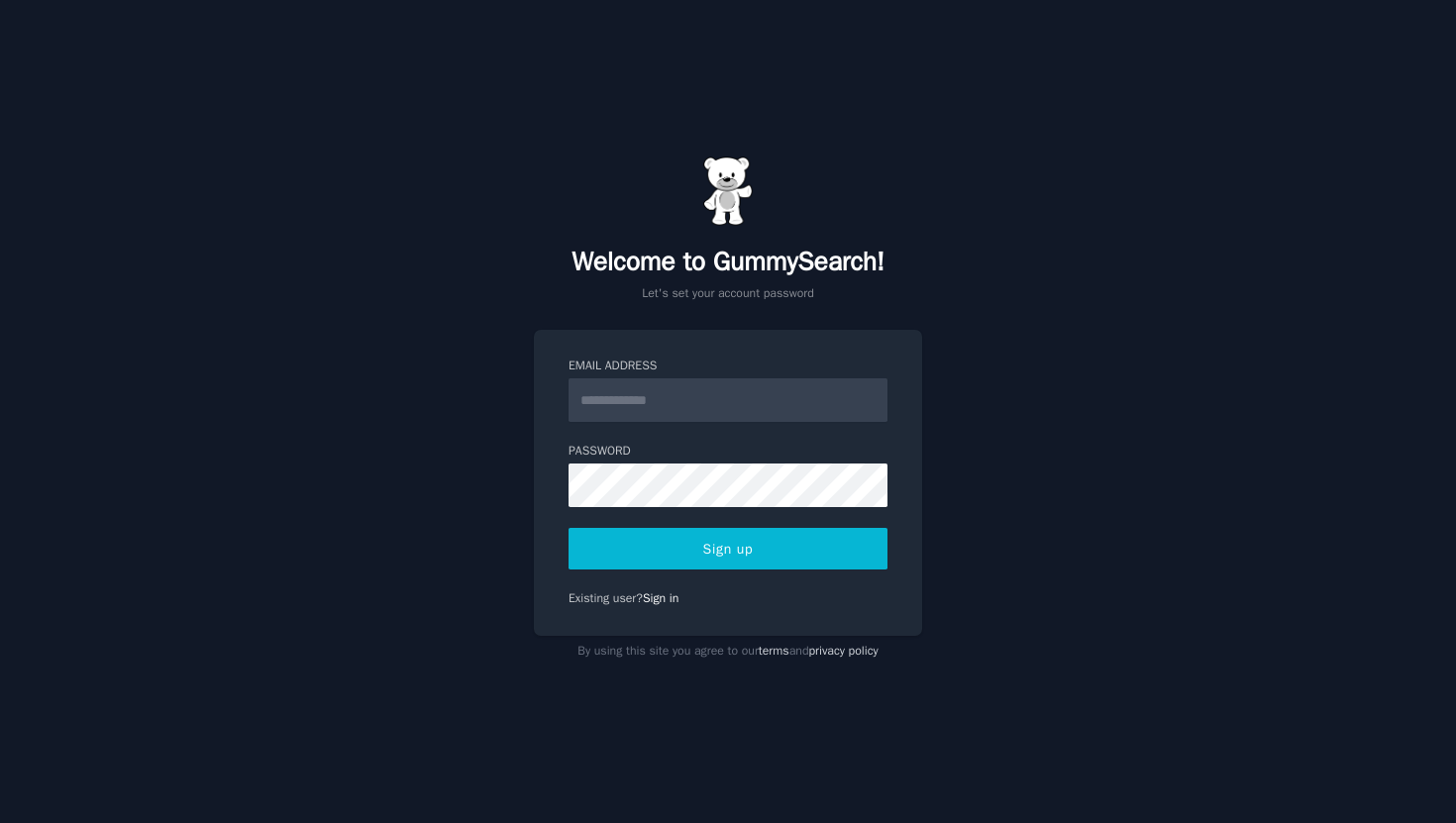 scroll, scrollTop: 0, scrollLeft: 0, axis: both 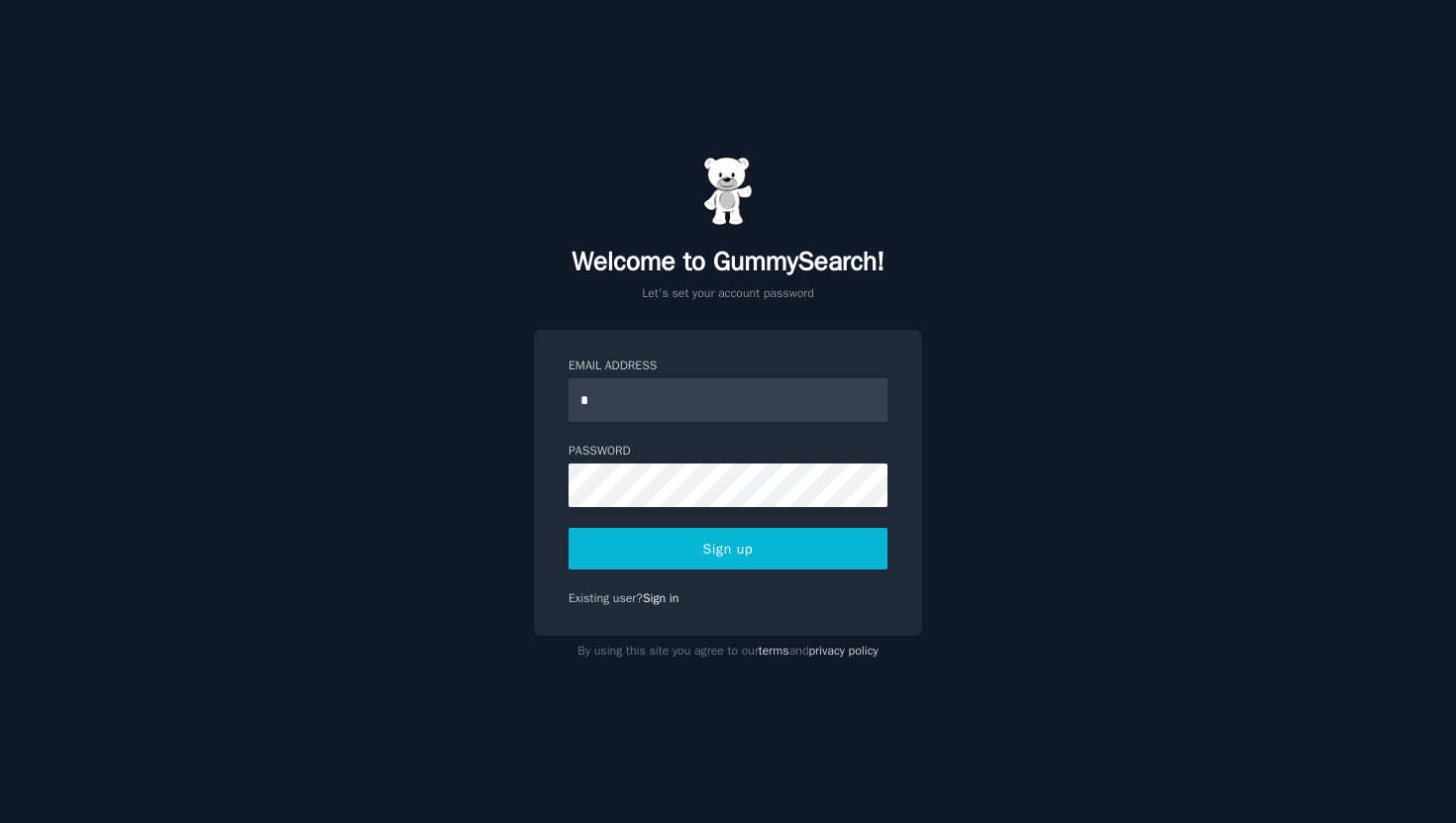 type on "**********" 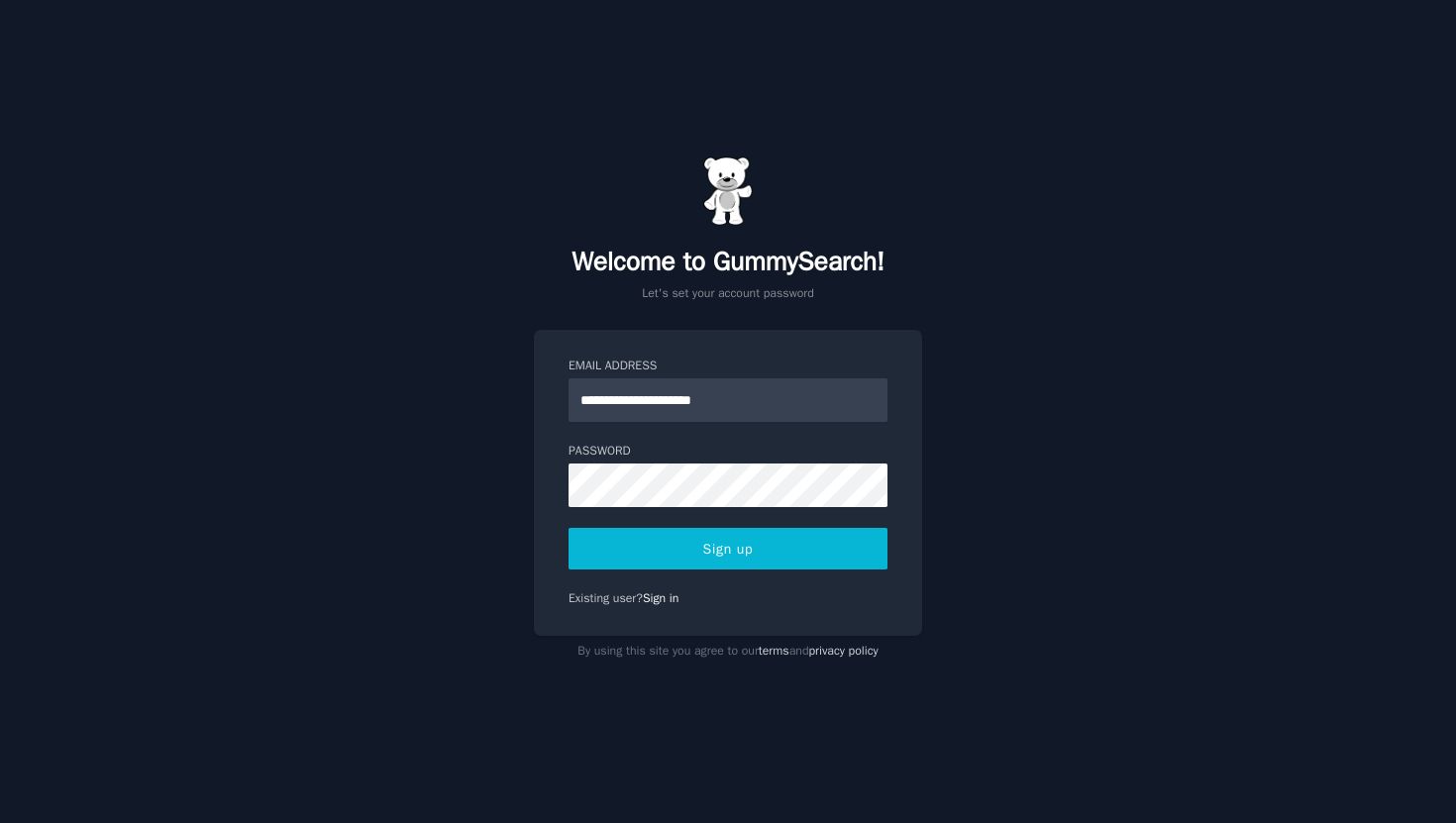 click on "Sign up" at bounding box center (728, 549) 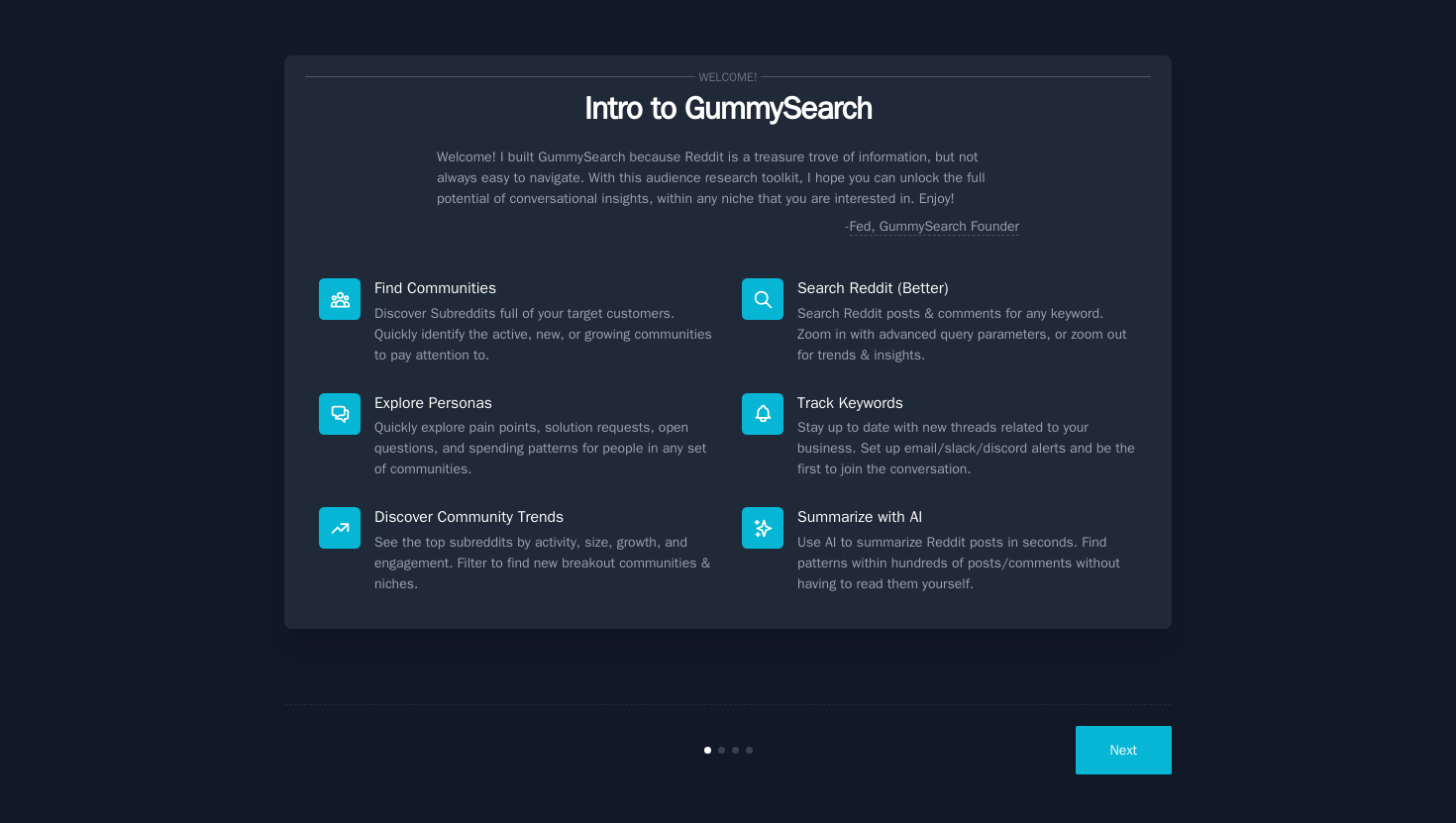 scroll, scrollTop: 0, scrollLeft: 0, axis: both 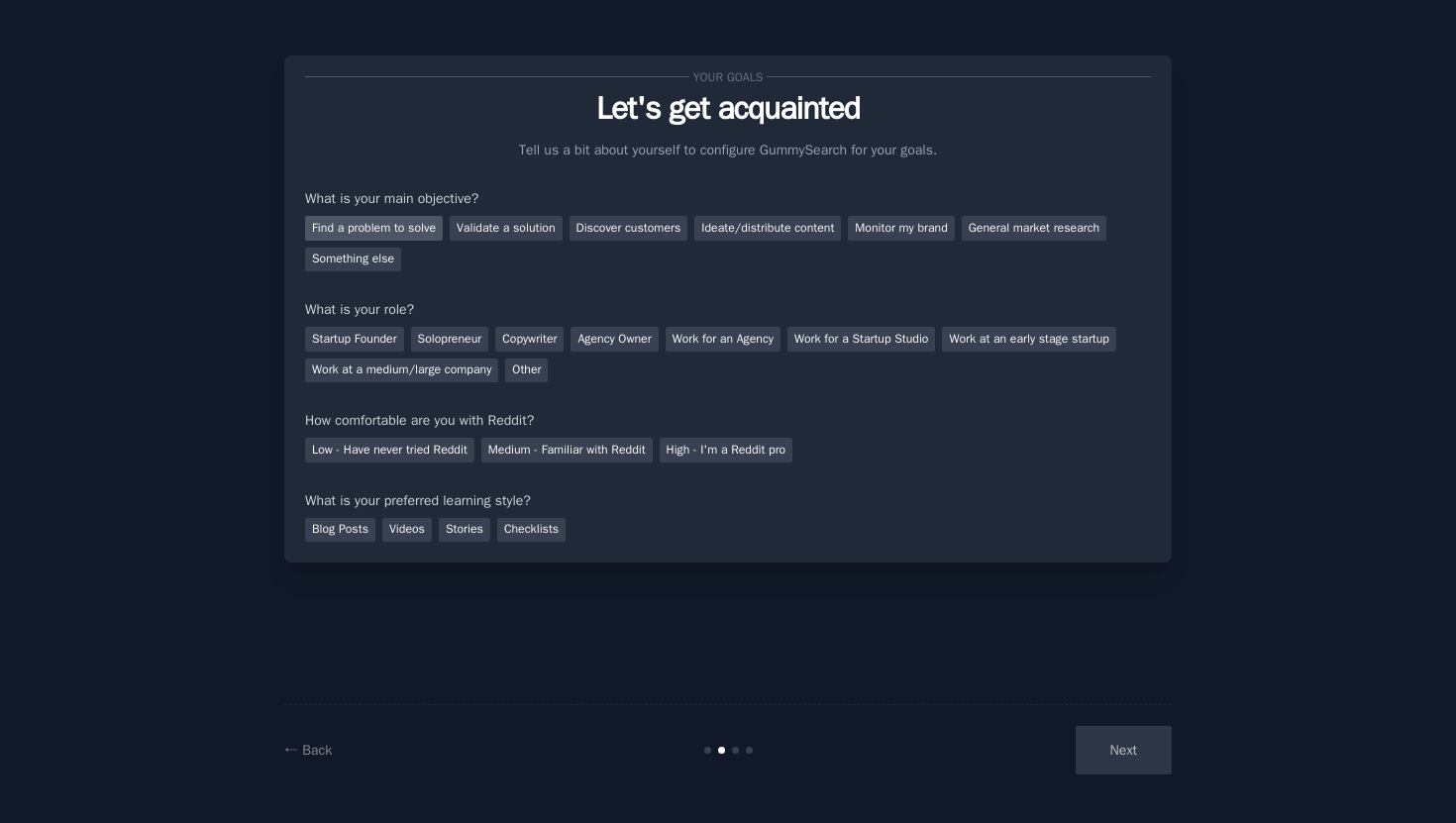 click on "Find a problem to solve" at bounding box center [373, 228] 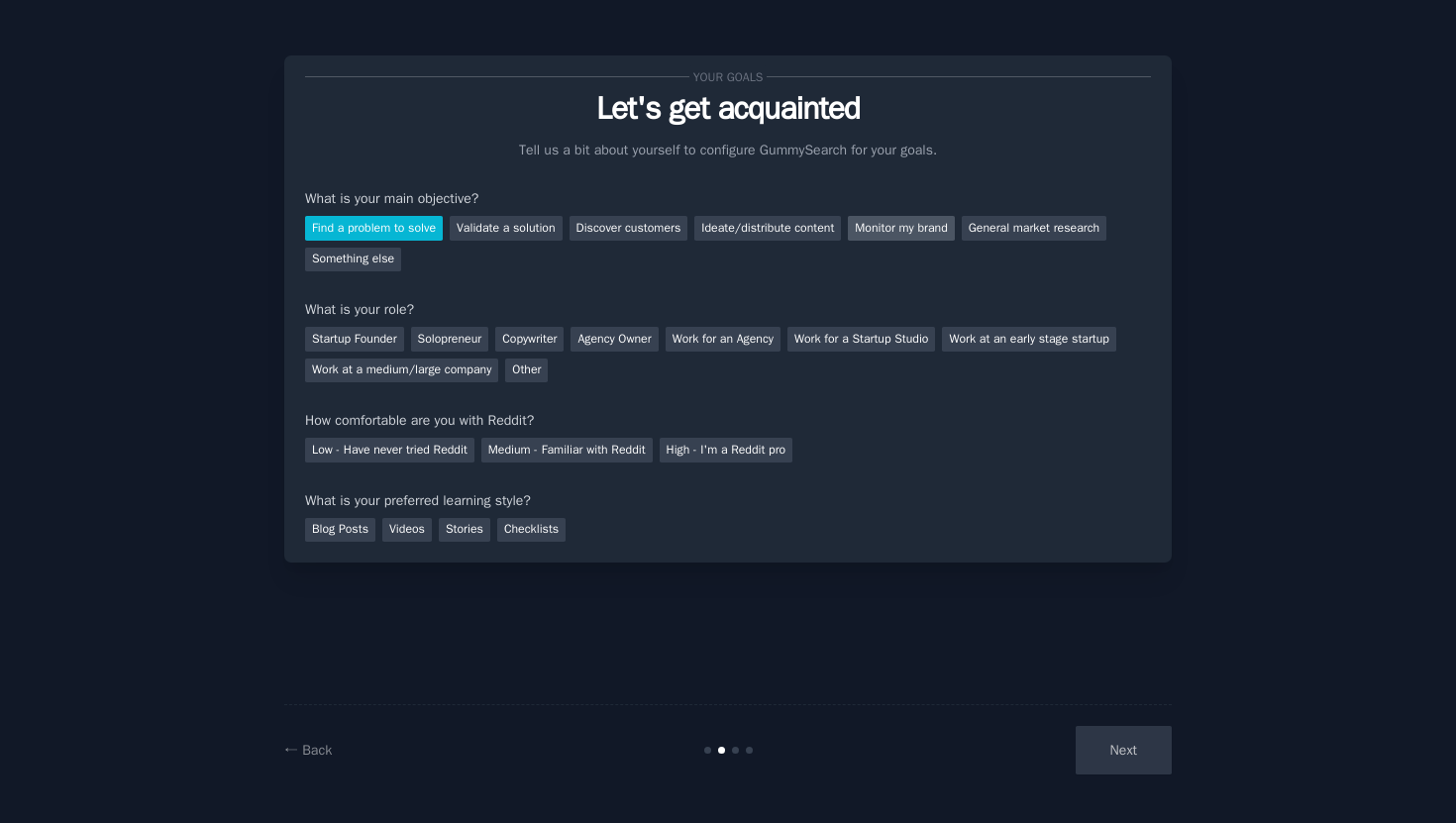 click on "Monitor my brand" at bounding box center [900, 228] 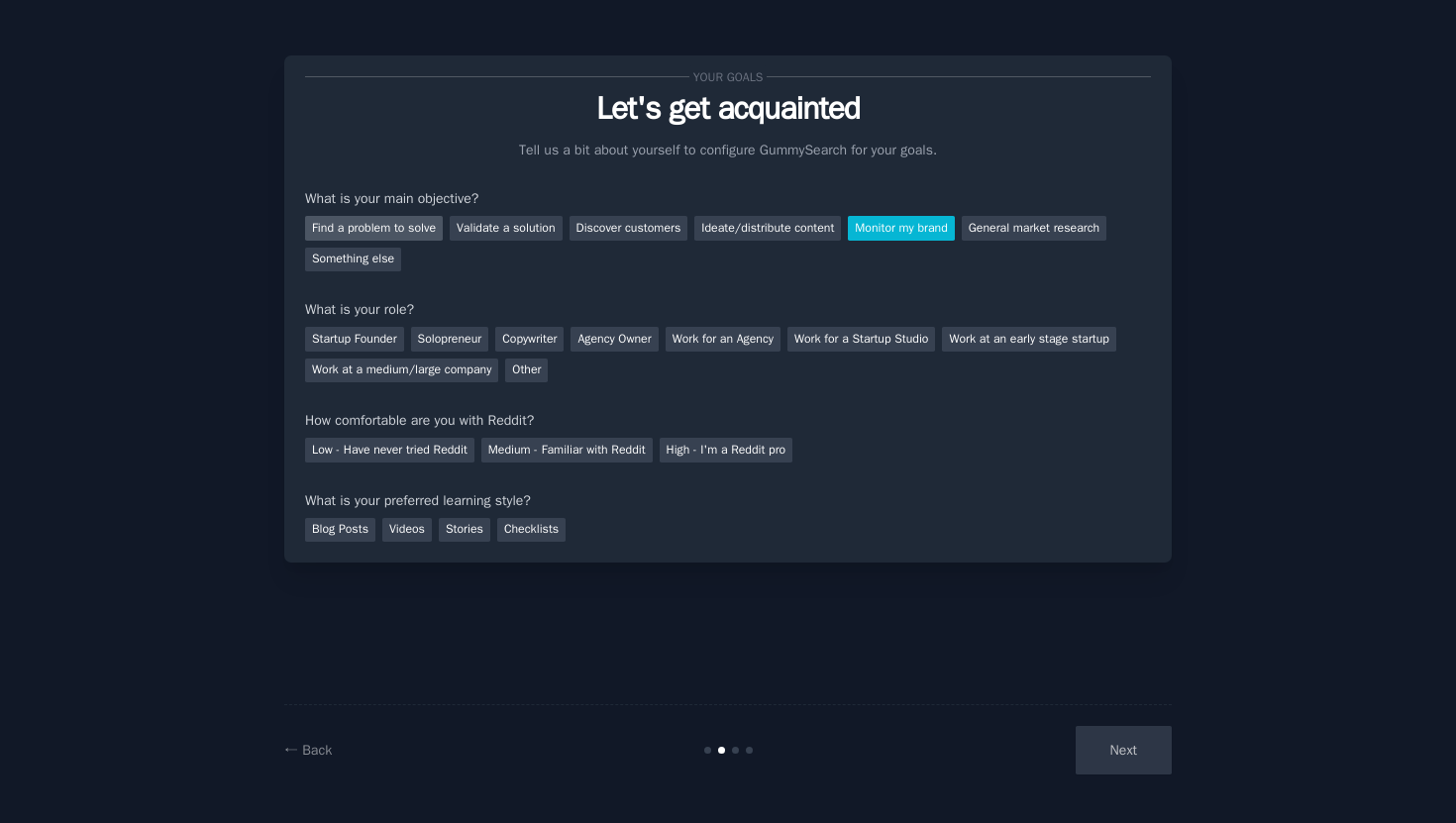 click on "Find a problem to solve" at bounding box center (373, 228) 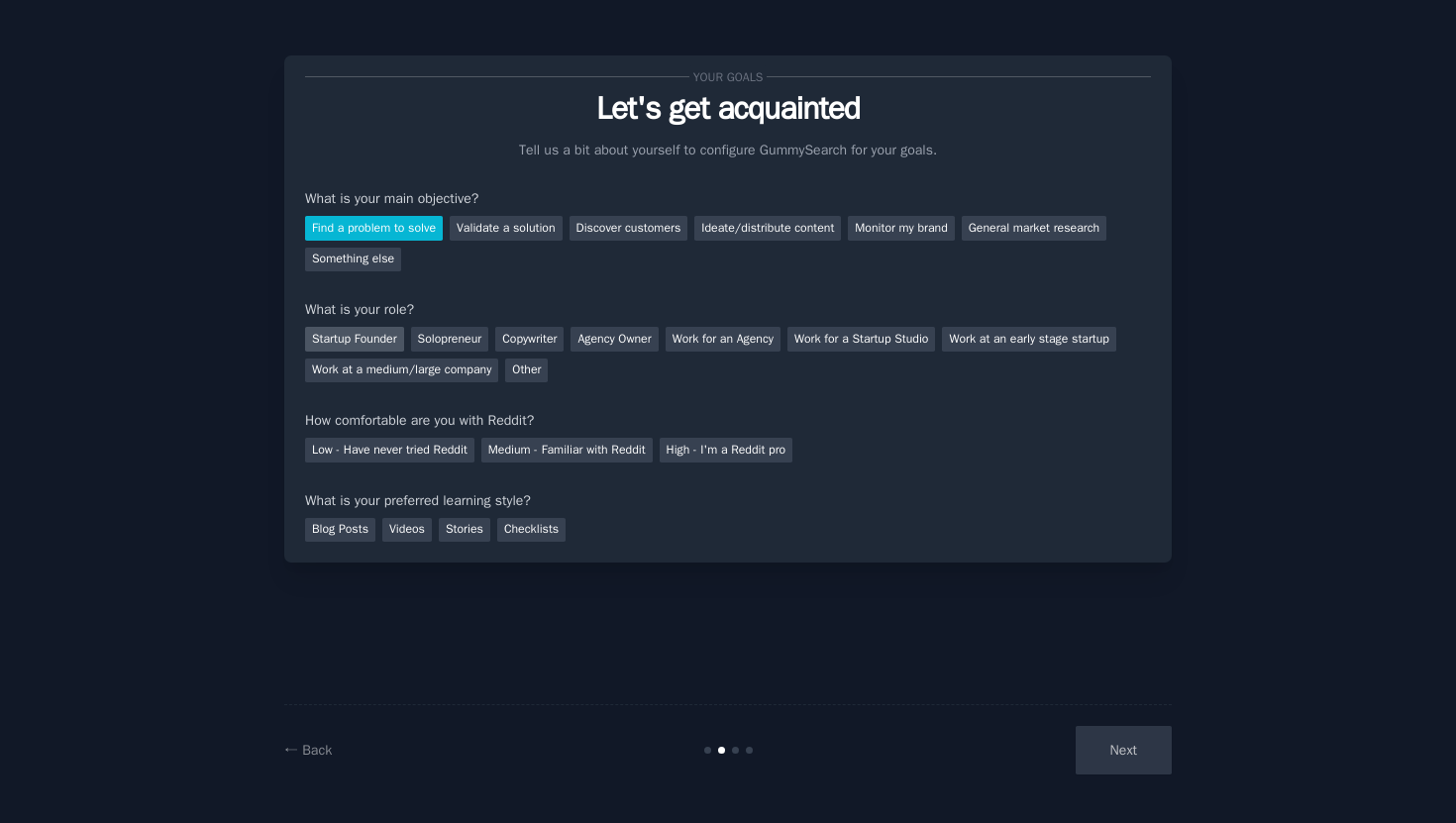 click on "Startup Founder" at bounding box center (355, 339) 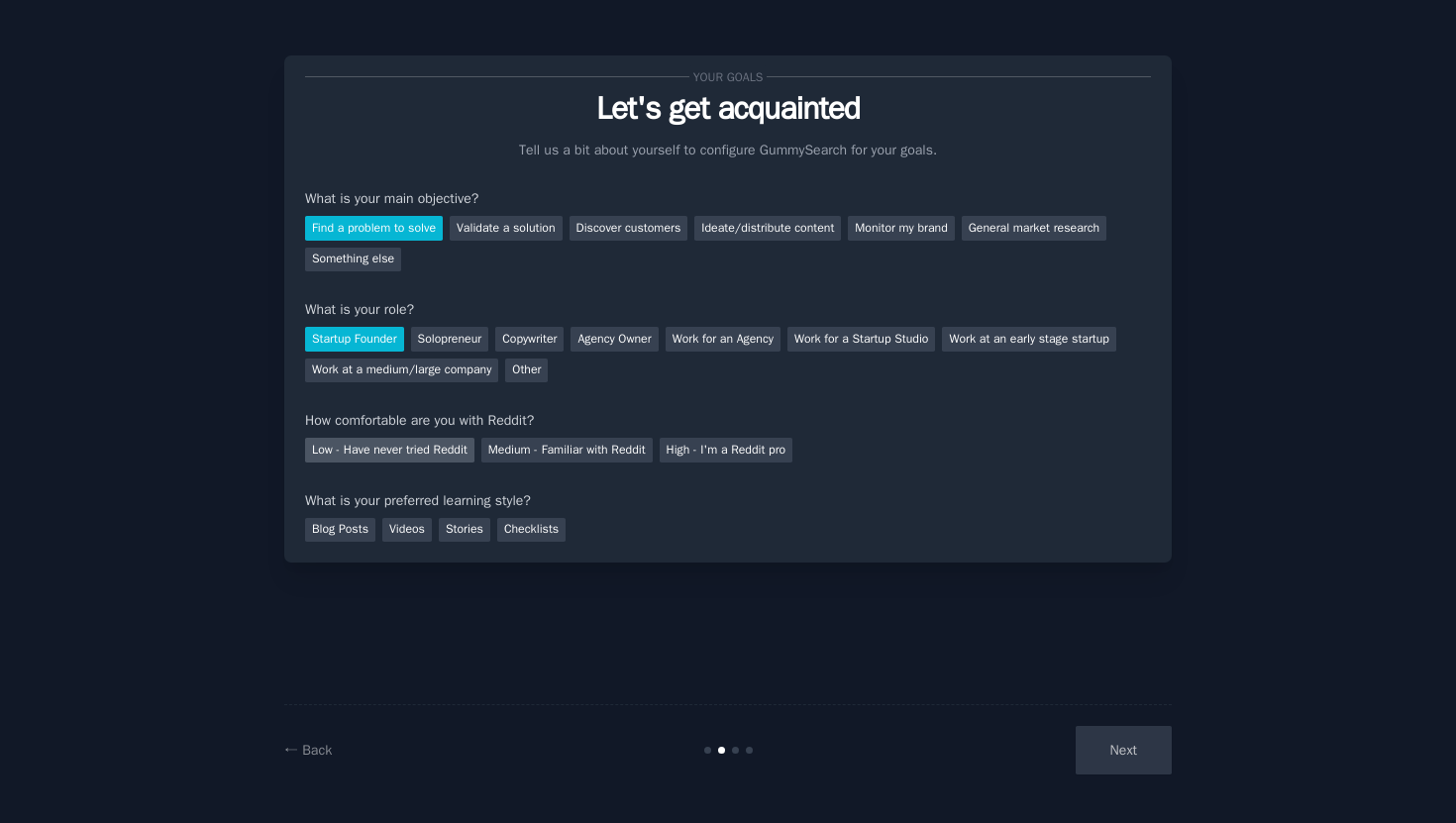 click on "Low - Have never tried Reddit" at bounding box center [389, 450] 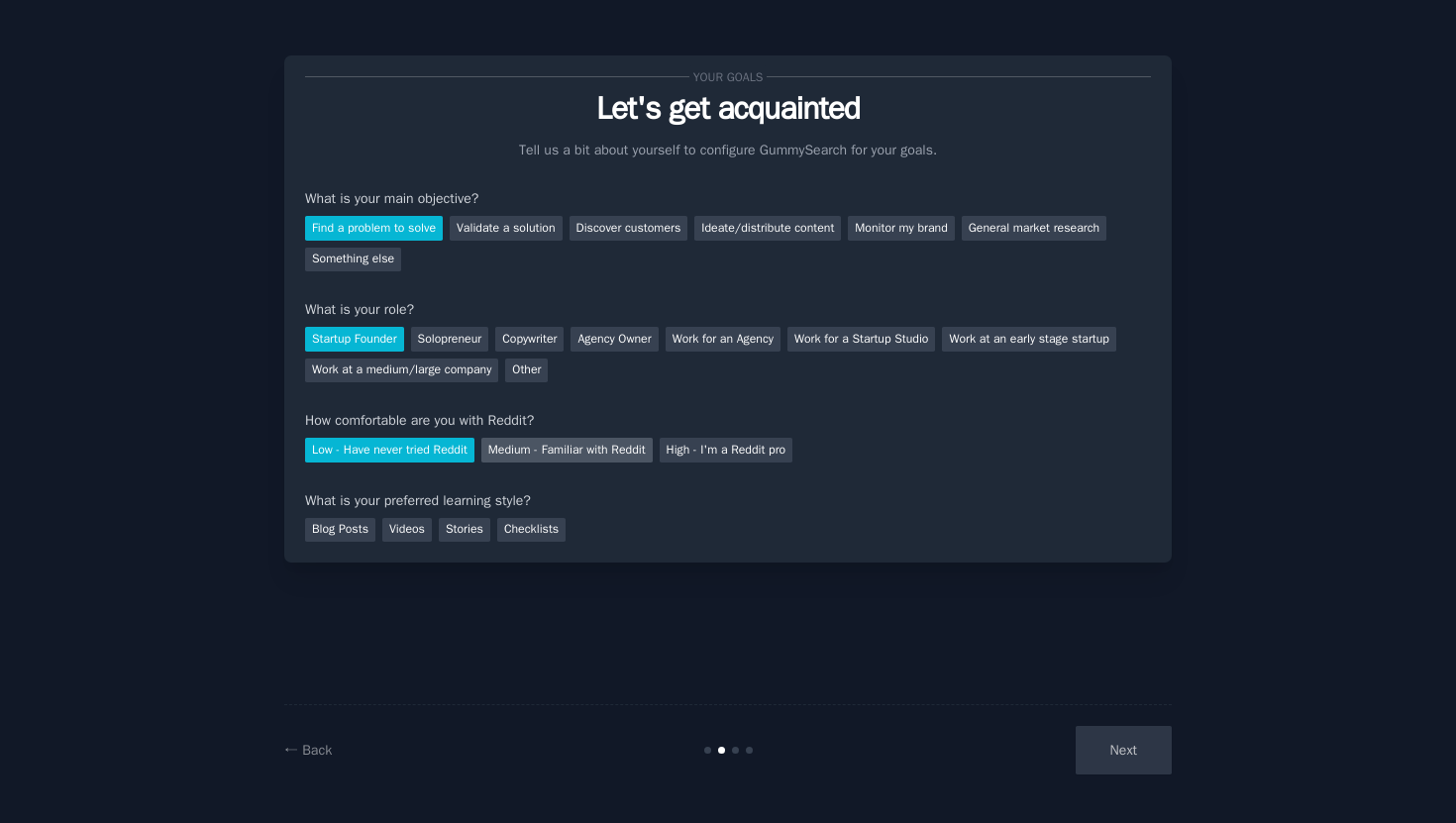 click on "Medium - Familiar with Reddit" at bounding box center [567, 450] 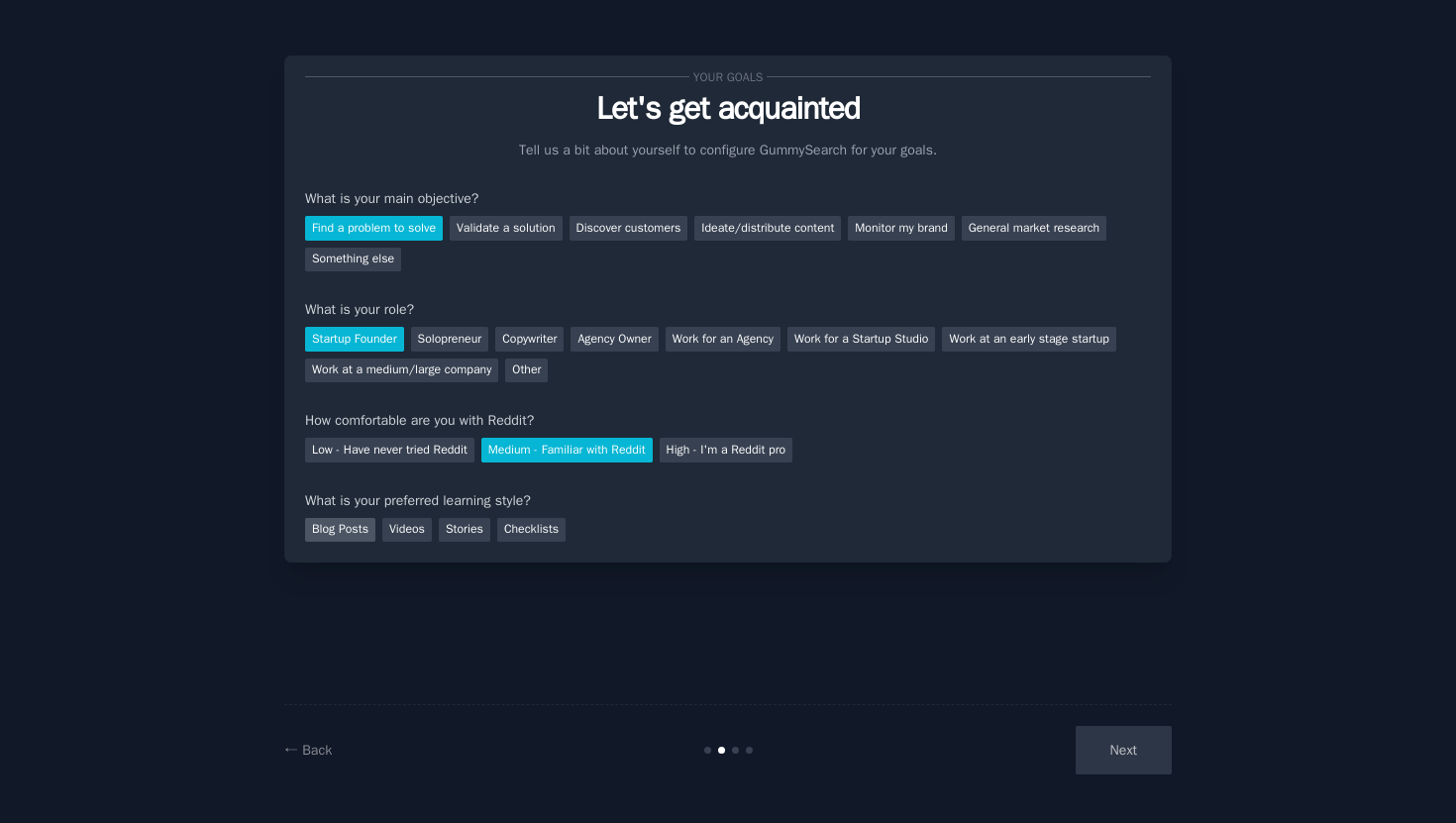 click on "Blog Posts" at bounding box center (340, 530) 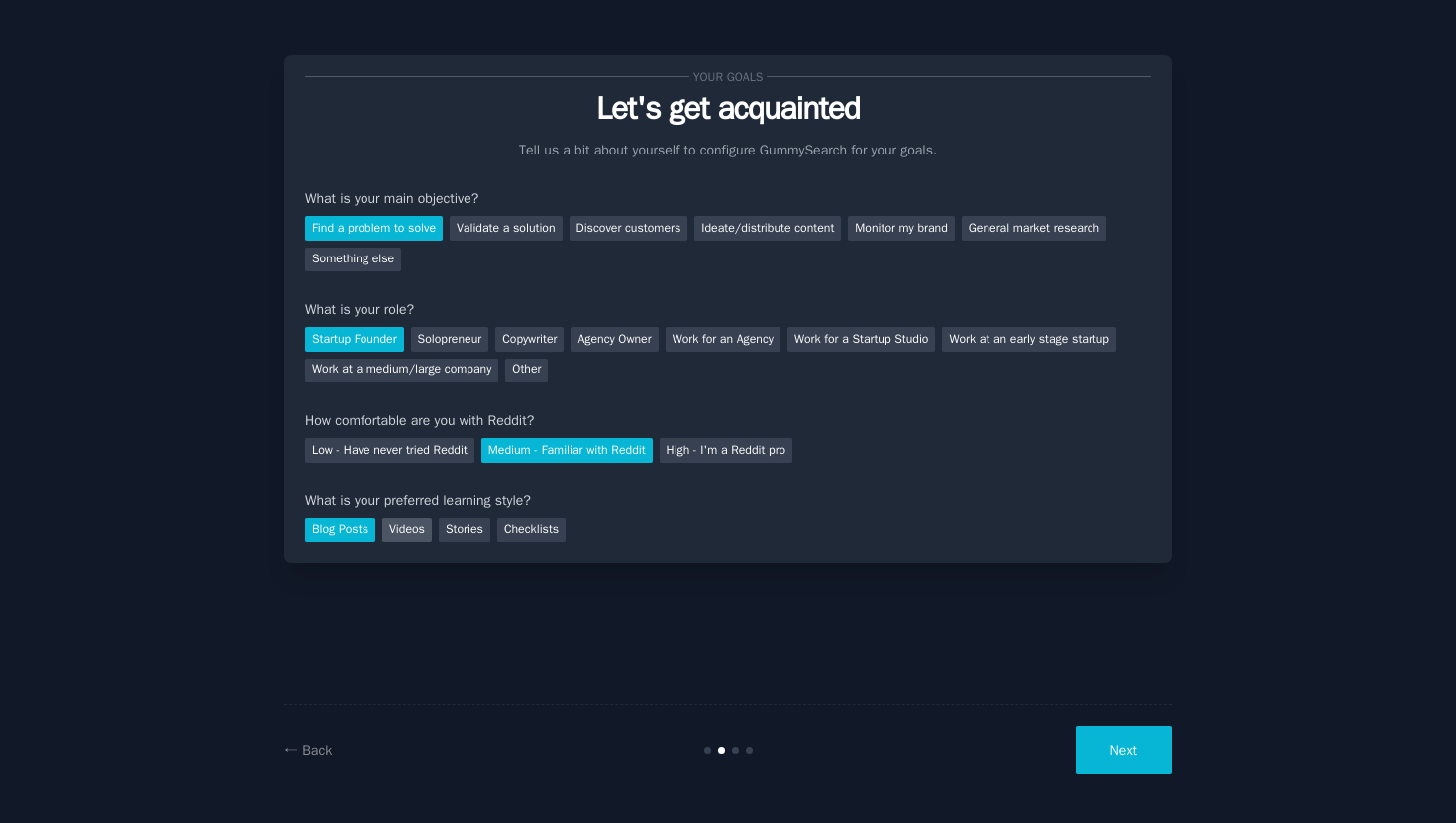 click on "Videos" at bounding box center (407, 530) 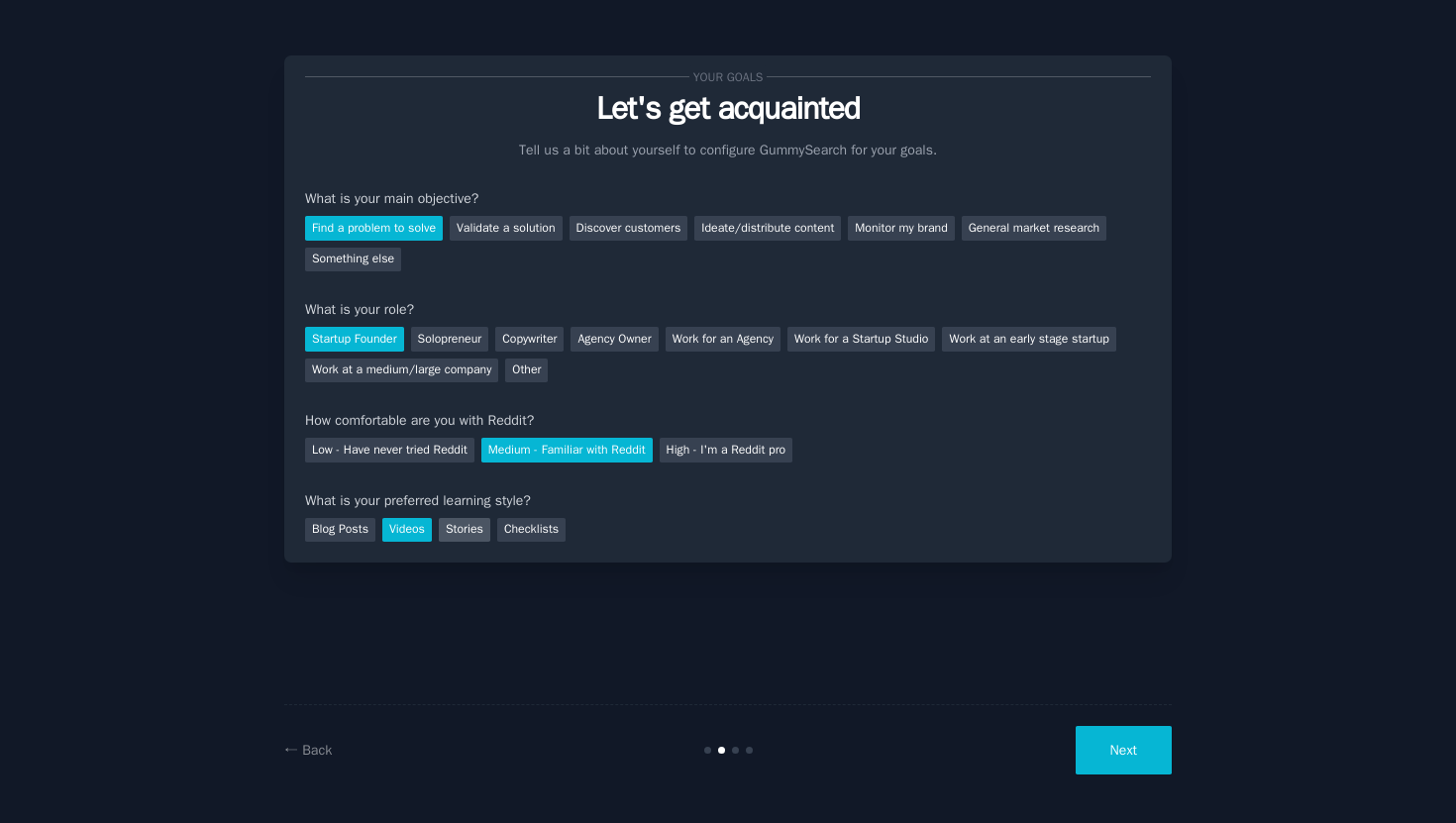 click on "Stories" at bounding box center (465, 530) 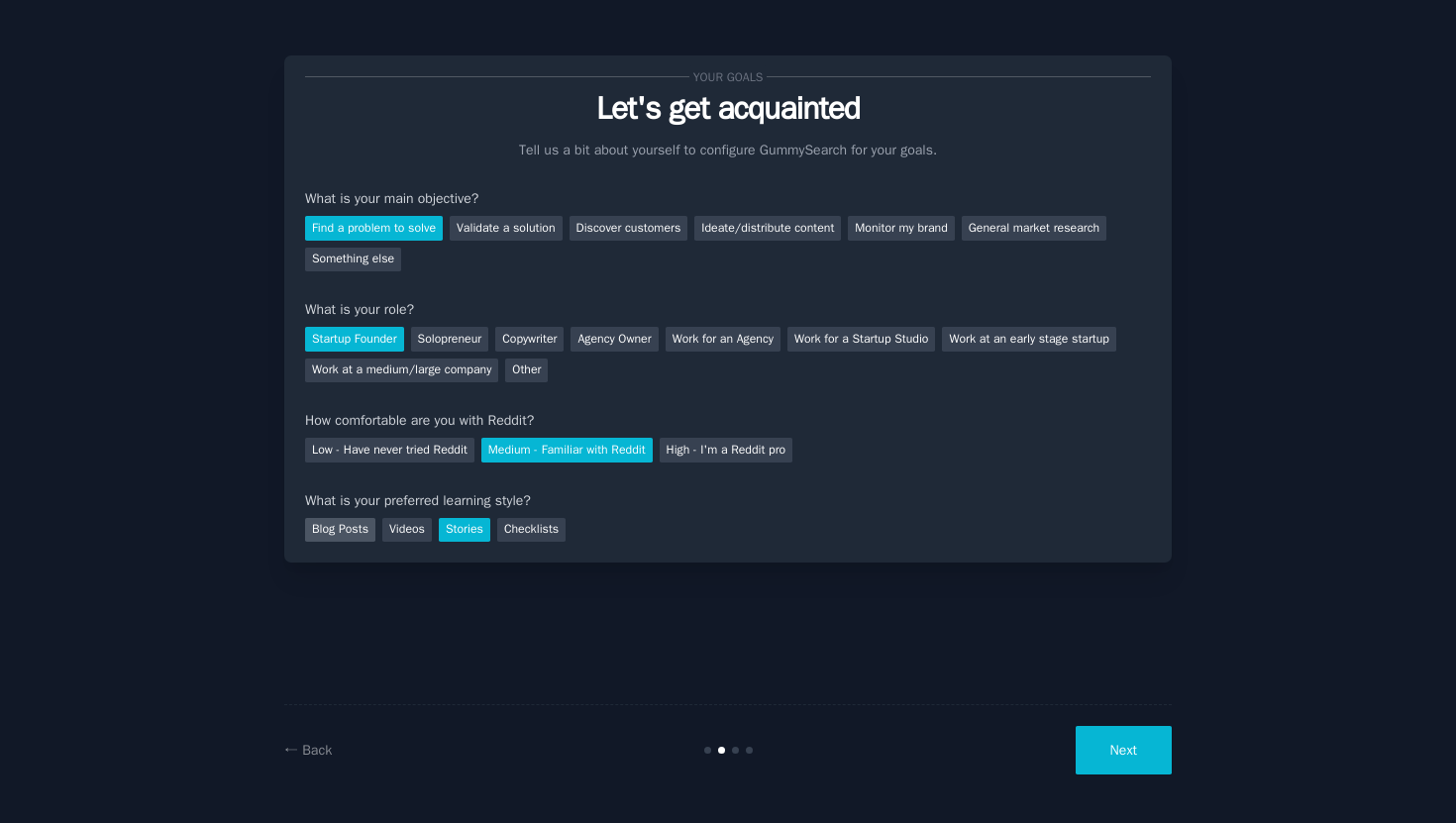 click on "Blog Posts" at bounding box center [340, 530] 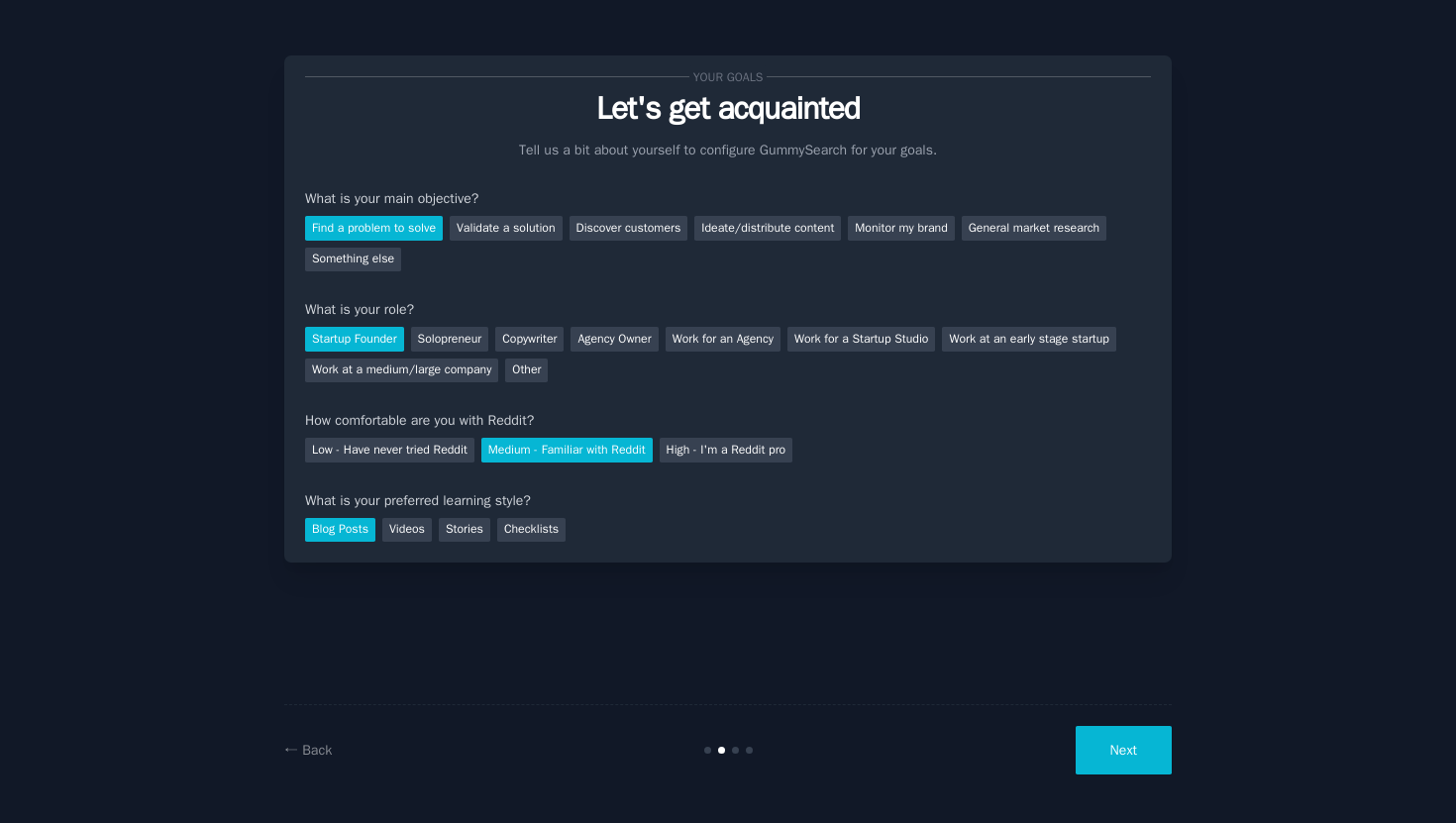 click on "Blog Posts" at bounding box center (340, 530) 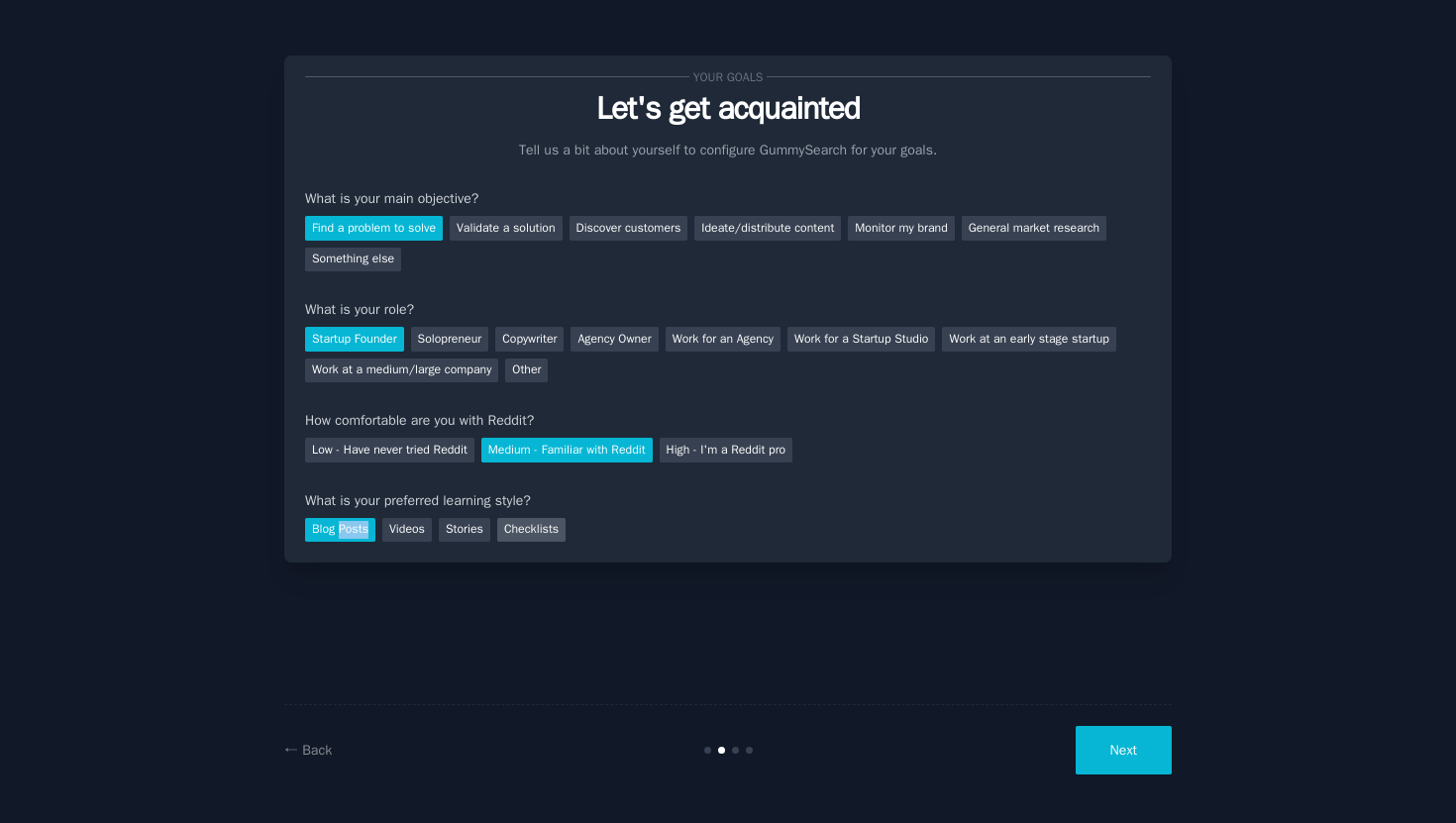click on "Checklists" at bounding box center [531, 530] 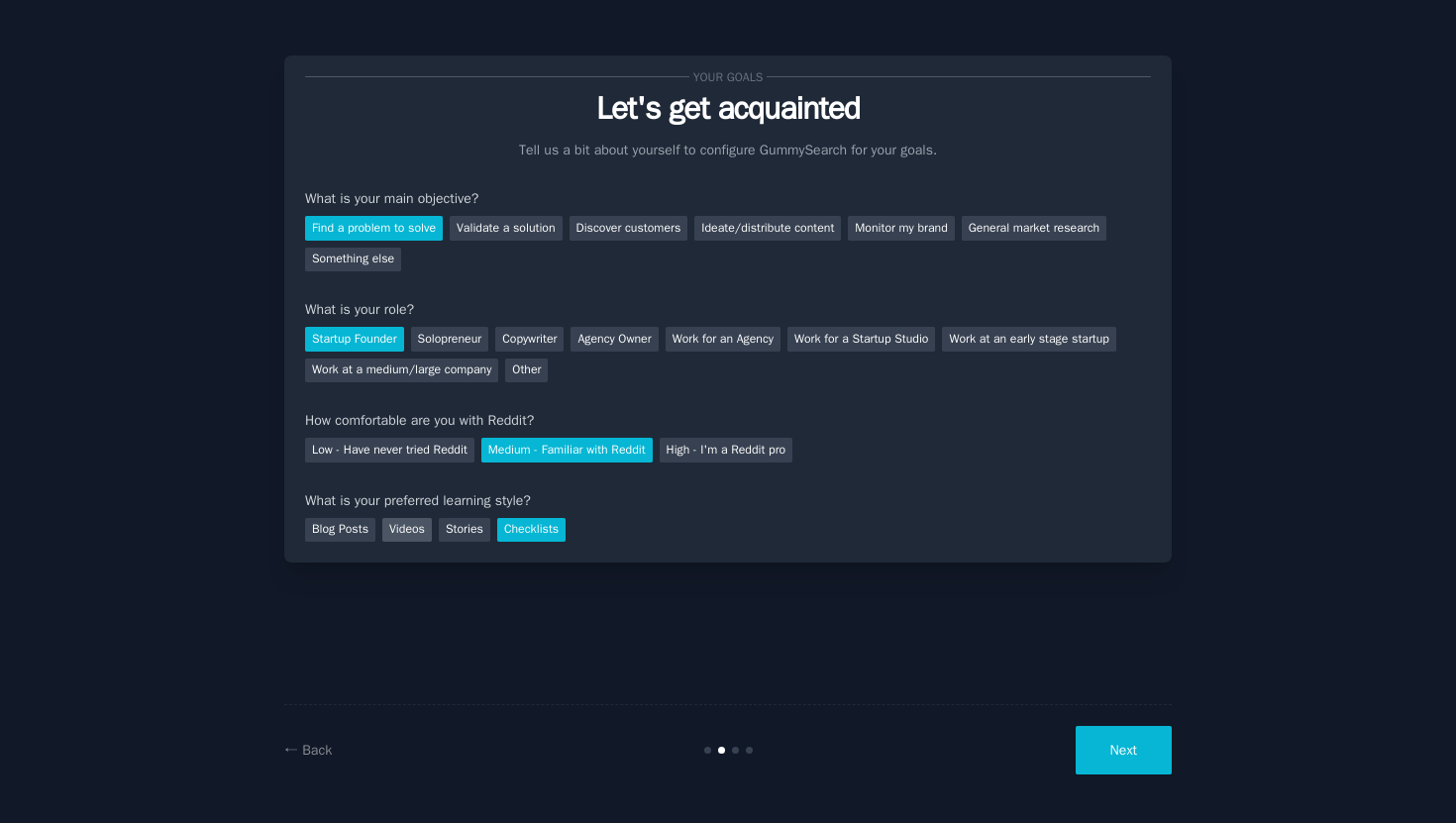 click on "Videos" at bounding box center [407, 530] 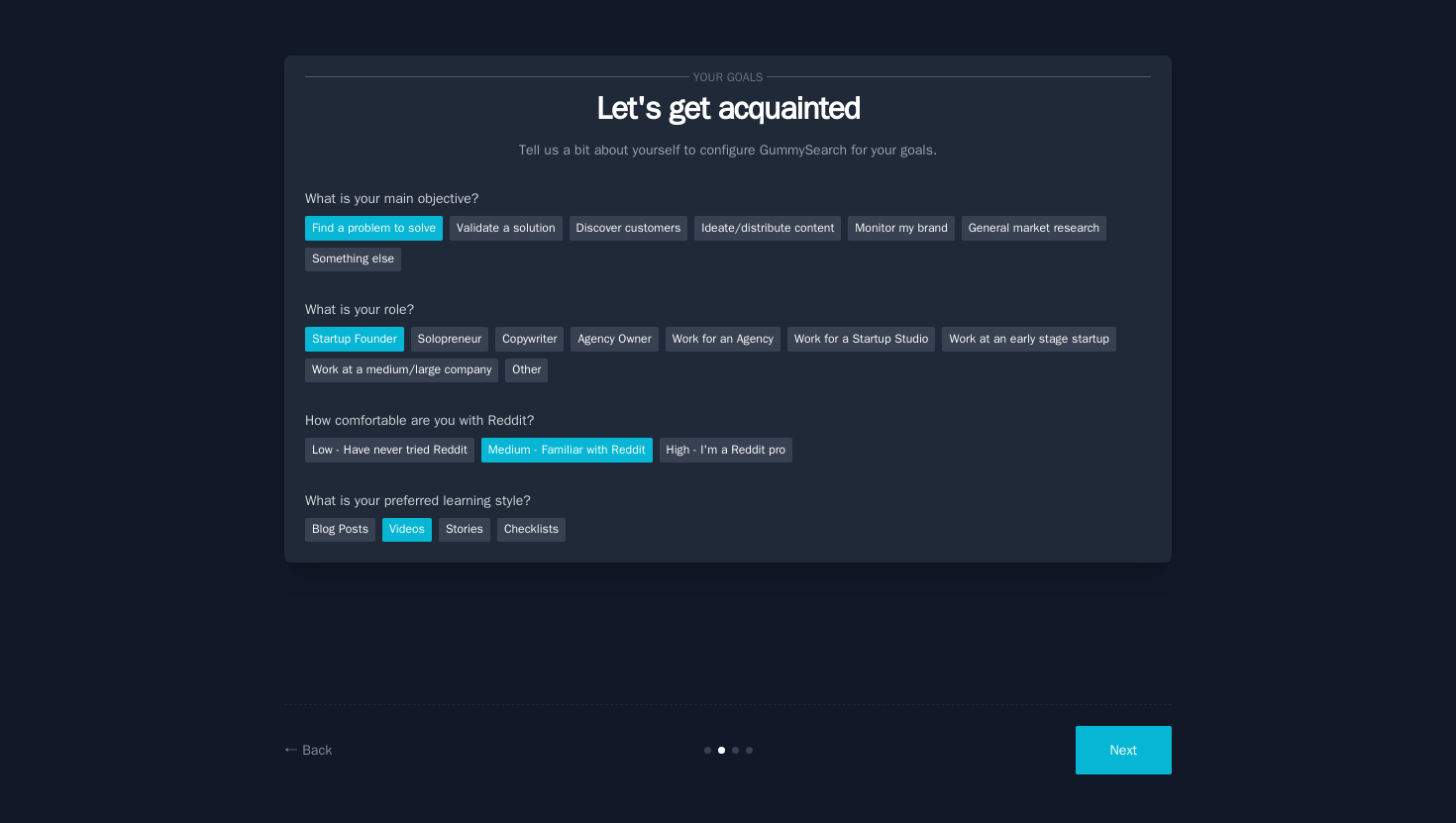 click on "Next" at bounding box center [1123, 750] 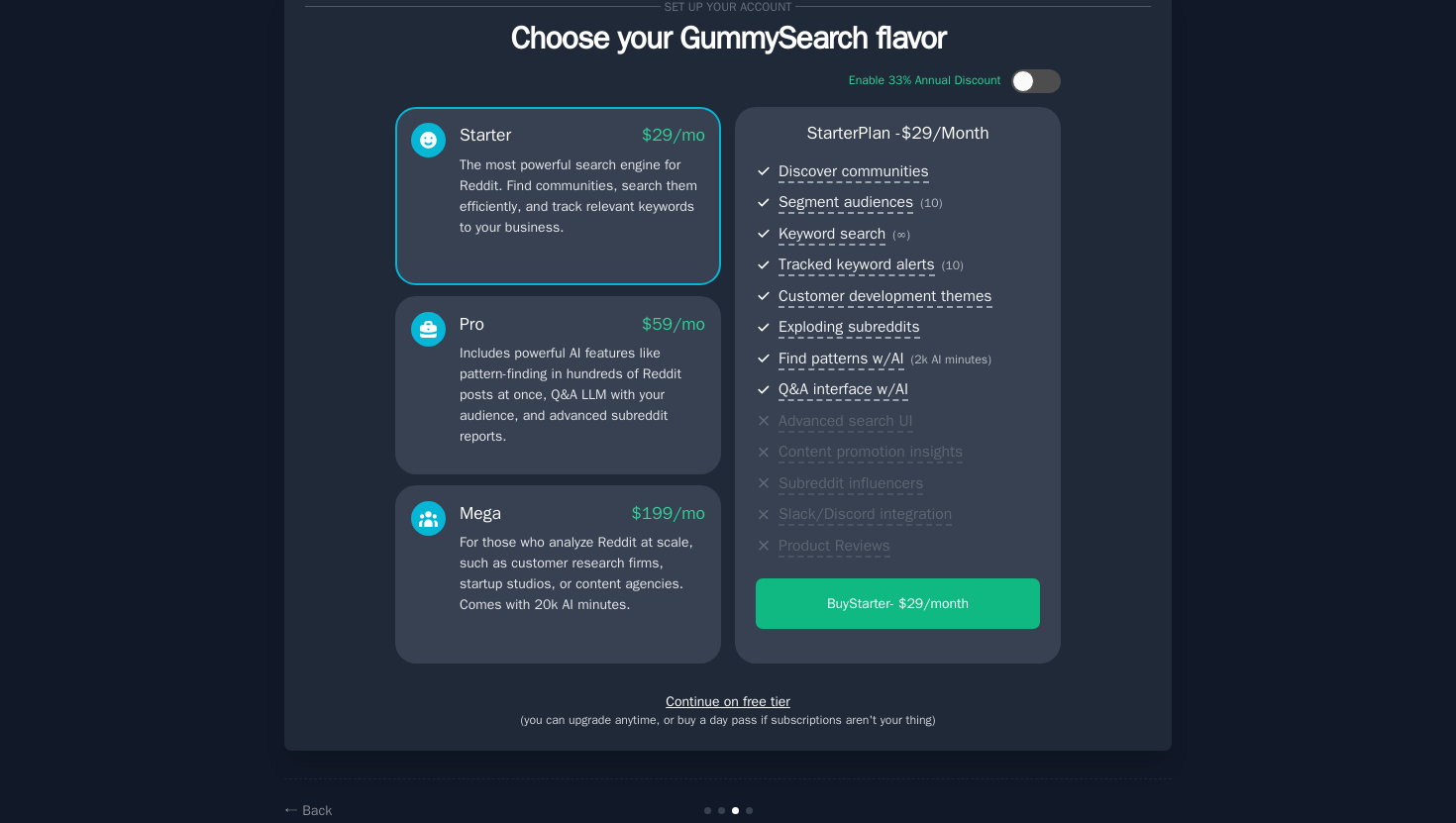 scroll, scrollTop: 116, scrollLeft: 0, axis: vertical 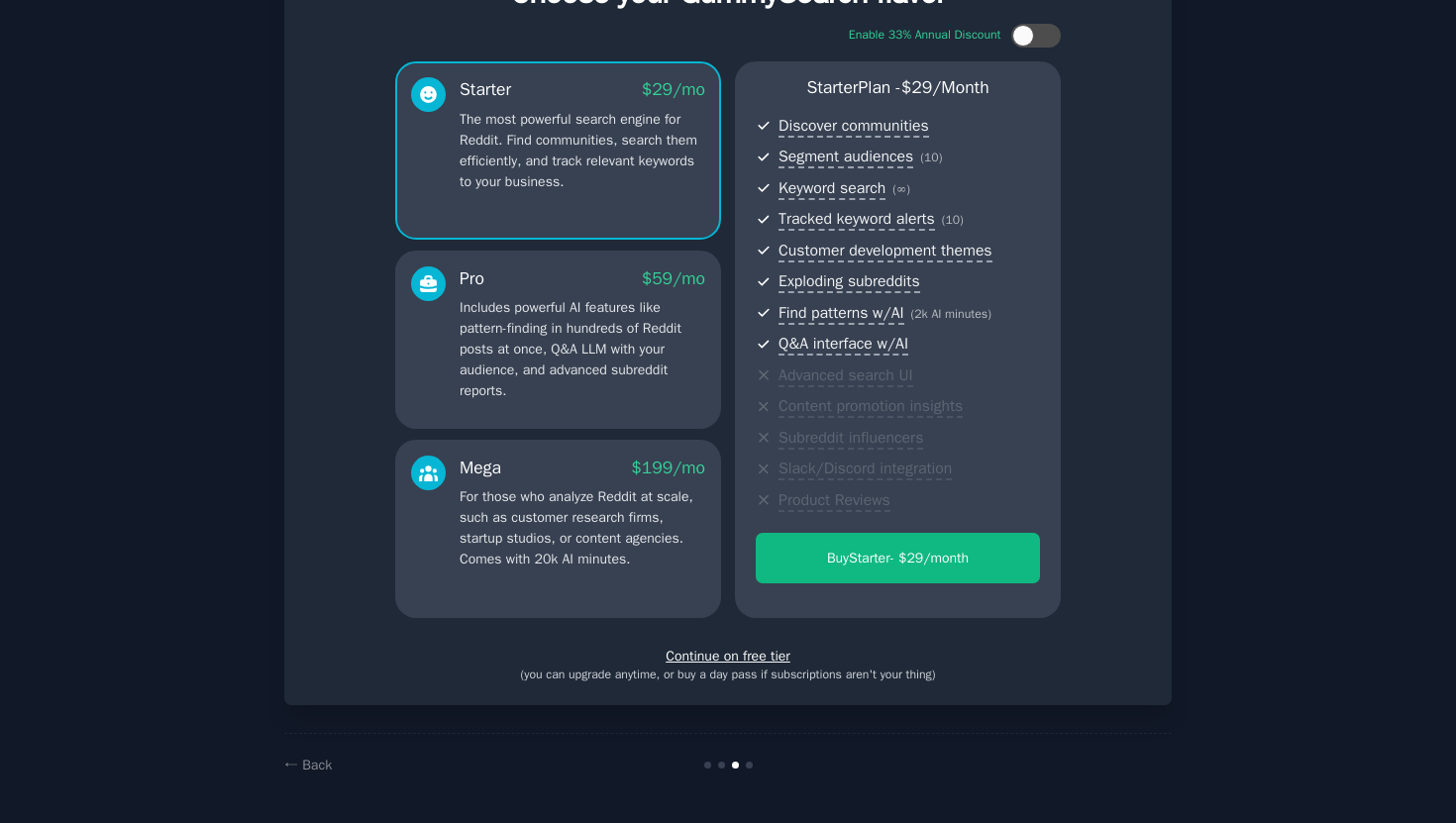 click on "Continue on free tier" at bounding box center (728, 656) 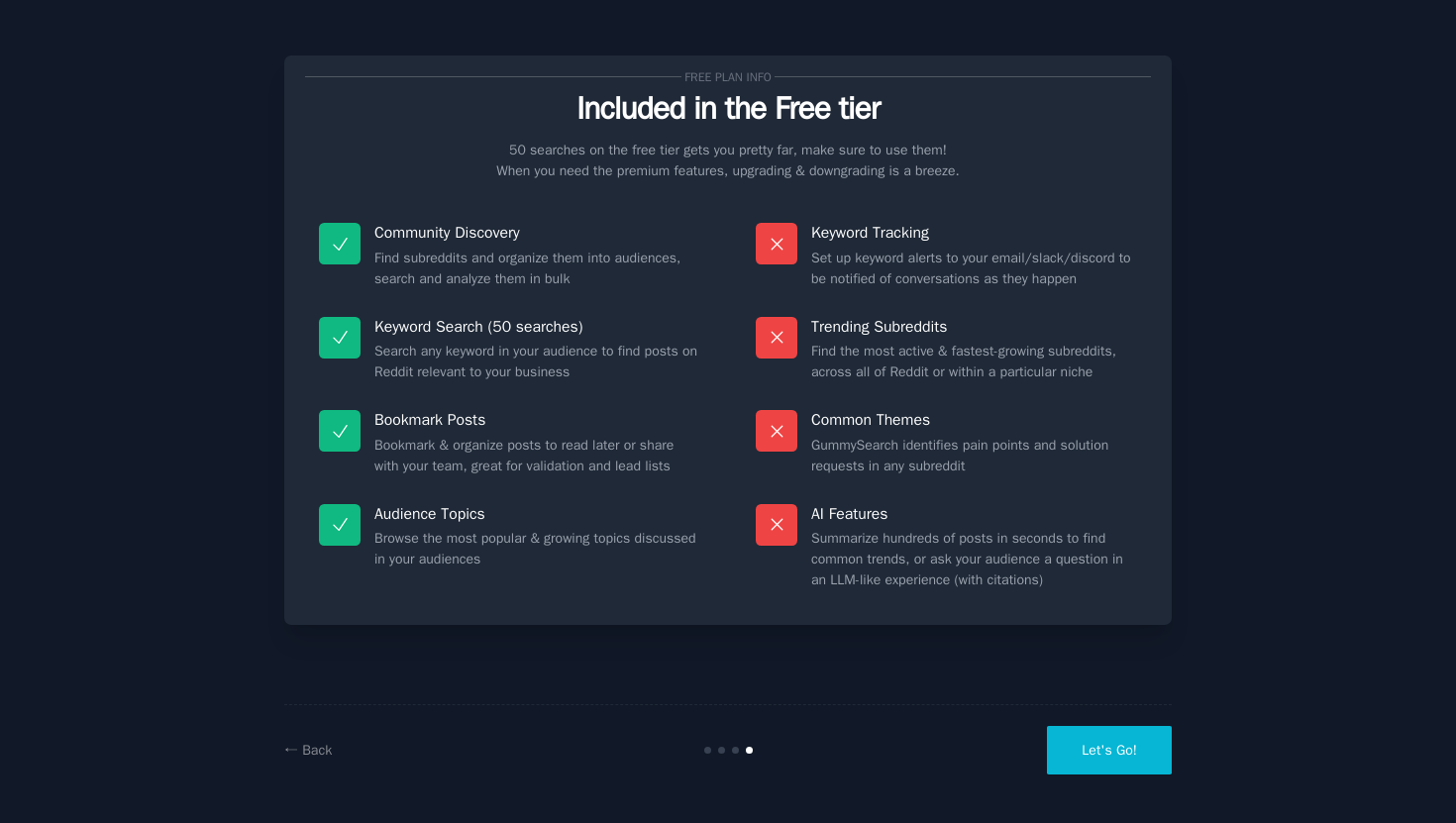 scroll, scrollTop: 0, scrollLeft: 0, axis: both 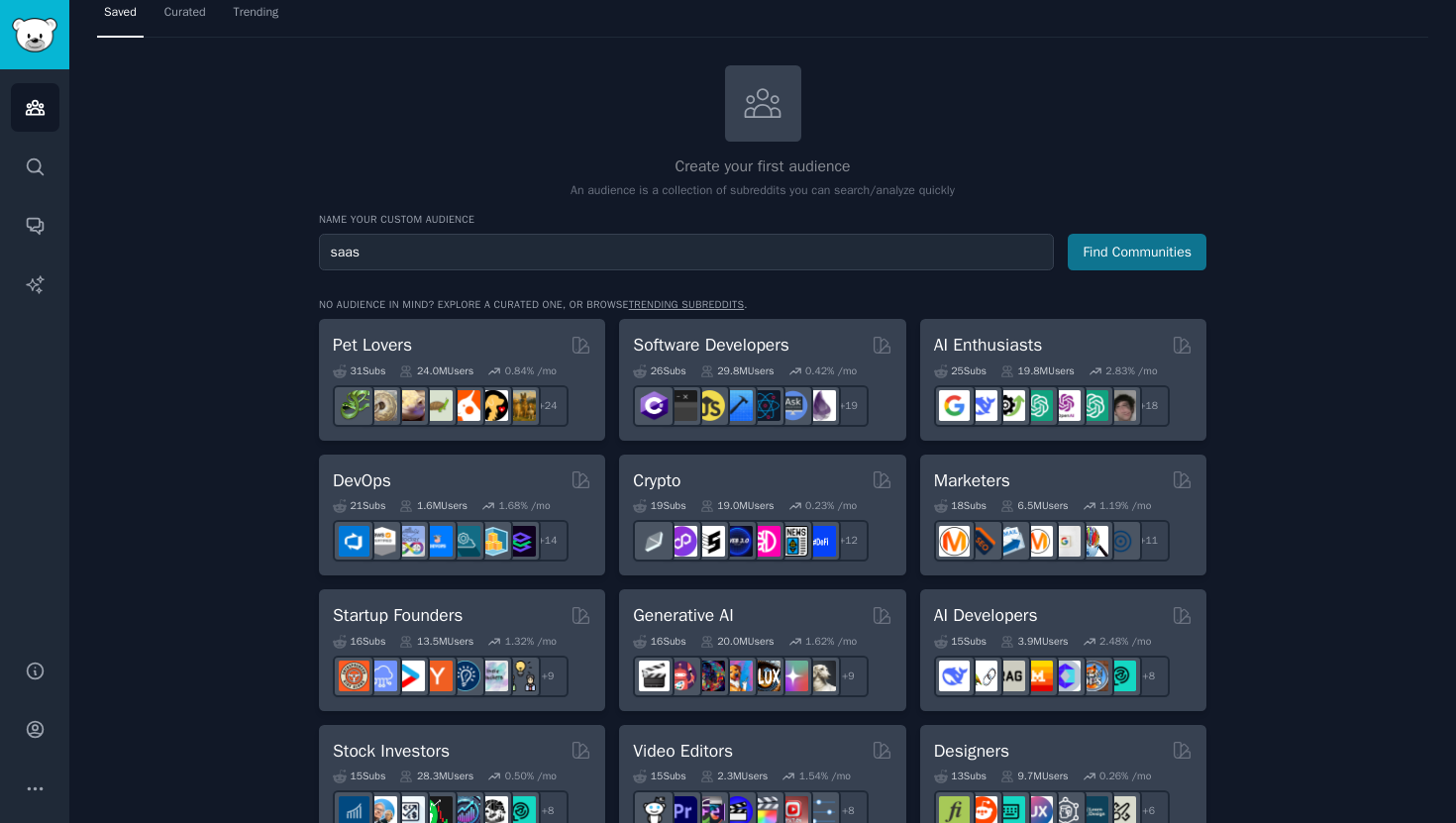 type on "saas" 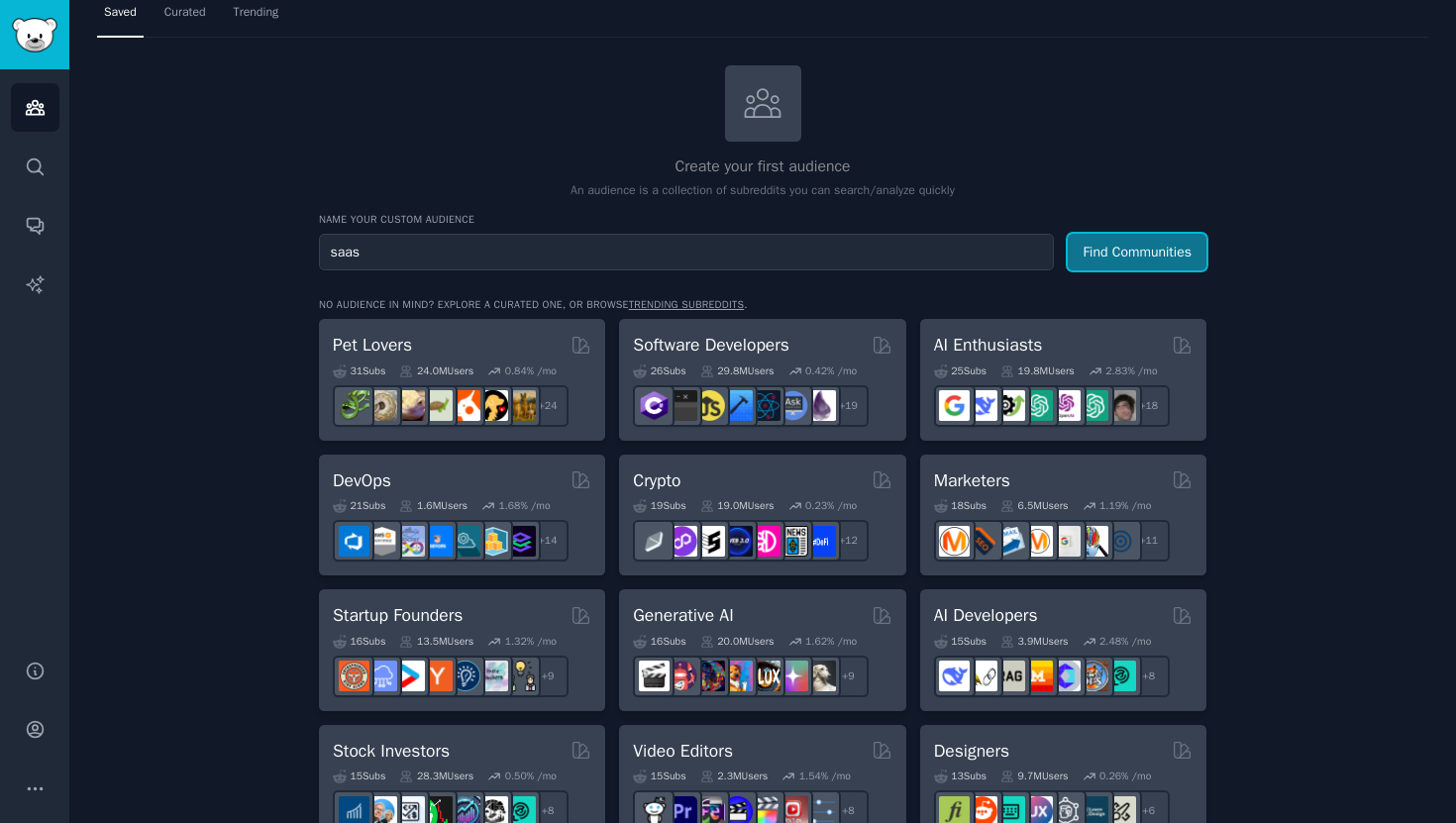 click on "Find Communities" at bounding box center [1137, 252] 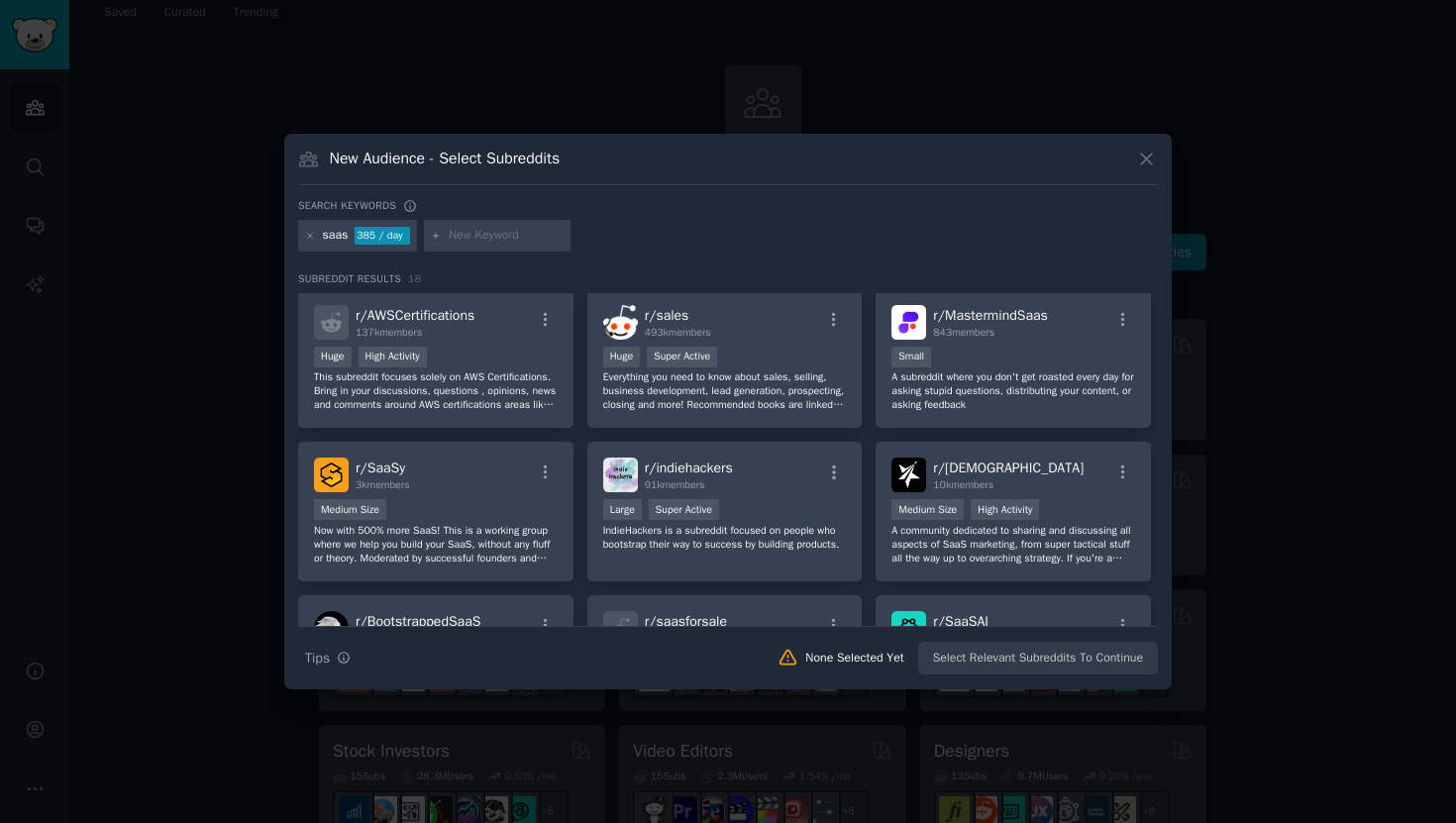 scroll, scrollTop: 641, scrollLeft: 0, axis: vertical 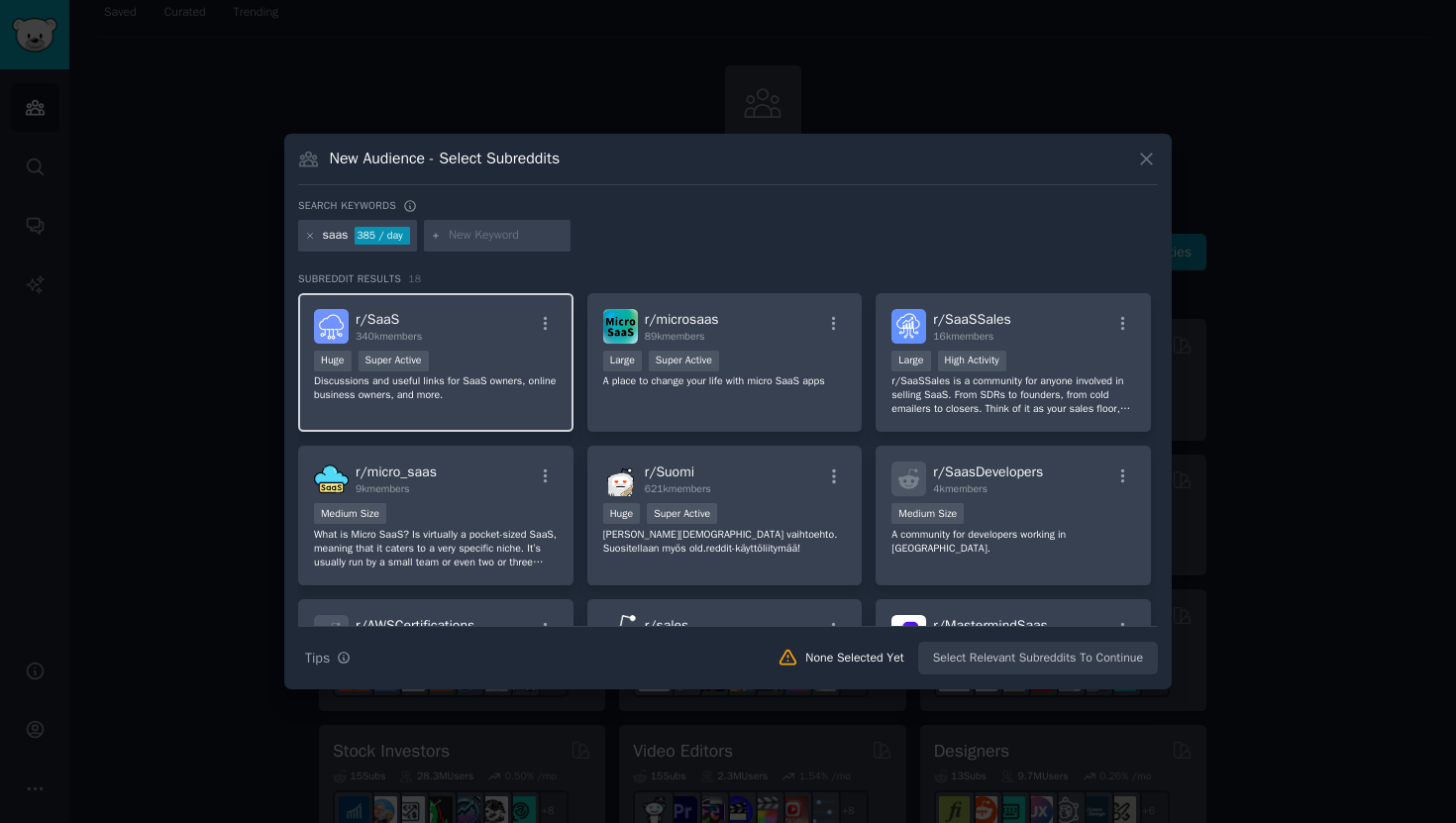 click on ">= 95th percentile for submissions / day Huge Super Active" at bounding box center [436, 362] 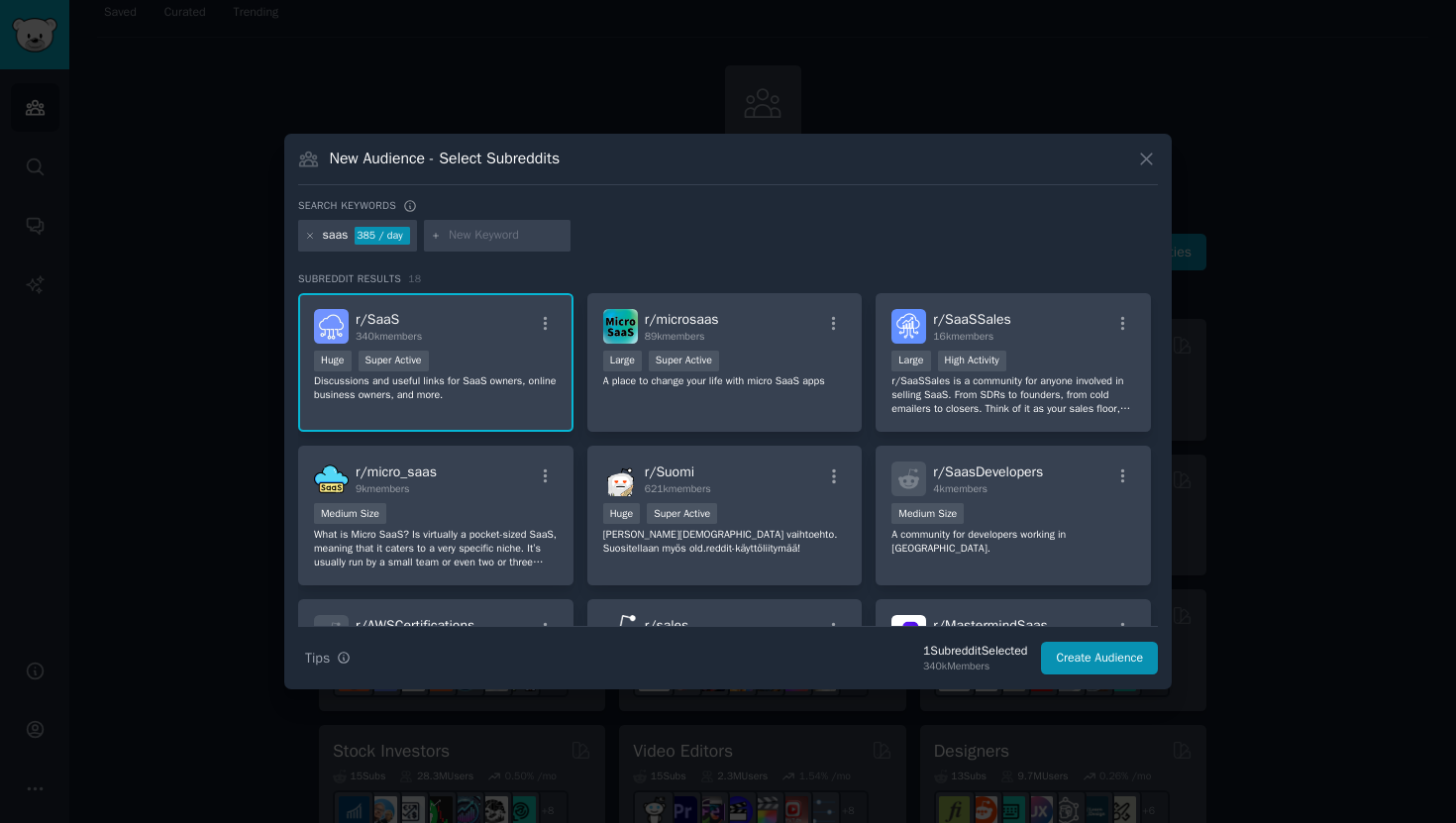 click on "r/ SaaS 340k  members" at bounding box center (436, 326) 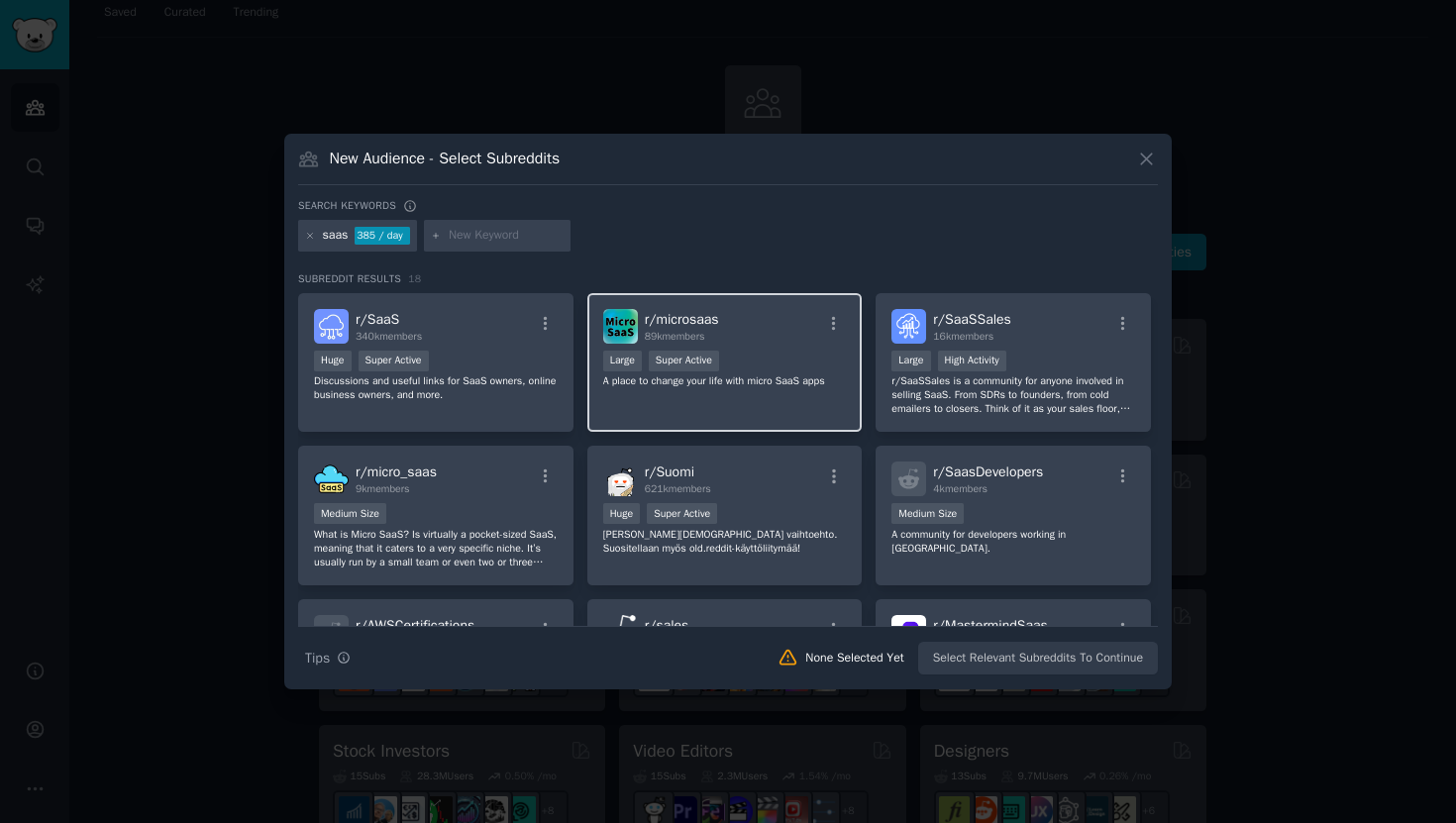 click on "r/ microsaas 89k  members >= 95th percentile for submissions / day Large Super Active A place to change your life with micro SaaS apps" at bounding box center (725, 362) 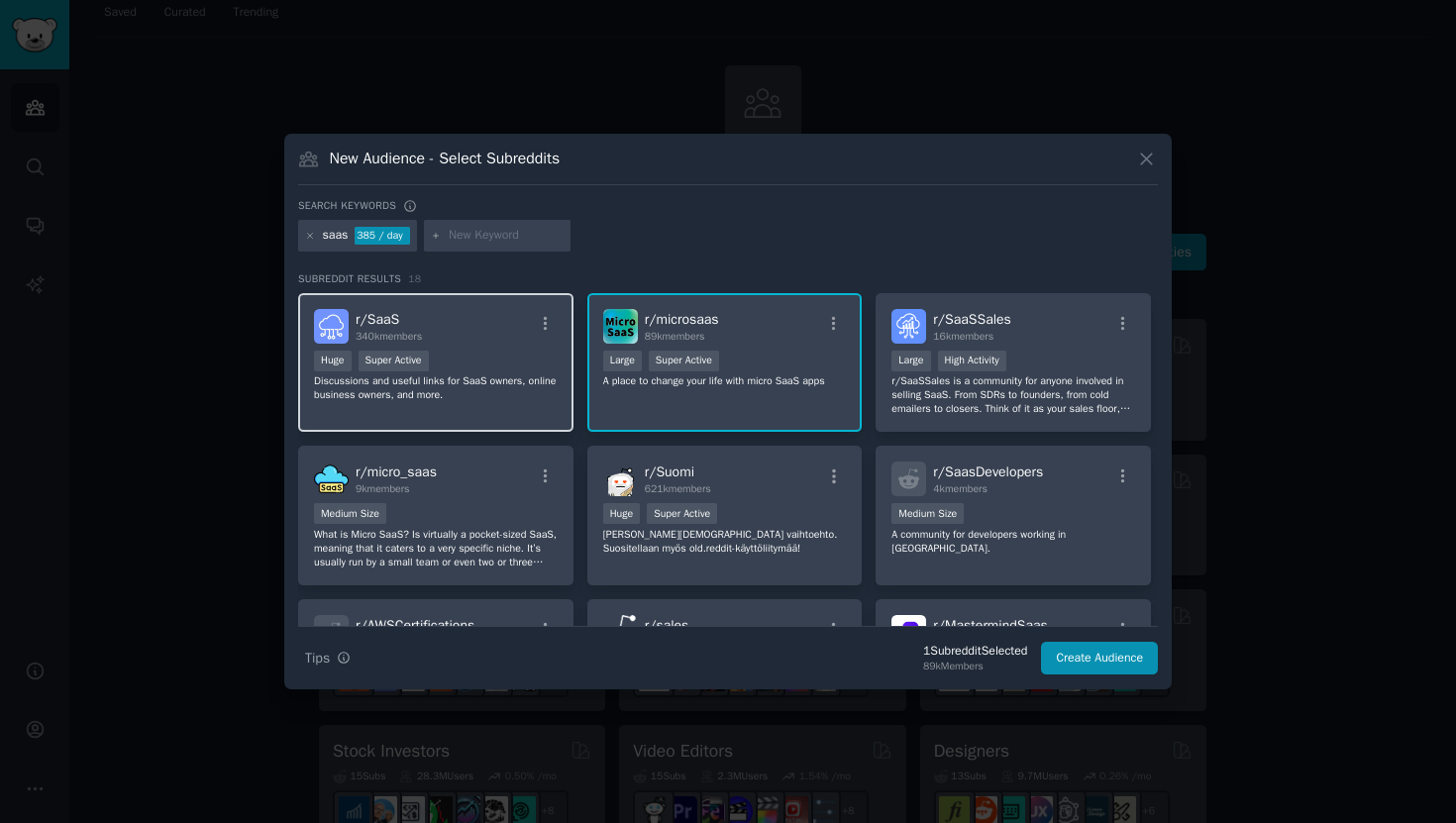 click on "r/ SaaS 340k  members >= 95th percentile for submissions / day Huge Super Active Discussions and useful links for SaaS owners, online business owners, and more." at bounding box center (436, 362) 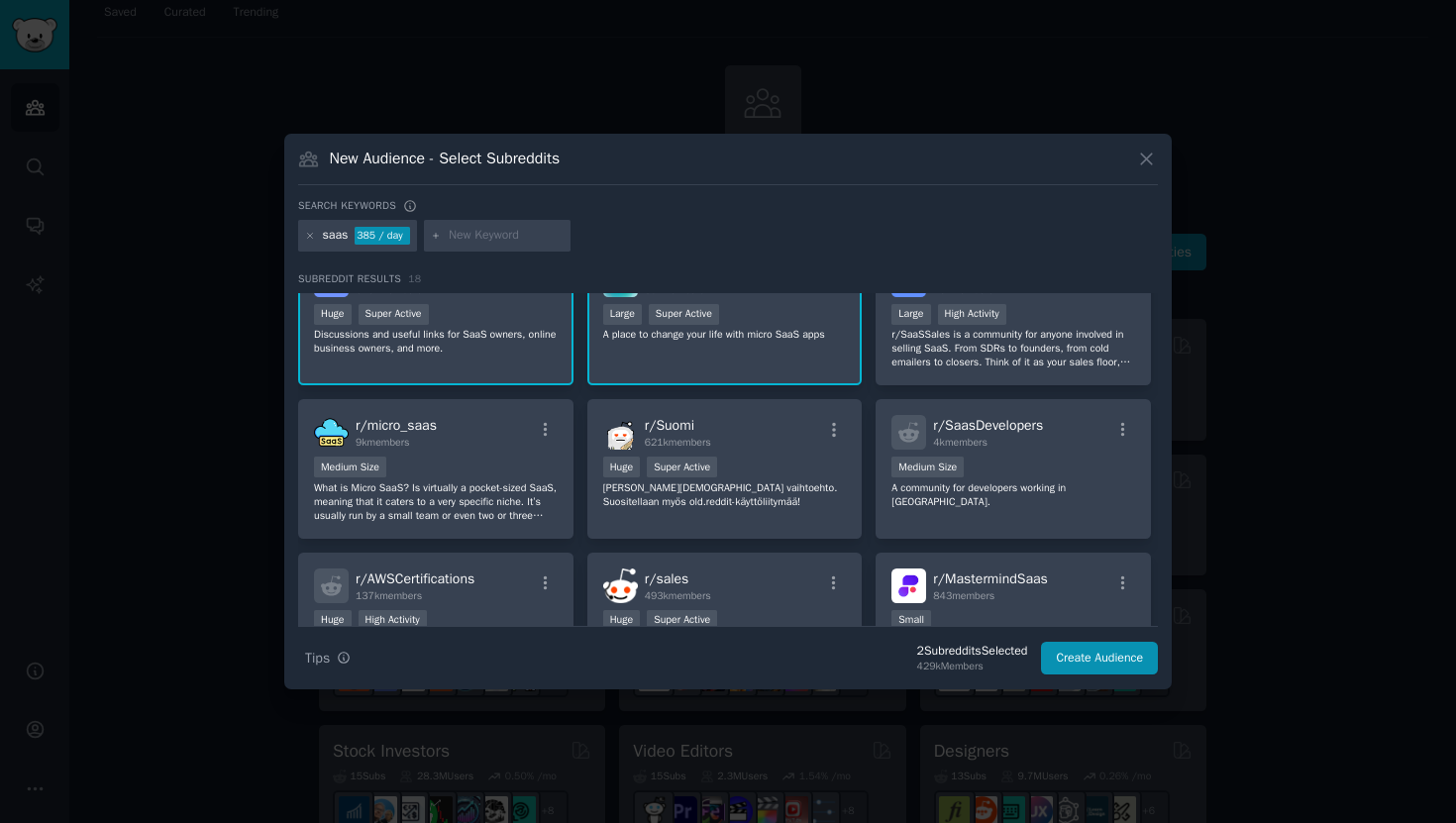 scroll, scrollTop: 50, scrollLeft: 0, axis: vertical 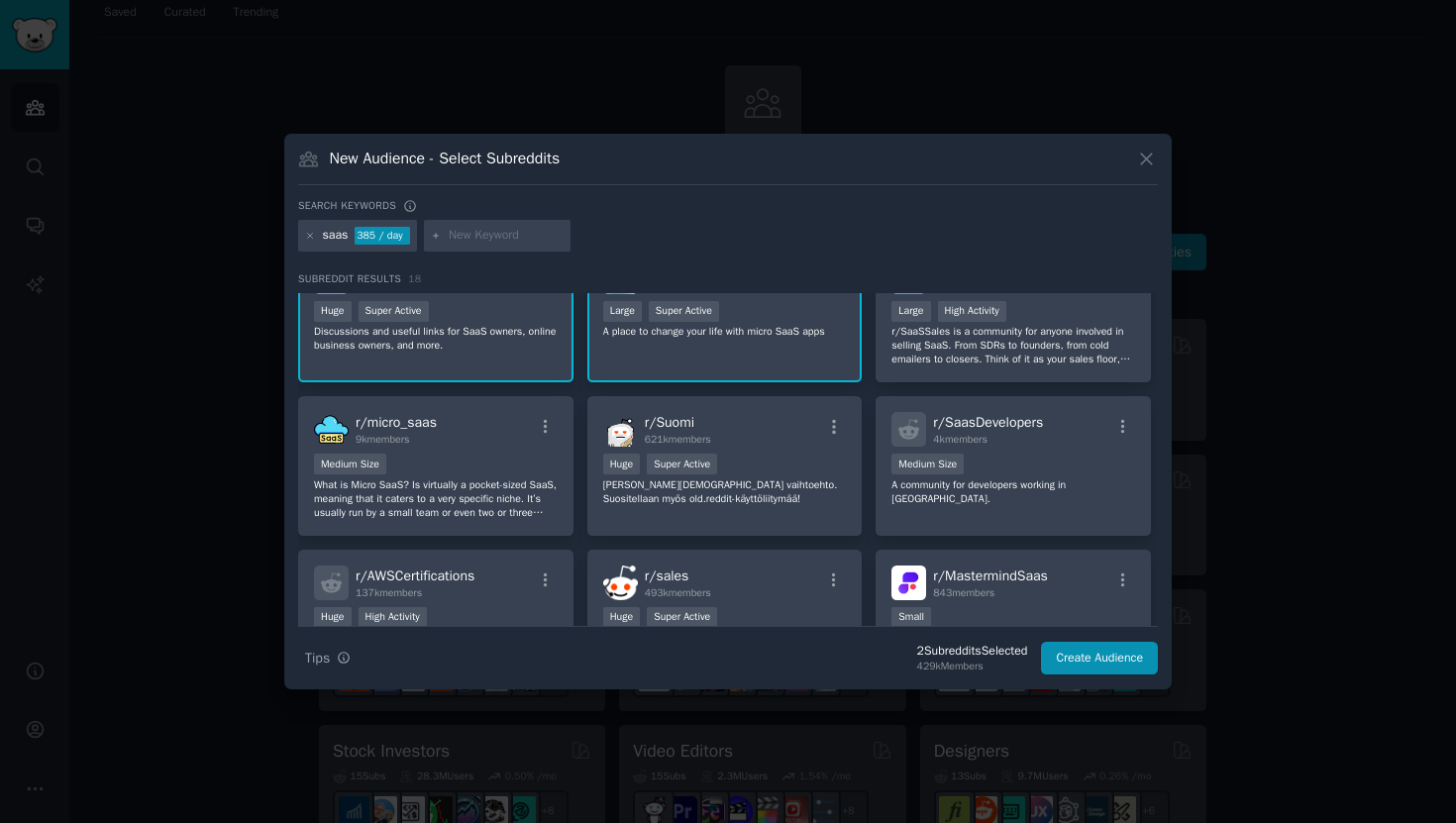 click on "A place to change your life with micro SaaS apps" at bounding box center (725, 332) 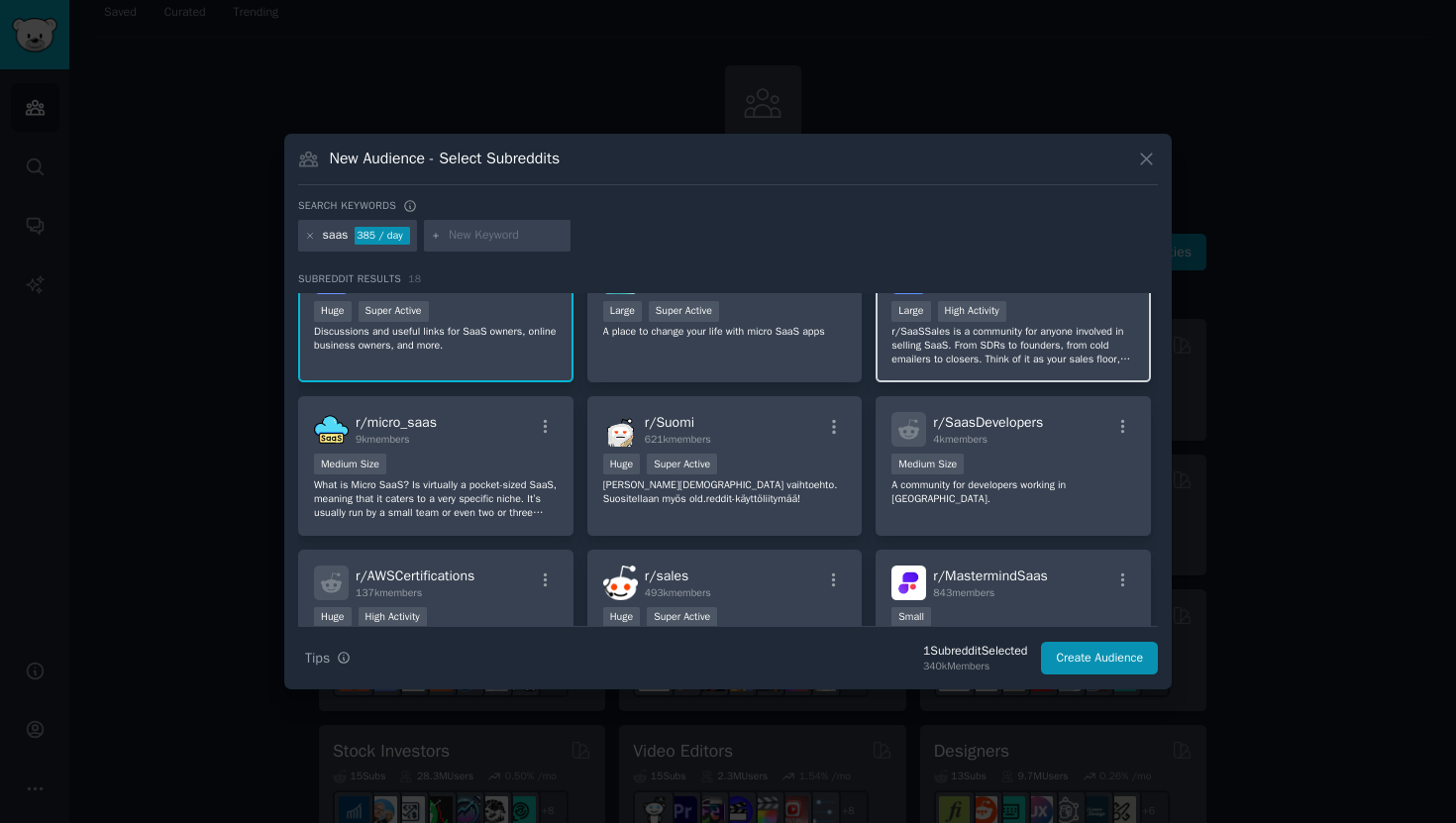 scroll, scrollTop: 0, scrollLeft: 0, axis: both 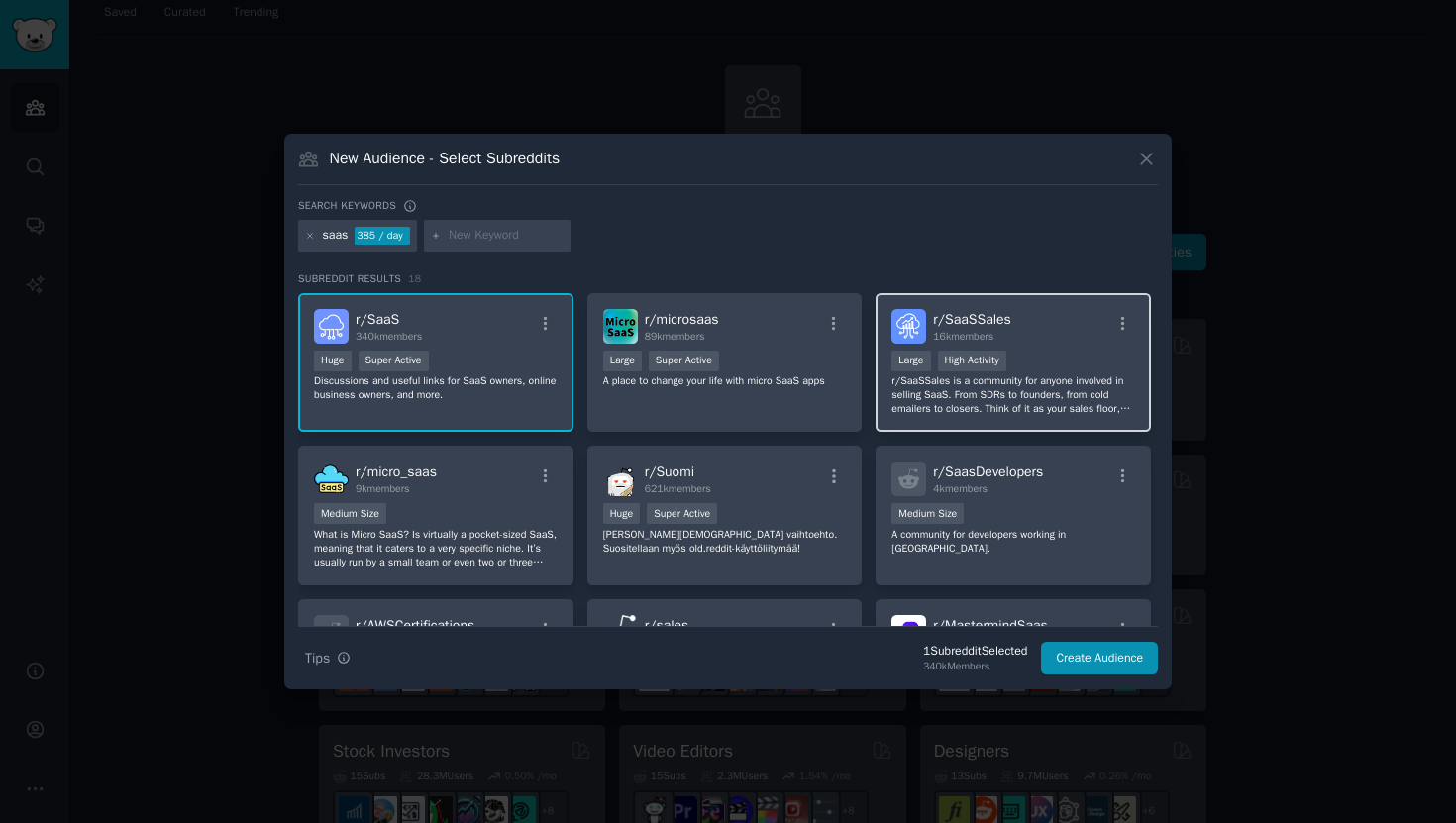 click on "r/SaaSSales is a community for anyone involved in selling SaaS. From SDRs to founders, from cold emailers to closers. Think of it as your sales floor, strategy room, and watercooler all in one.
What this community is for:
Learning and sharing the craft of SaaS sales
Promoting your SaaS (as long as it’s useful or insightful, no generic link drops)
Finding and posting and requesting deals on sales tools
Talking tactics, playbooks, wins, fails, and everything in between" at bounding box center (1013, 395) 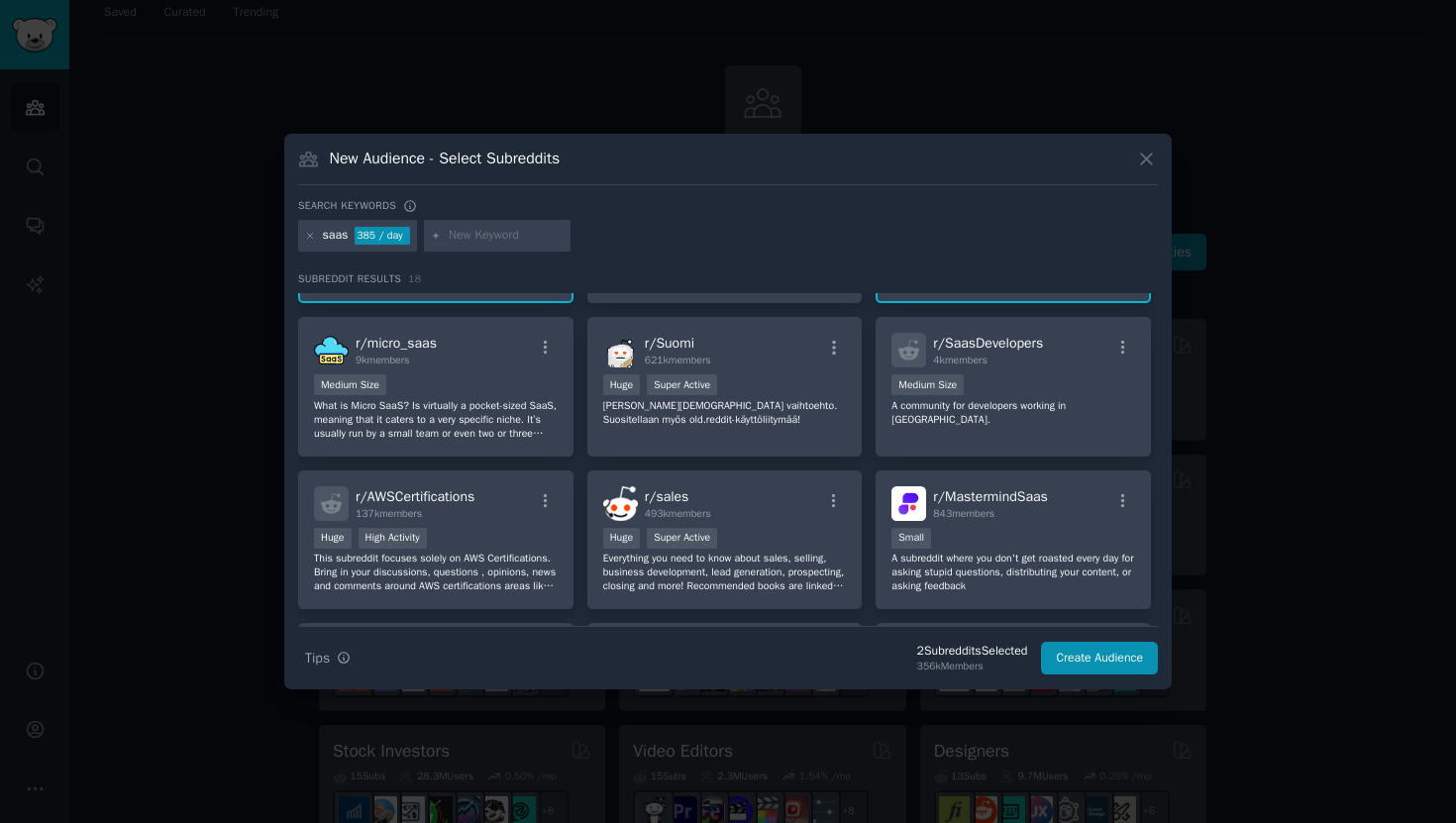 scroll, scrollTop: 167, scrollLeft: 0, axis: vertical 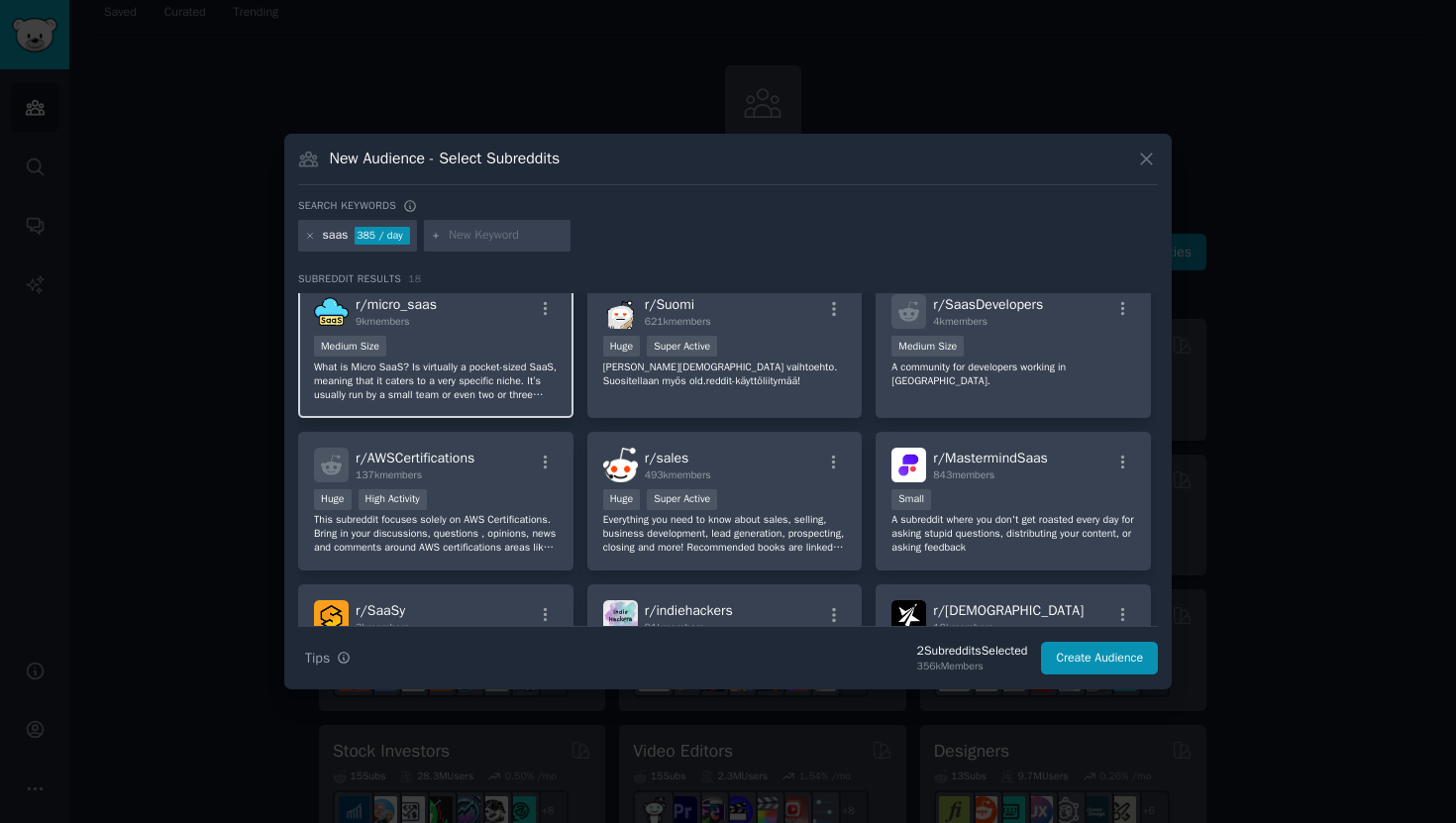 click on "What is Micro SaaS?
Is virtually a pocket-sized SaaS, meaning that it caters to a very specific niche. It’s usually run by a small team or even two or three people. And since it’s targeting a much smaller group, the resources used in making and running it are also substantially low." at bounding box center [436, 381] 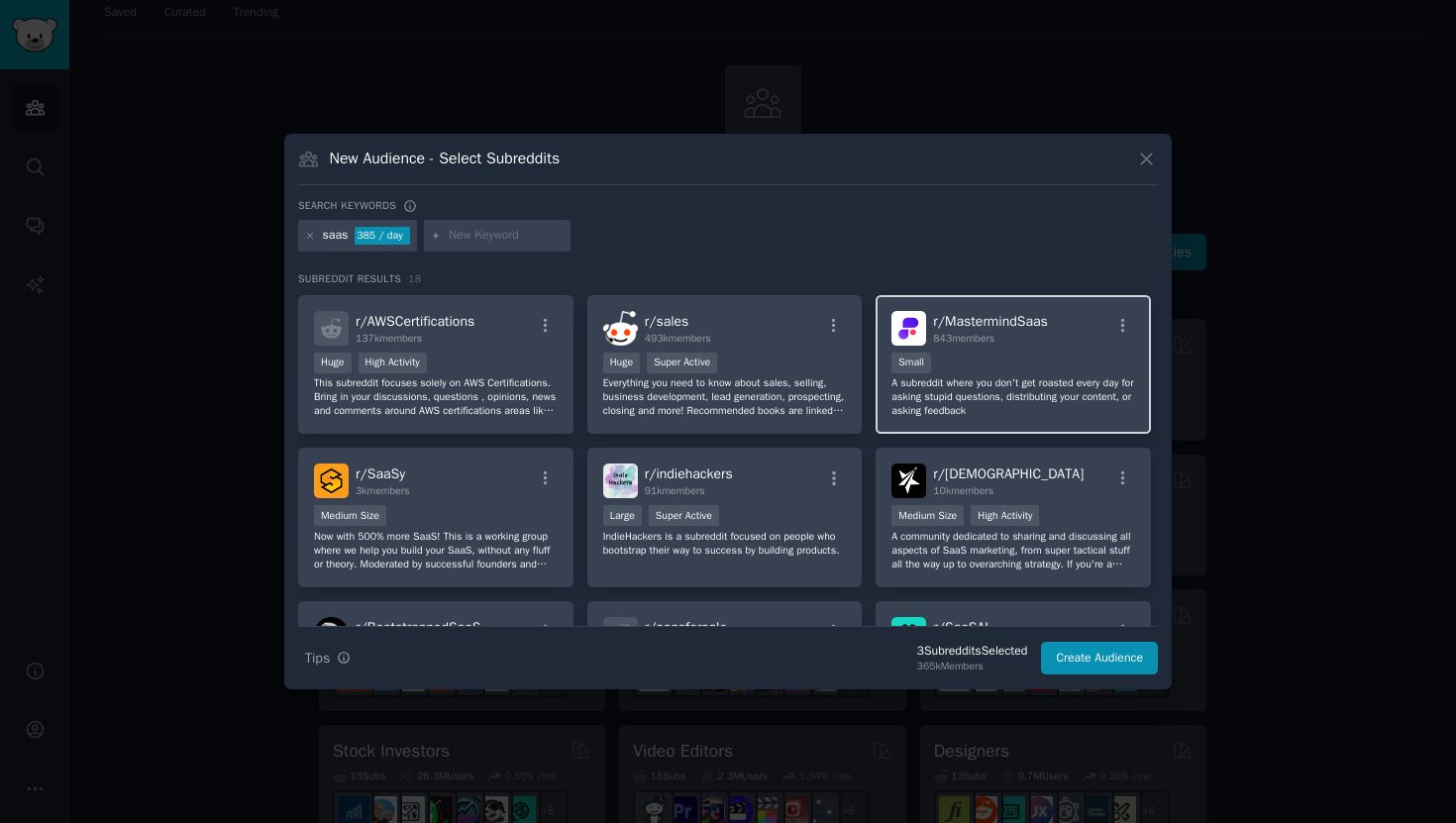 scroll, scrollTop: 306, scrollLeft: 0, axis: vertical 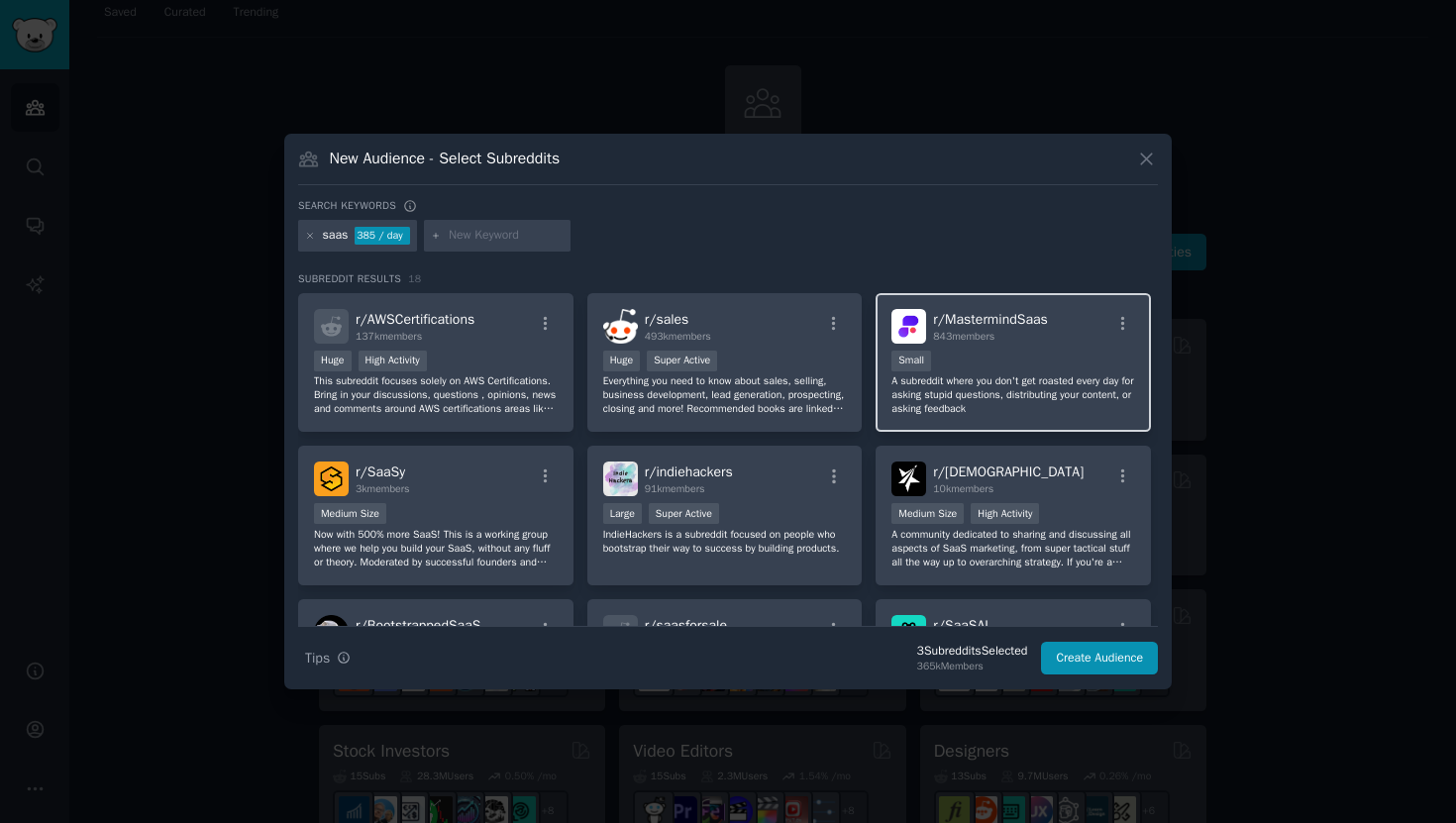 click on "A subreddit where you don't get roasted every day for asking stupid questions, distributing your content, or asking feedback" at bounding box center [1013, 395] 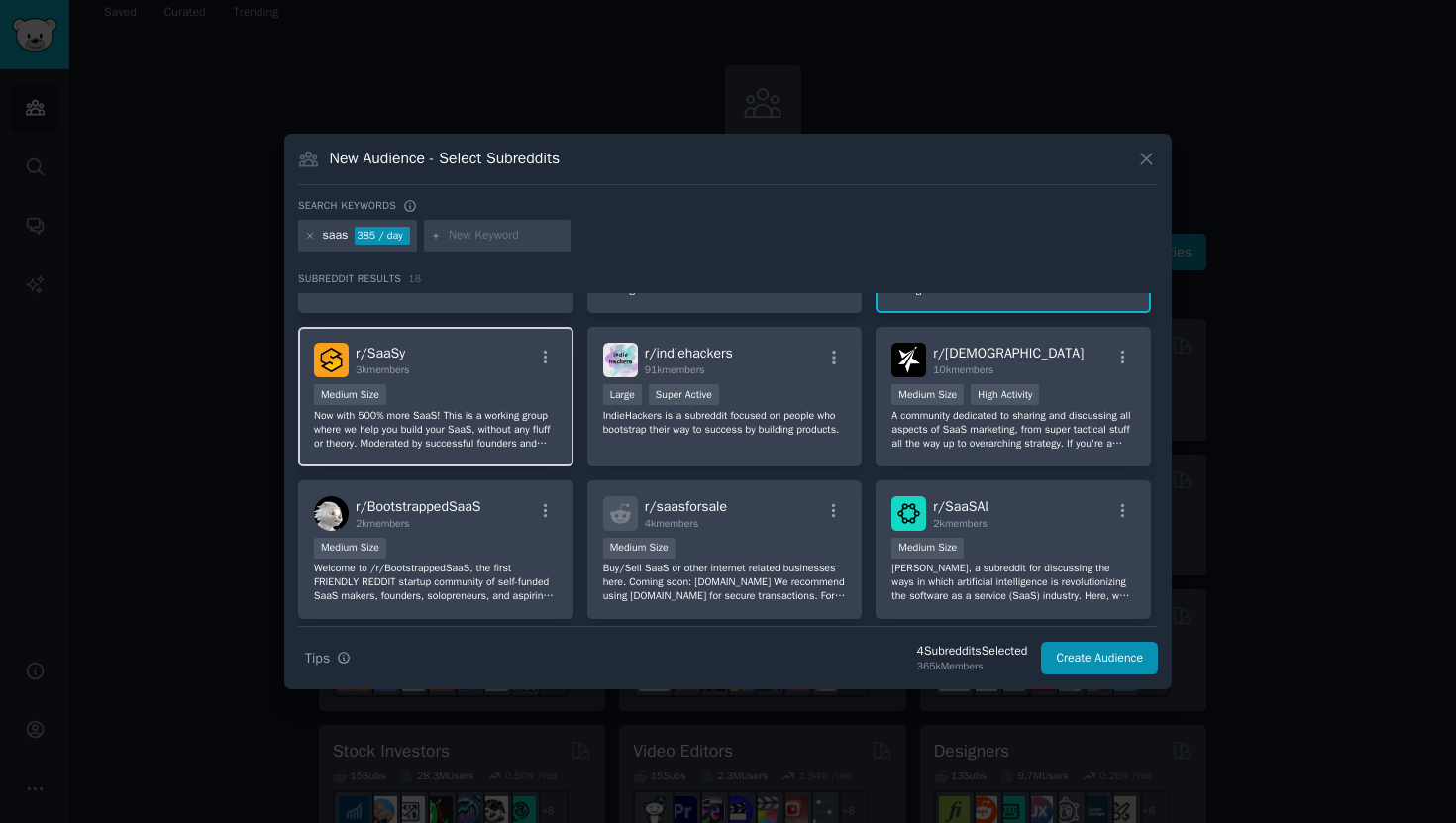 scroll, scrollTop: 468, scrollLeft: 0, axis: vertical 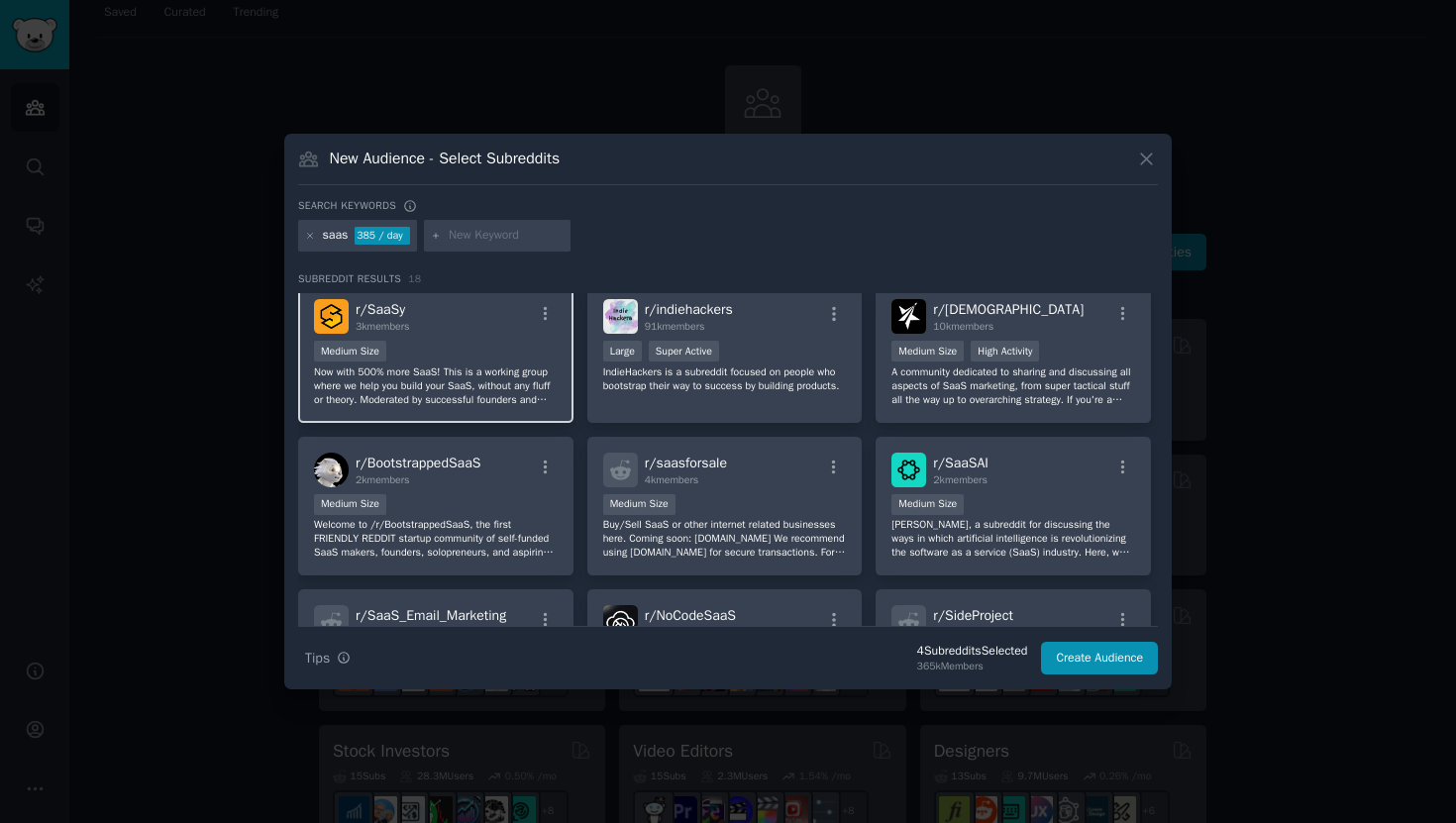 click on "Now with 500% more SaaS! This is a working group where we help you build your SaaS, without any fluff or theory. Moderated by successful founders and startup industry veterans.
Acta, non verba." at bounding box center (436, 386) 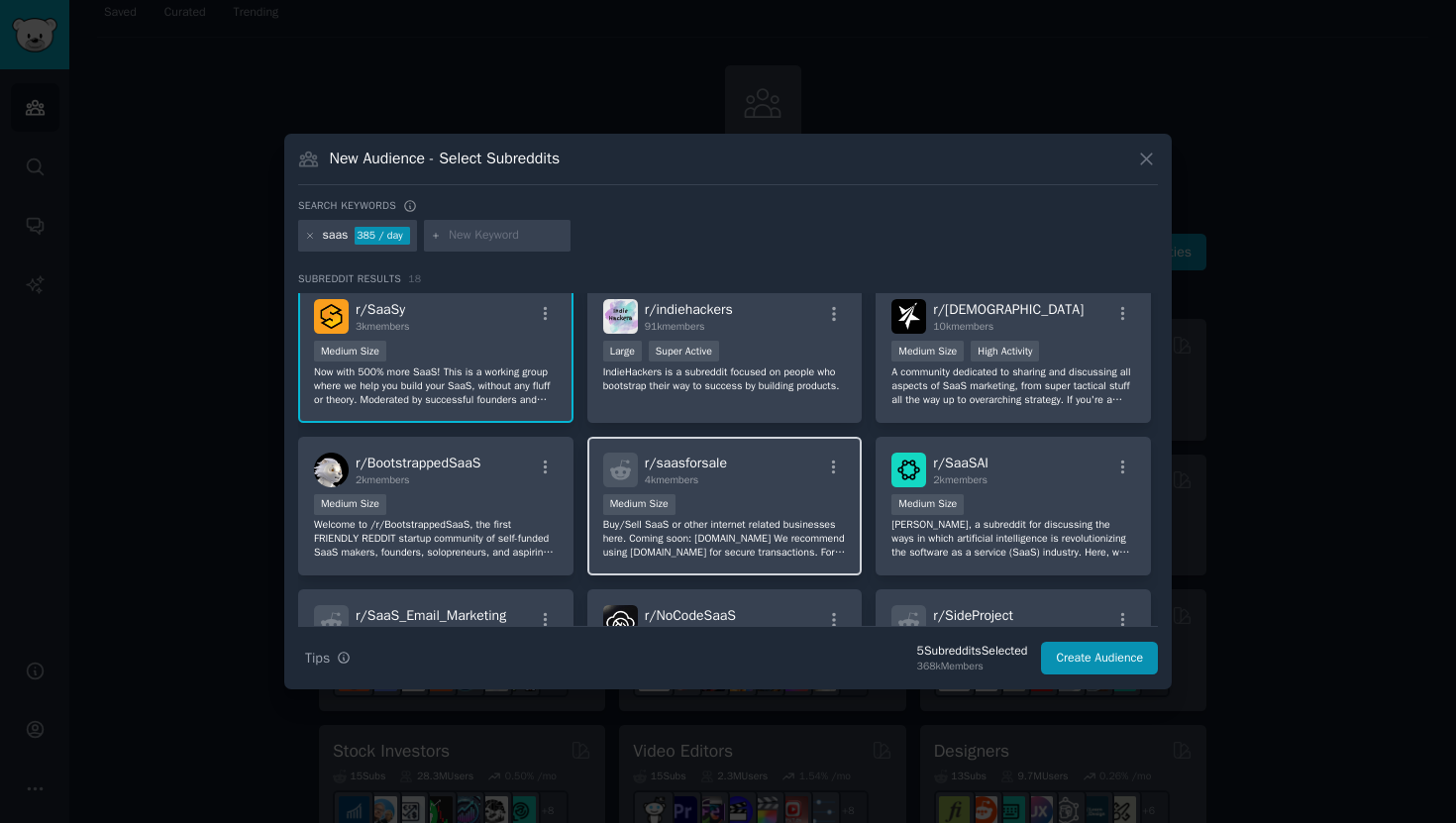 scroll, scrollTop: 499, scrollLeft: 0, axis: vertical 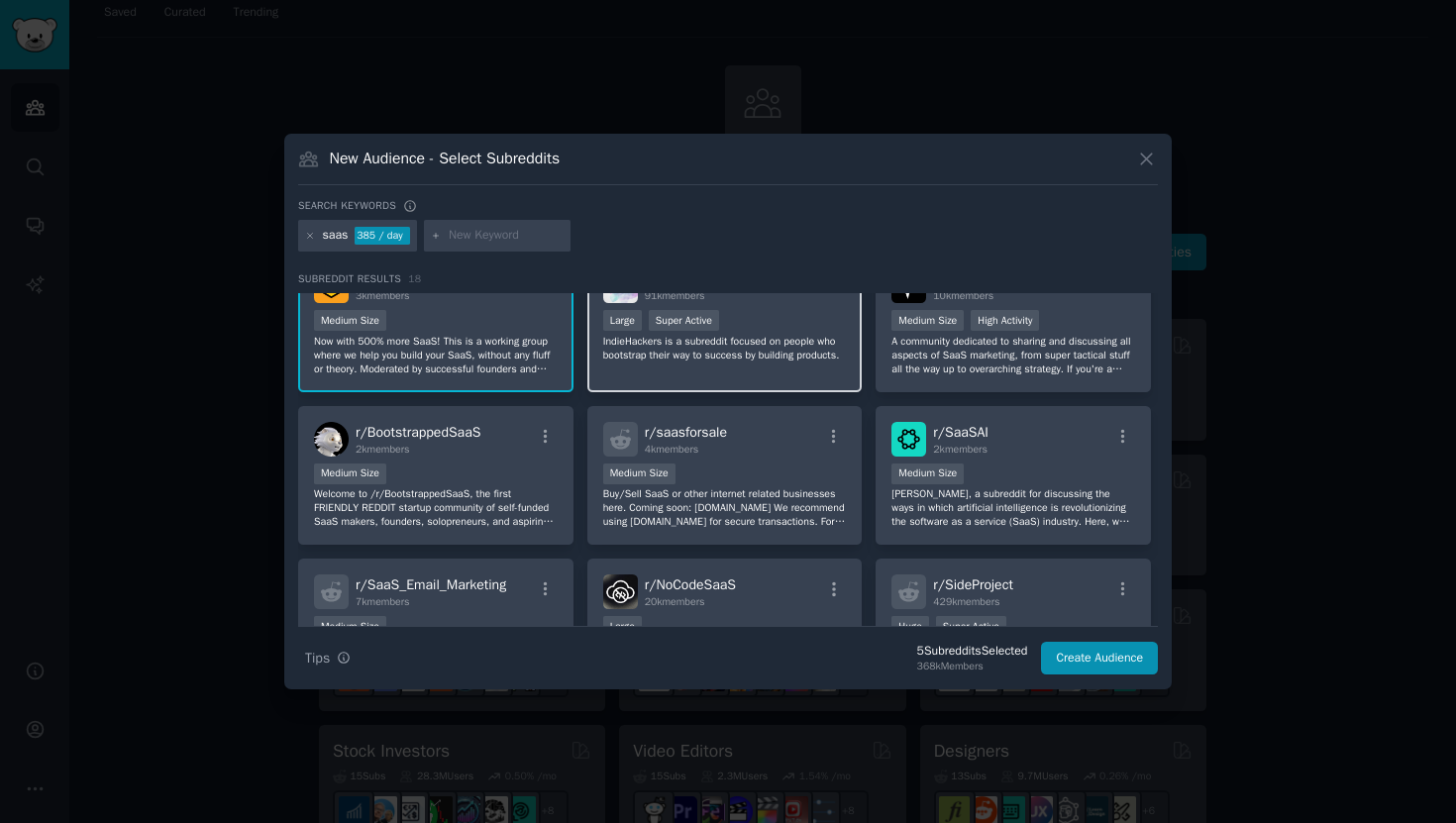 click on "IndieHackers is a subreddit focused on people who bootstrap their way to success by building products." at bounding box center (725, 349) 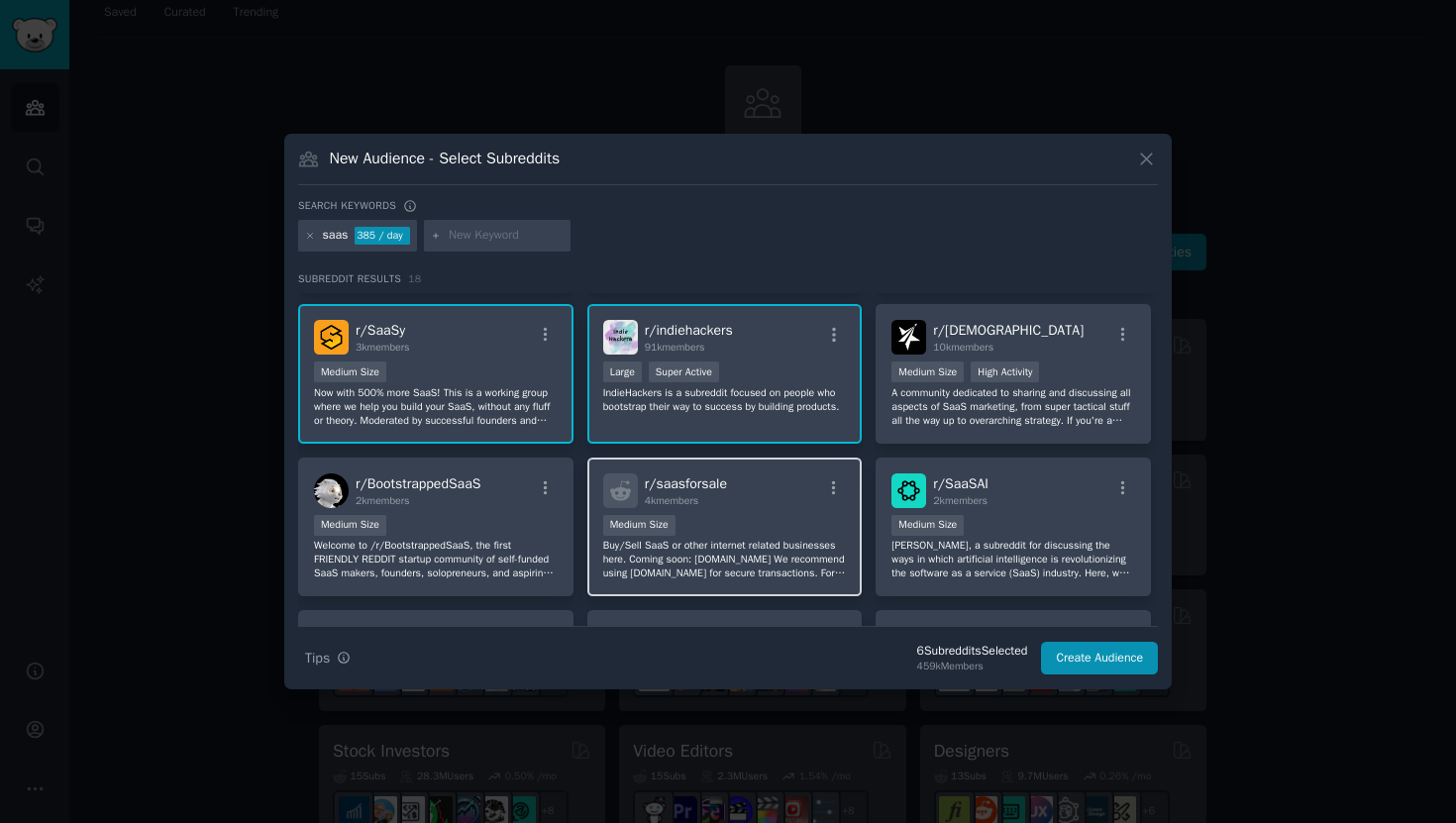 scroll, scrollTop: 438, scrollLeft: 0, axis: vertical 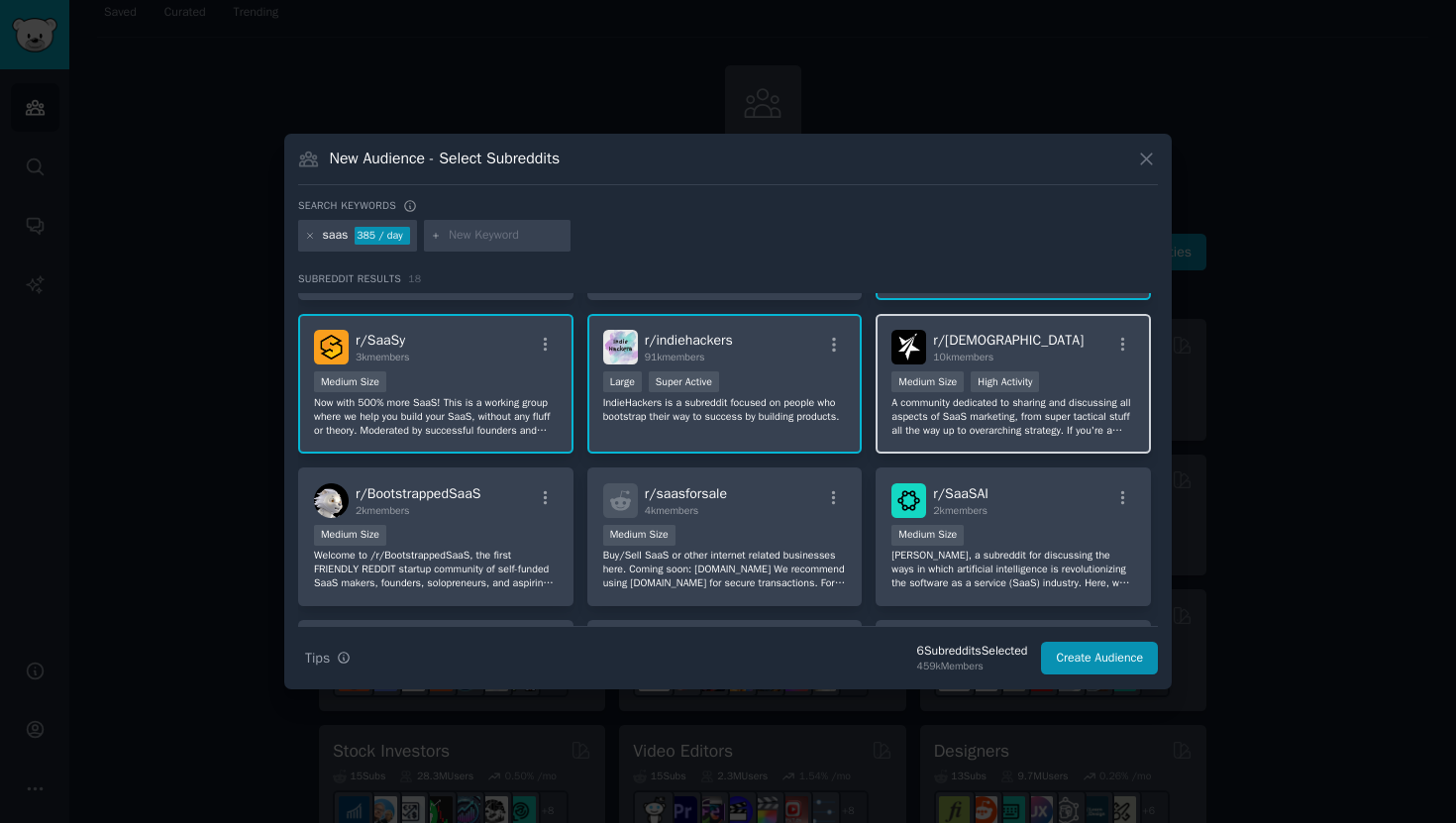 click on "A community dedicated to sharing and discussing all aspects of SaaS marketing,  from super tactical stuff all the way up to overarching strategy.
If you're a SaaS founder and you're making $5K-$500K MRR, consider joining our premium mastermind community [DOMAIN_NAME] as well." at bounding box center (1013, 417) 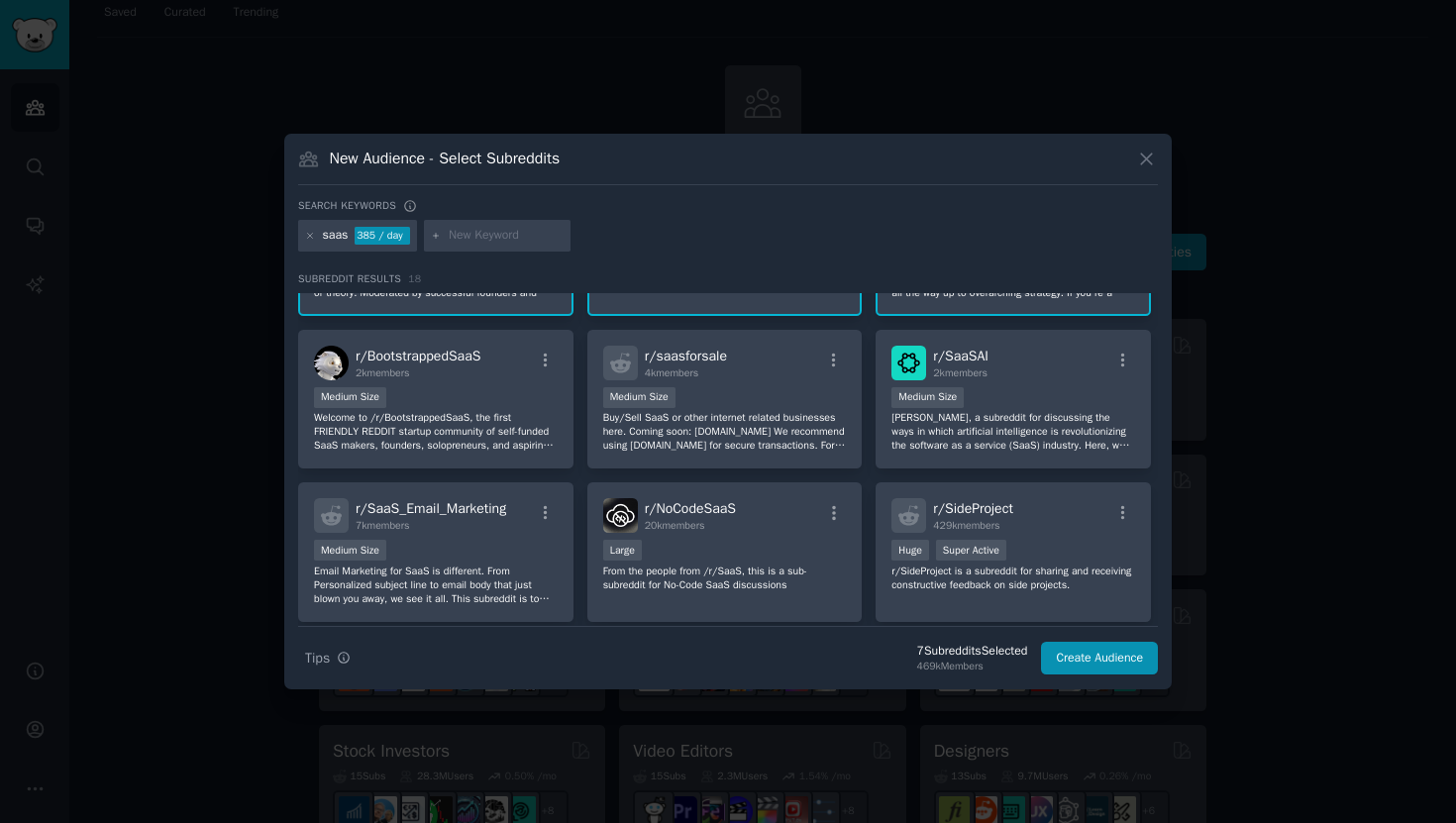 scroll, scrollTop: 582, scrollLeft: 0, axis: vertical 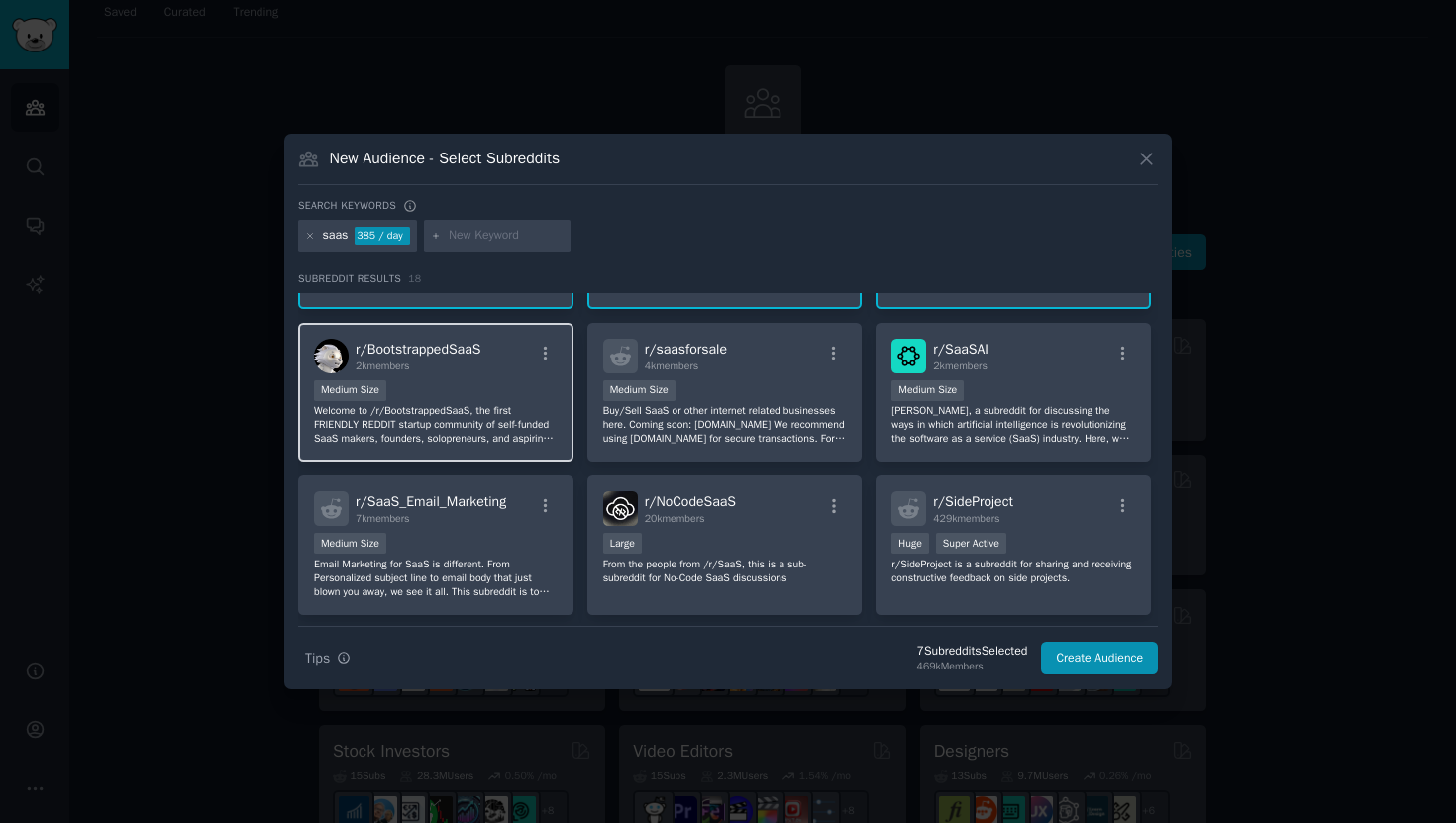 click on "r/ BootstrappedSaaS 2k  members Medium Size Welcome to /r/BootstrappedSaaS, the first FRIENDLY REDDIT startup community of self-funded SaaS makers, founders, solopreneurs, and aspiring builders. Join and share your startup idea, side projects, recent failure, or win.
Do not hesitate to launch your app here too!" at bounding box center (436, 392) 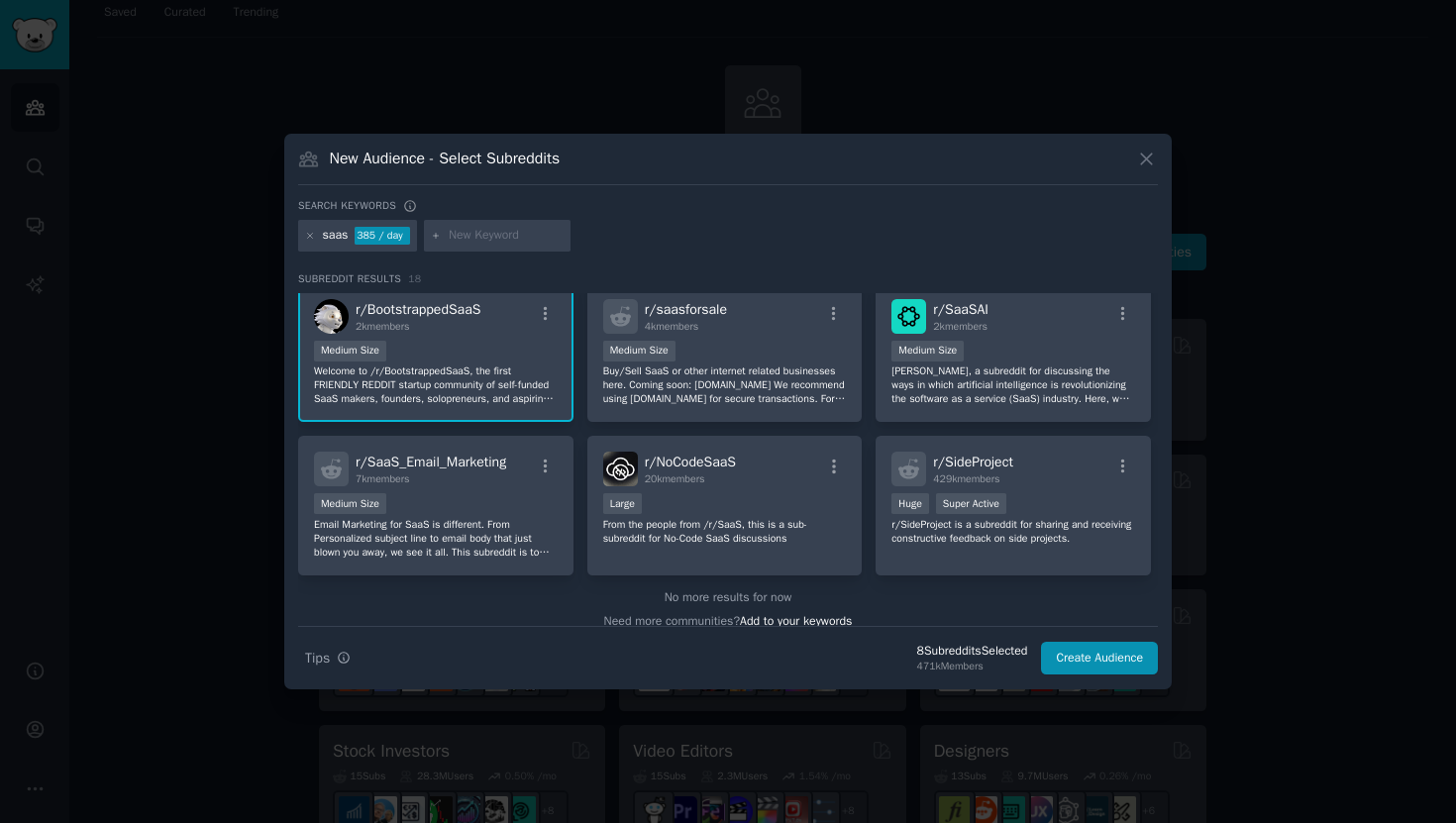 scroll, scrollTop: 624, scrollLeft: 0, axis: vertical 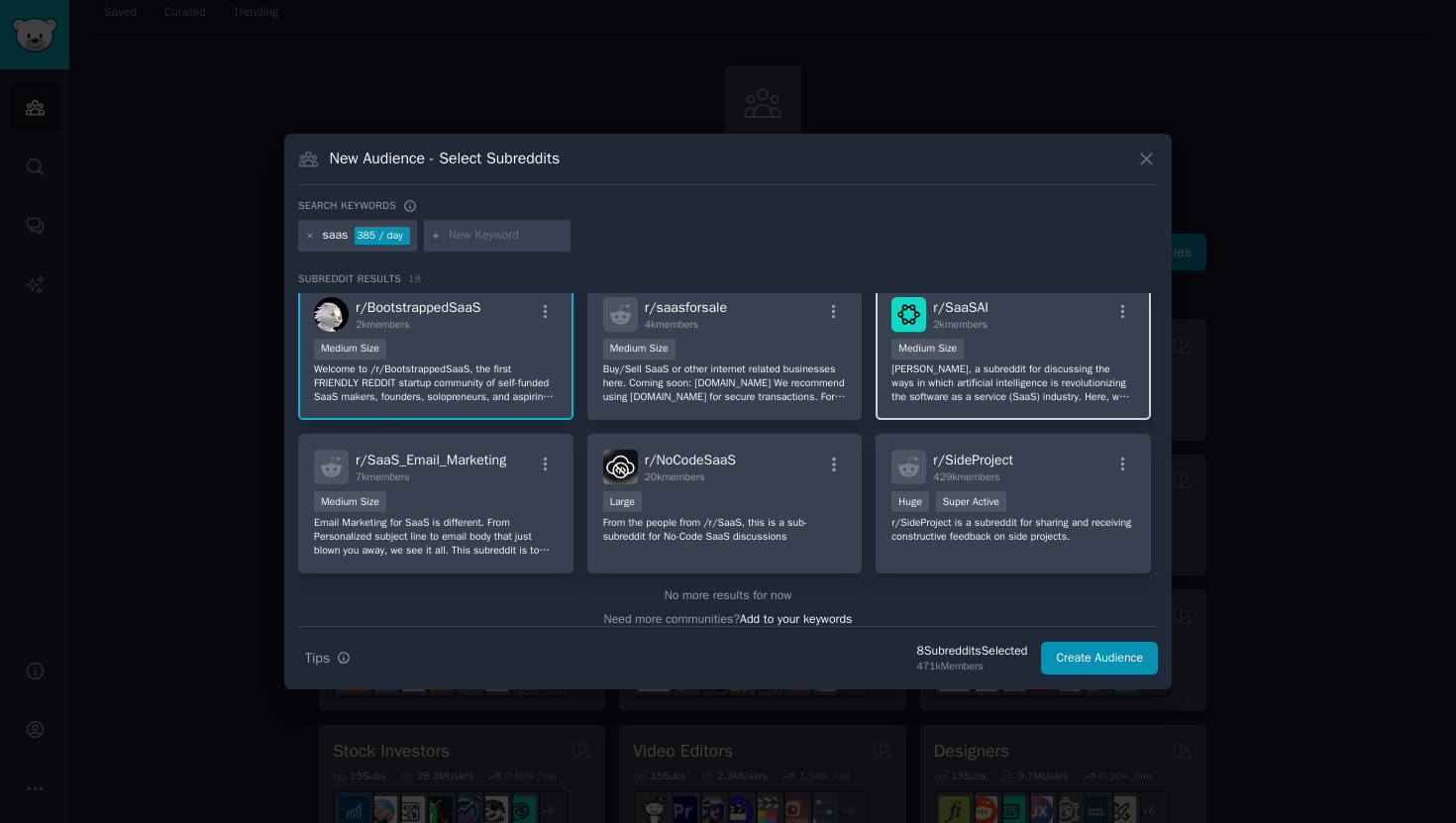 click on "[PERSON_NAME], a subreddit for discussing the ways in which artificial intelligence is revolutionizing the software as a service (SaaS) industry. Here, we'll share success stories, tips, and resources for those looking to incorporate AI into their businesses, as well as discuss the latest trends and developments. Whether you're a business owner, an entrepreneur, or simply interested in the future of technology, join us in exploring the full potential of AI-powered SaaS and how it can drive success." at bounding box center [1013, 383] 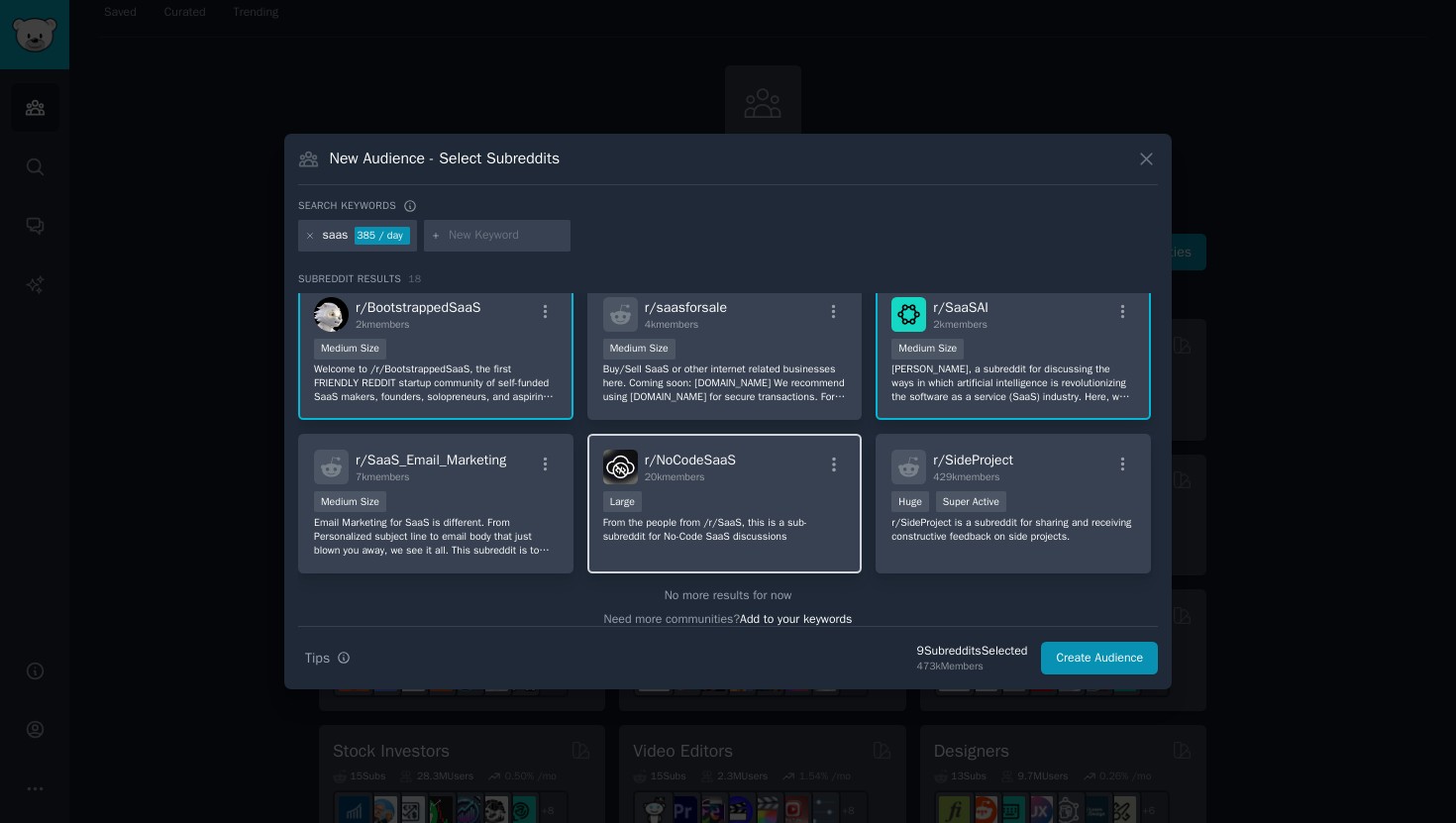 scroll, scrollTop: 641, scrollLeft: 0, axis: vertical 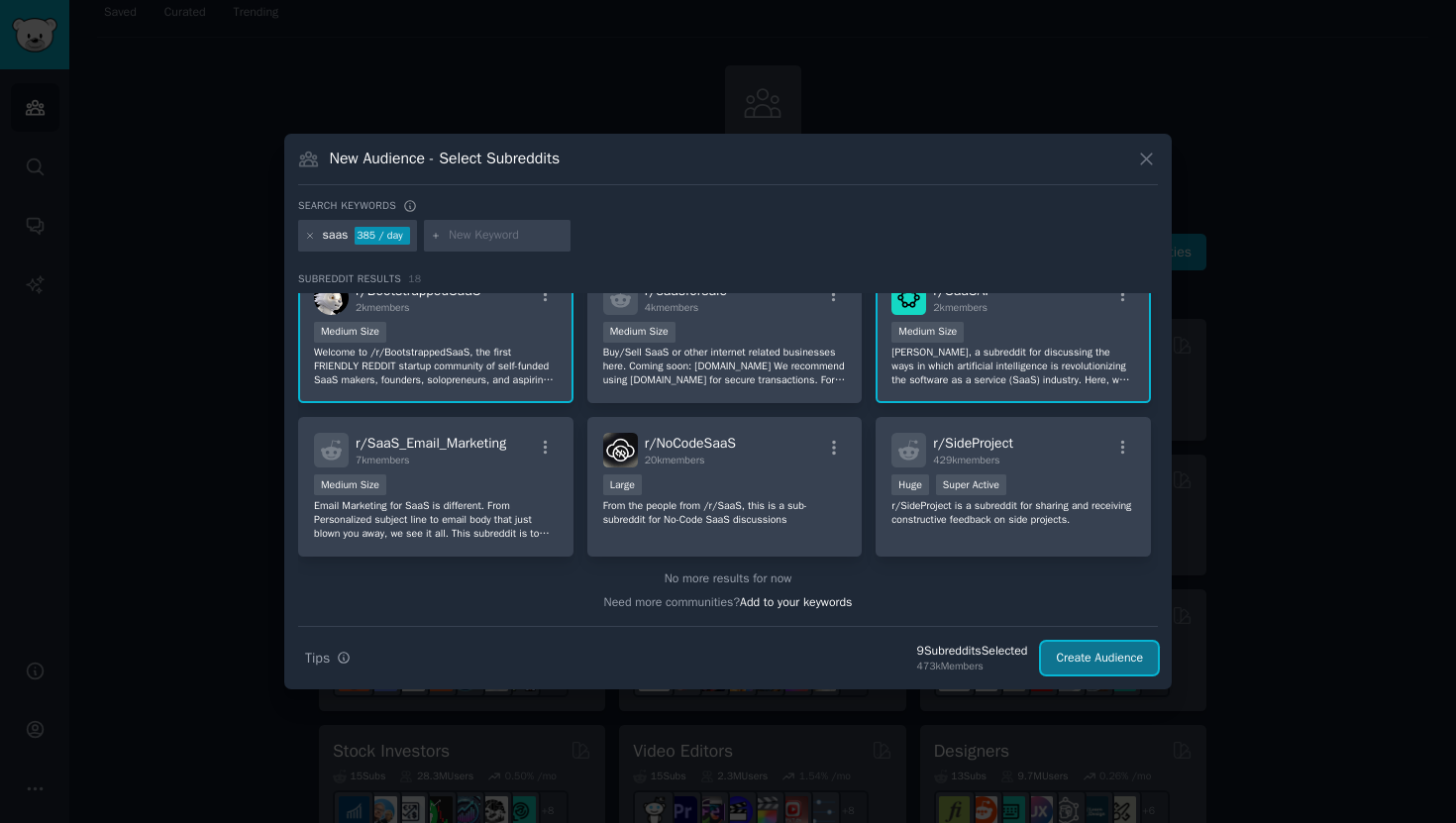 click on "Create Audience" at bounding box center (1099, 659) 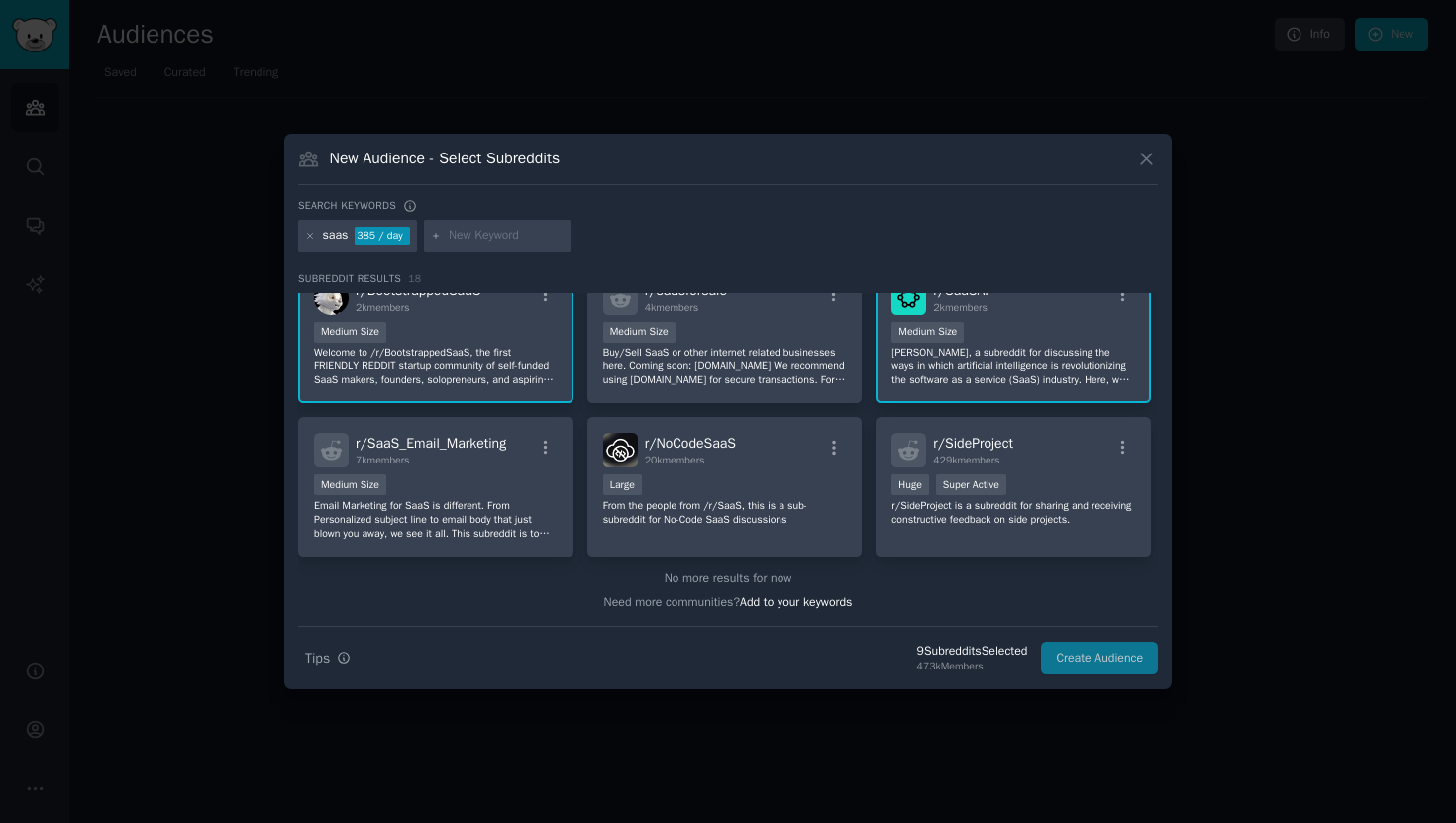 scroll, scrollTop: 0, scrollLeft: 0, axis: both 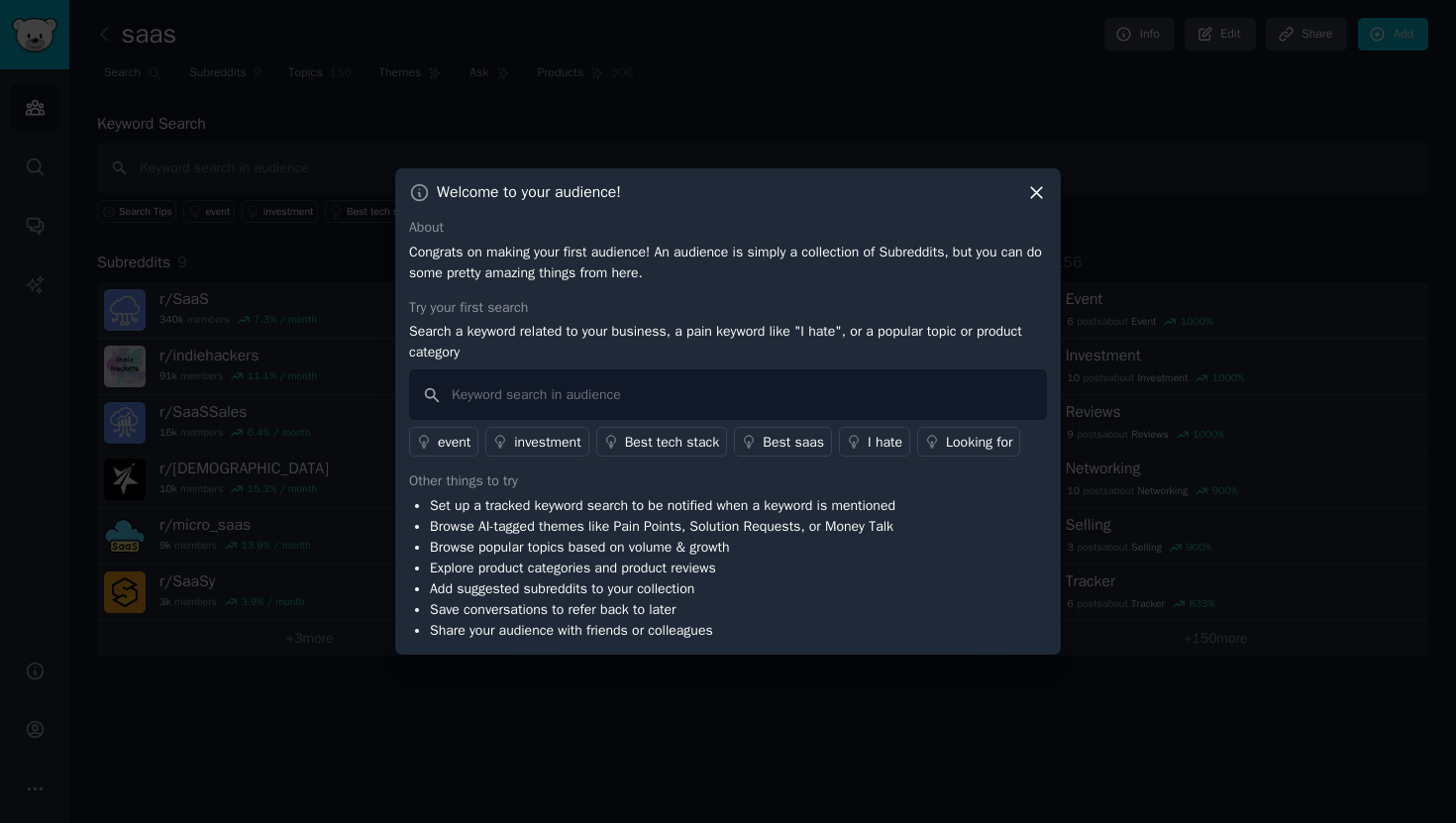 click on "Search a keyword related to your business, a pain keyword like "I hate", or a popular topic or product category" at bounding box center (728, 342) 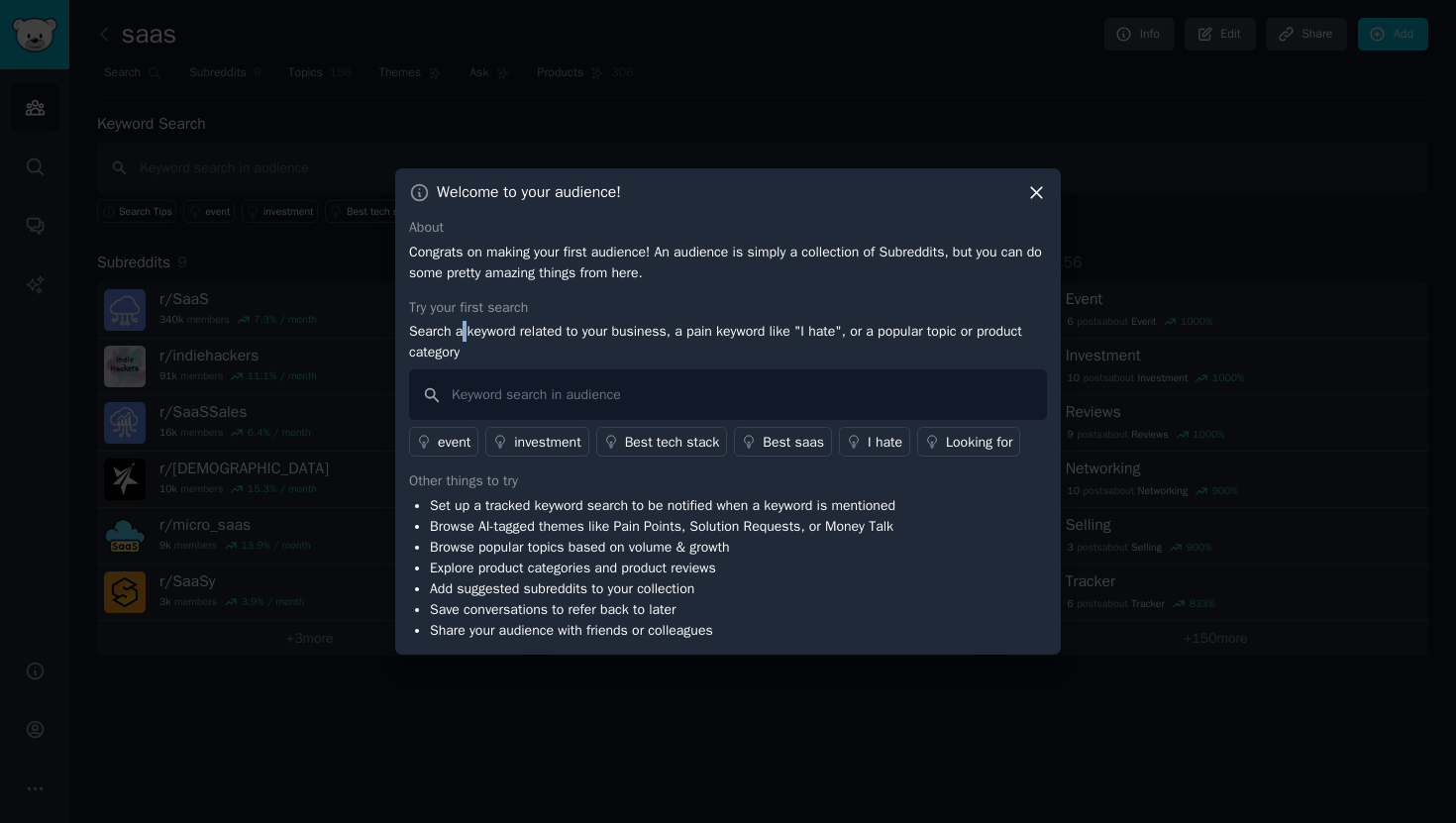 click on "Search a keyword related to your business, a pain keyword like "I hate", or a popular topic or product category" at bounding box center (728, 342) 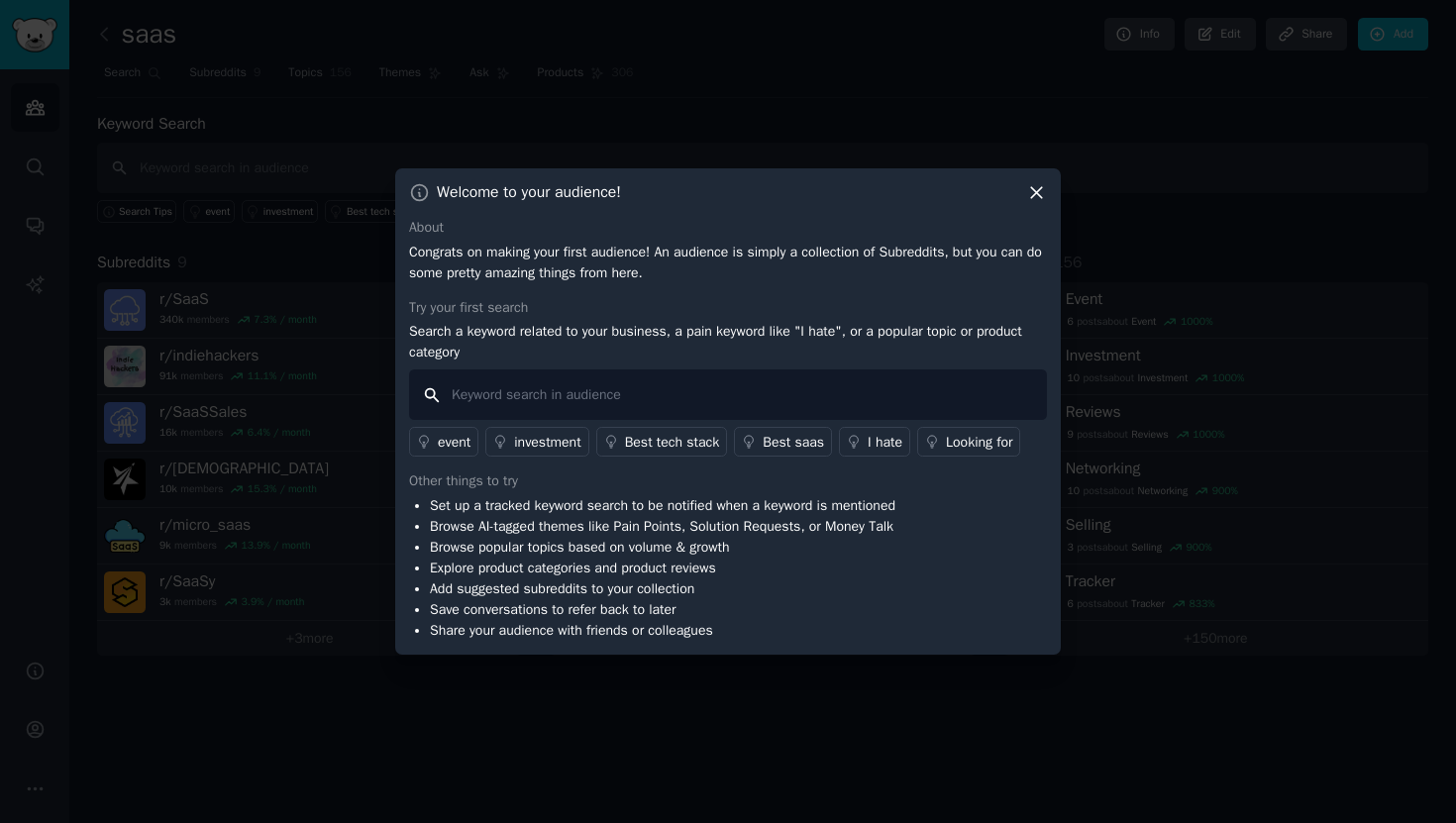 click at bounding box center [728, 394] 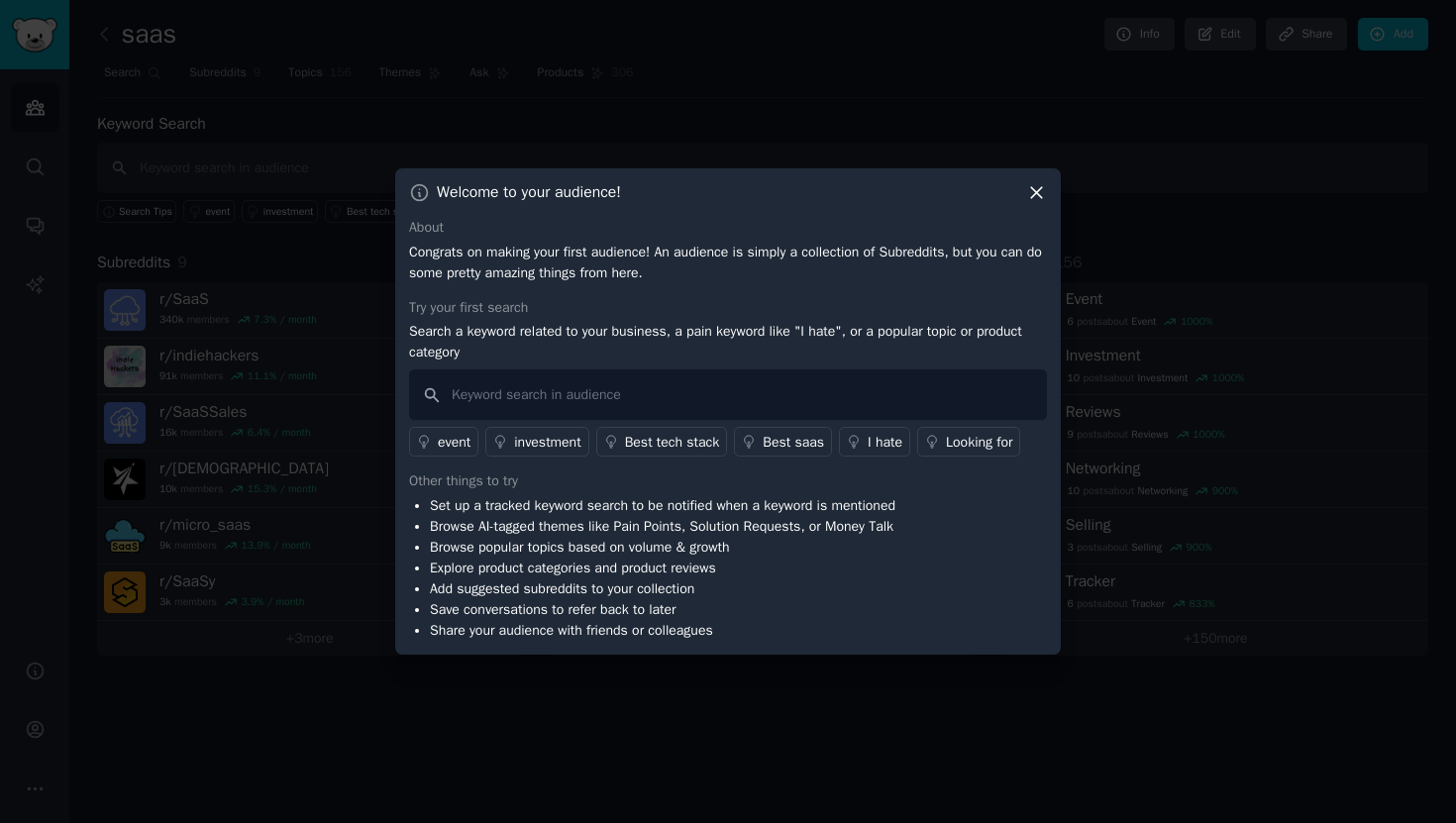 click on "Browse AI-tagged themes like Pain Points, Solution Requests, or Money Talk" at bounding box center (663, 526) 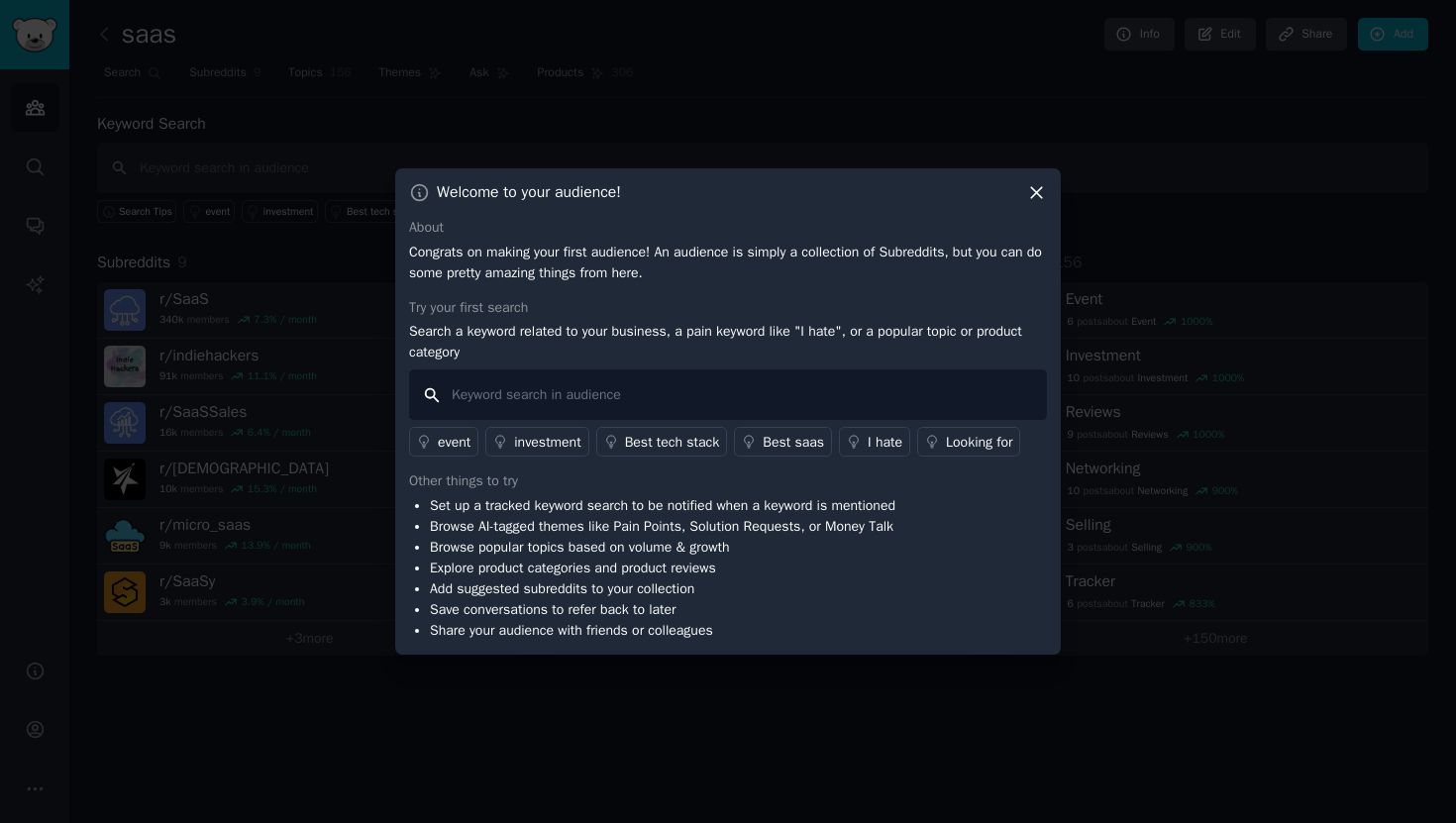 click at bounding box center [728, 394] 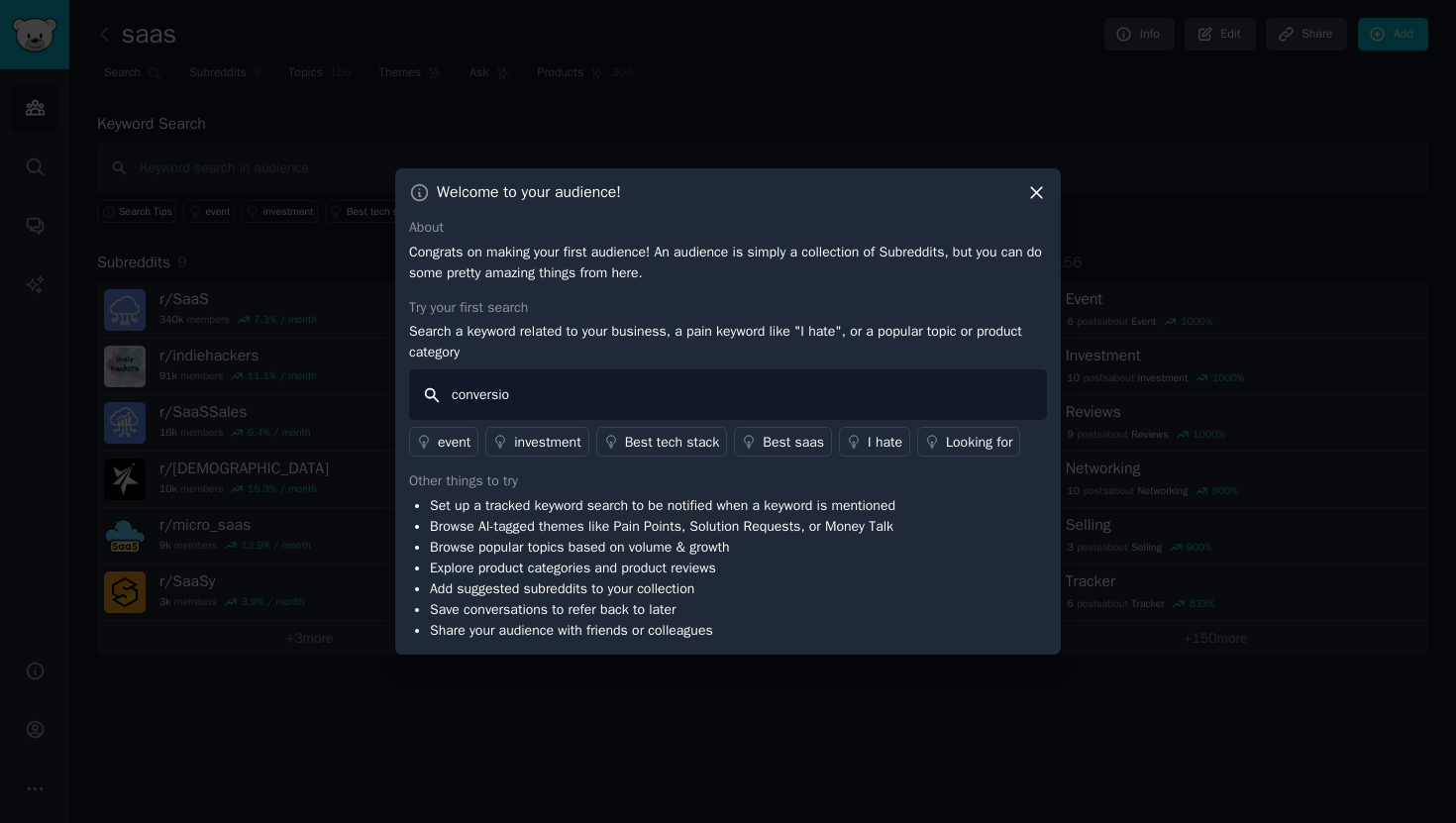 type on "conversion" 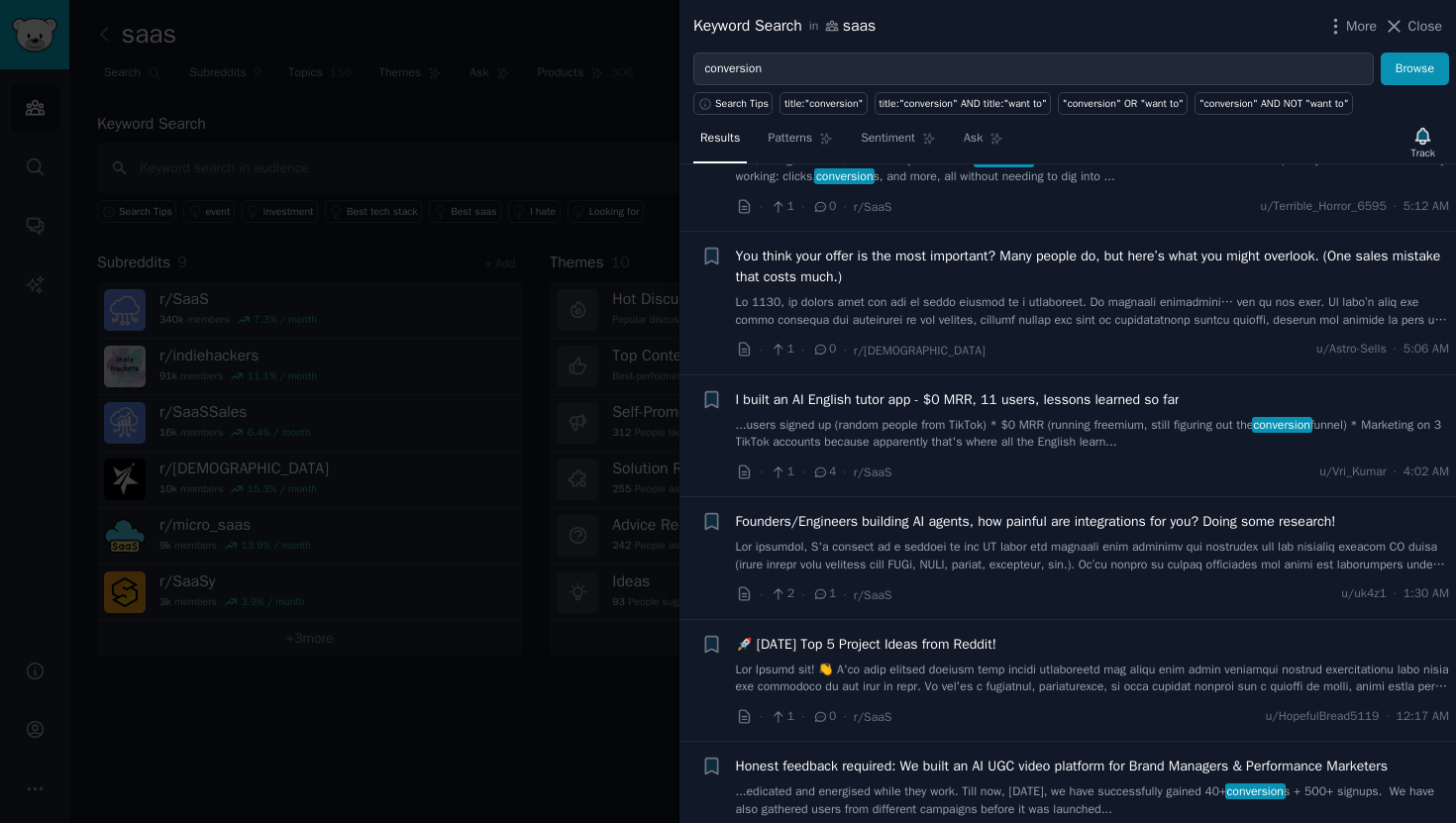 scroll, scrollTop: 0, scrollLeft: 0, axis: both 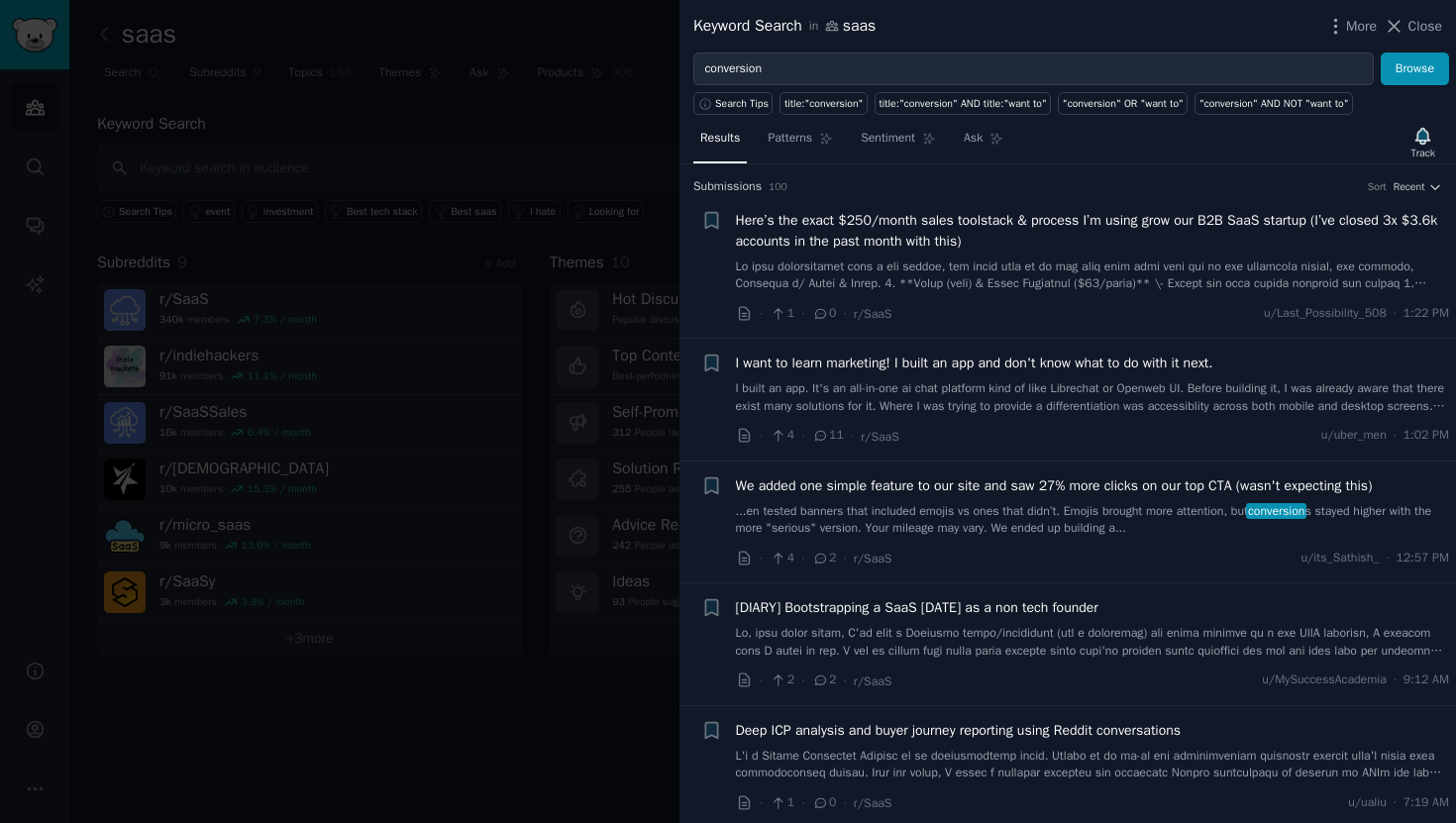 click at bounding box center [1092, 275] 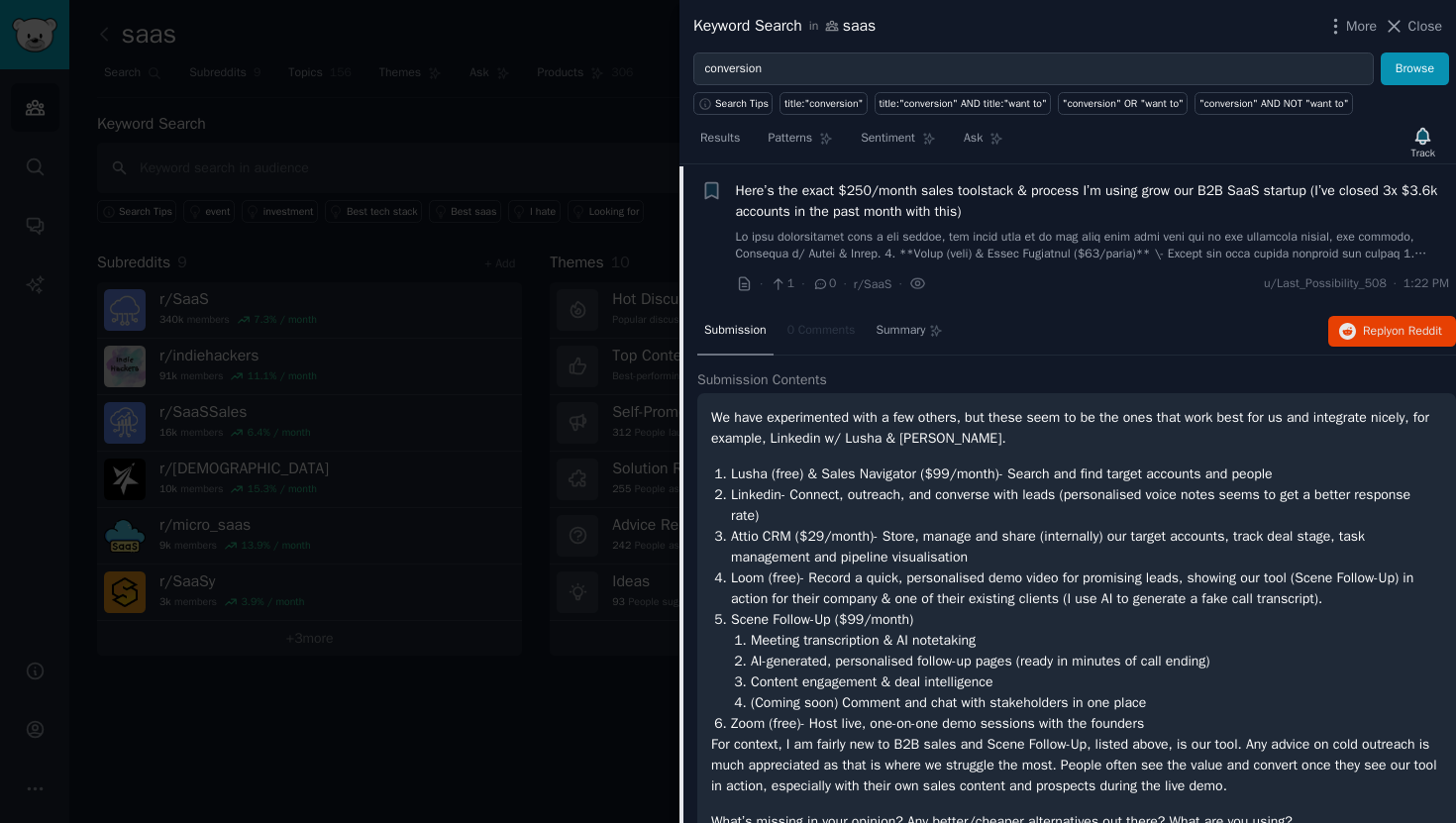 scroll, scrollTop: 31, scrollLeft: 0, axis: vertical 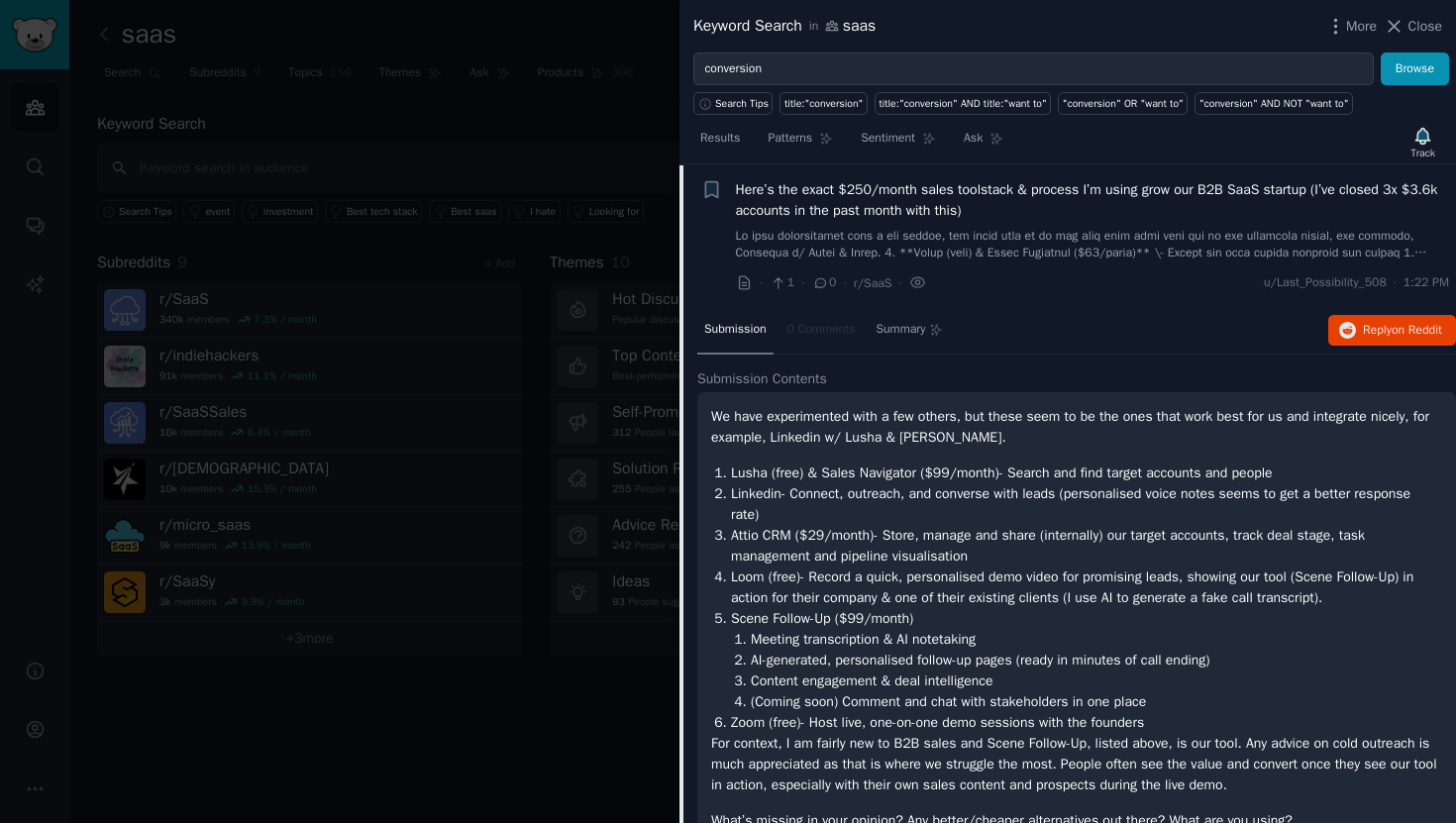 click at bounding box center (728, 411) 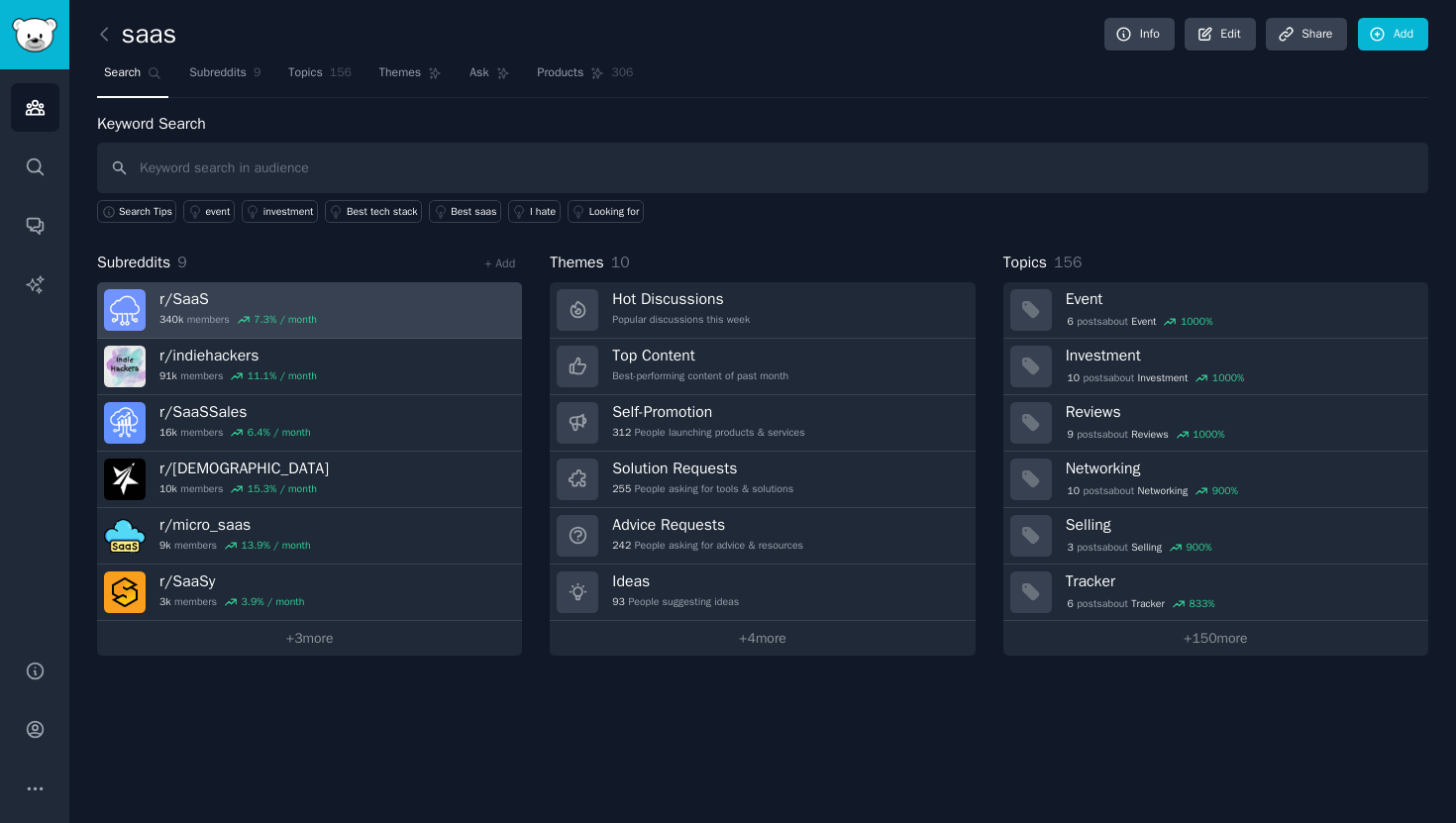click on "r/ SaaS" at bounding box center [238, 299] 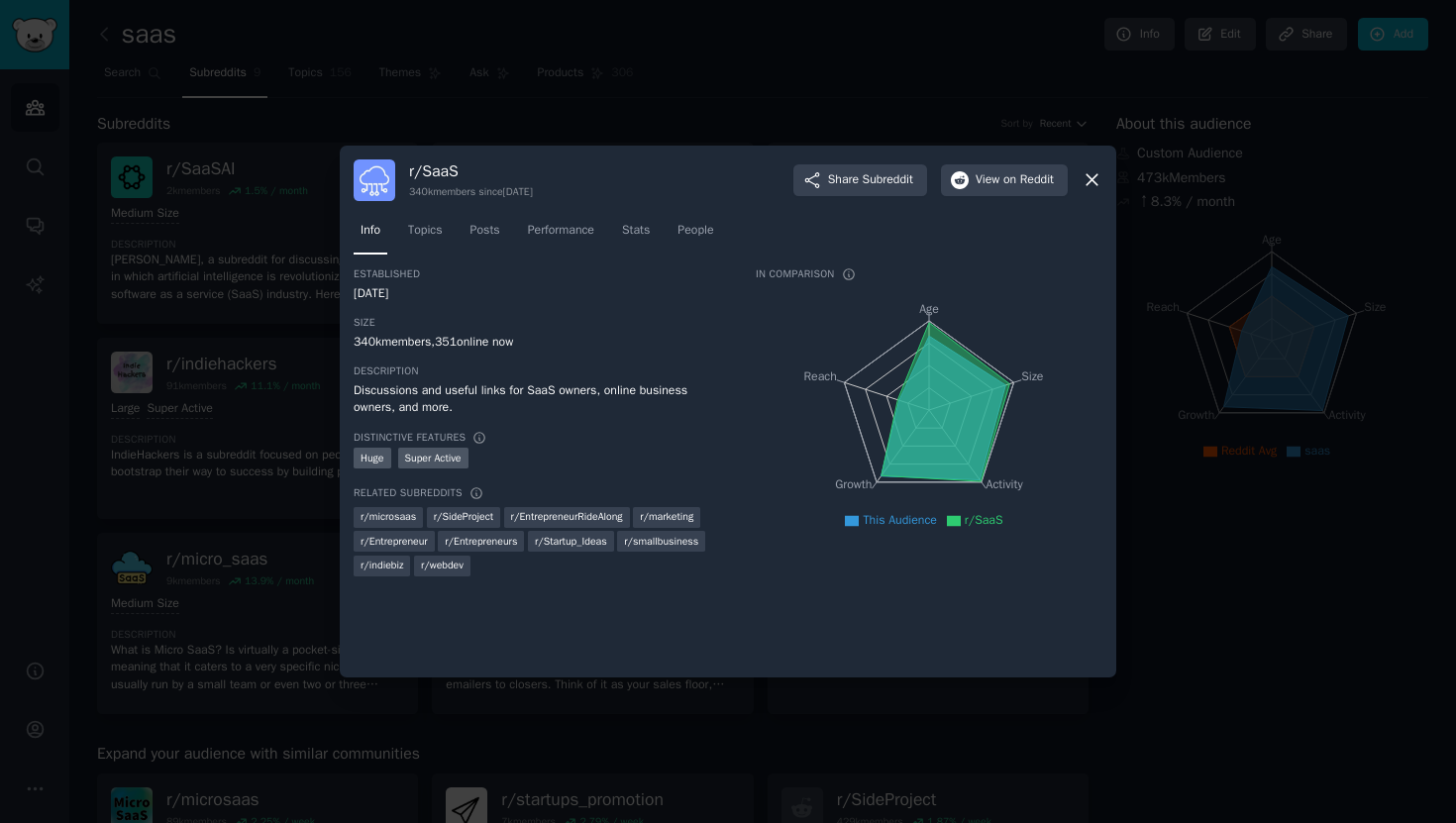 click 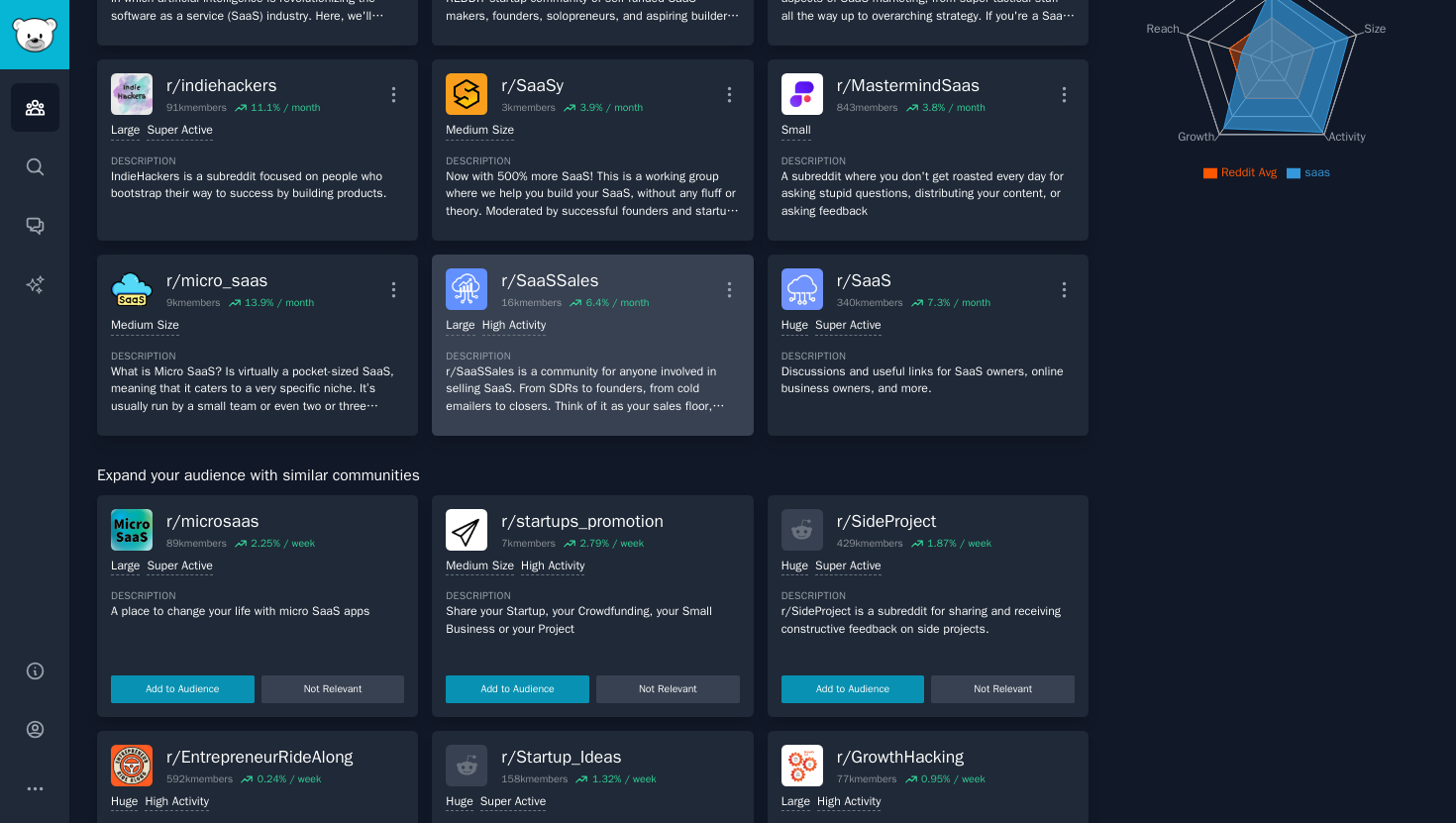 scroll, scrollTop: 0, scrollLeft: 0, axis: both 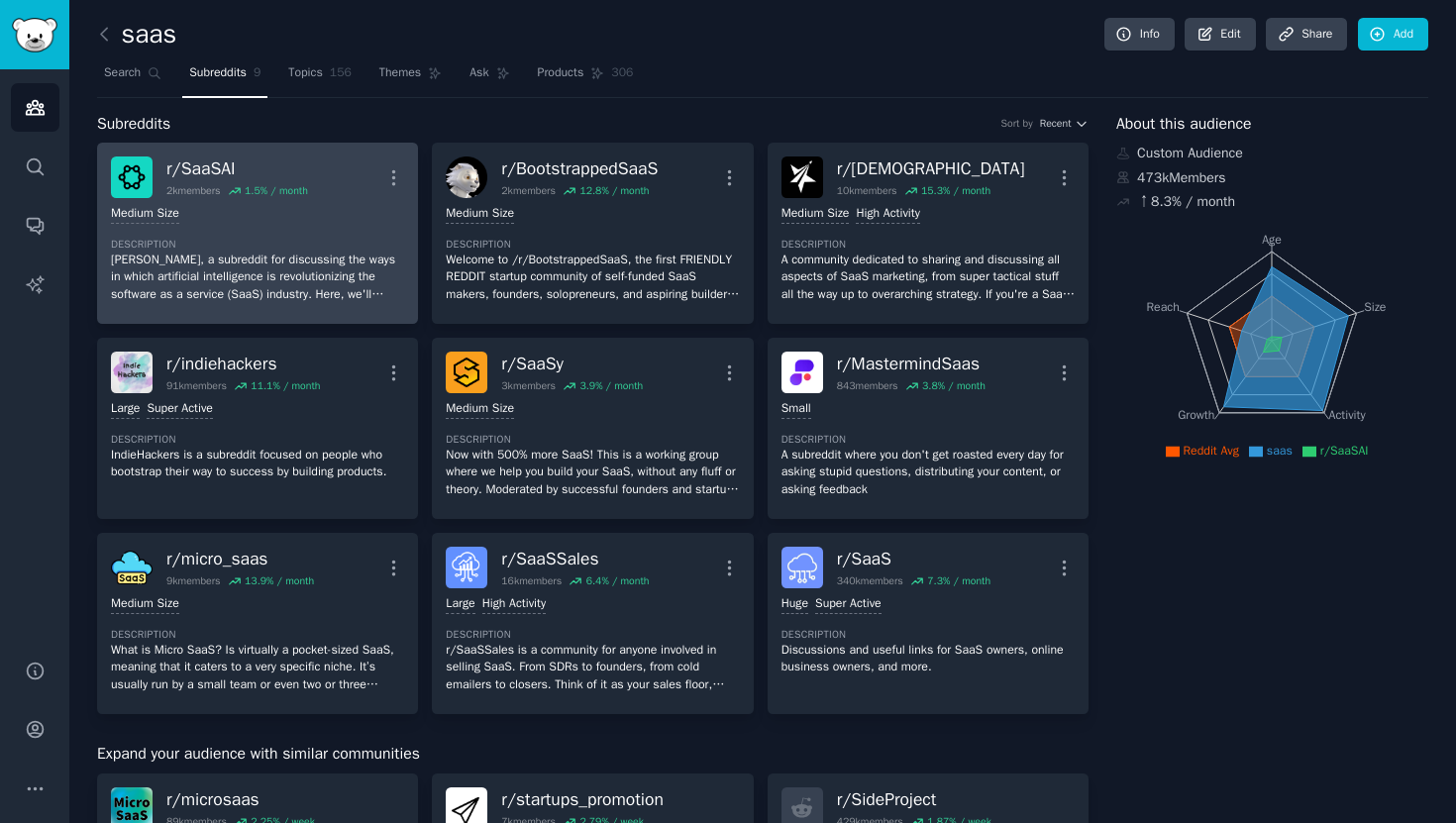 click on "Medium Size" at bounding box center [258, 214] 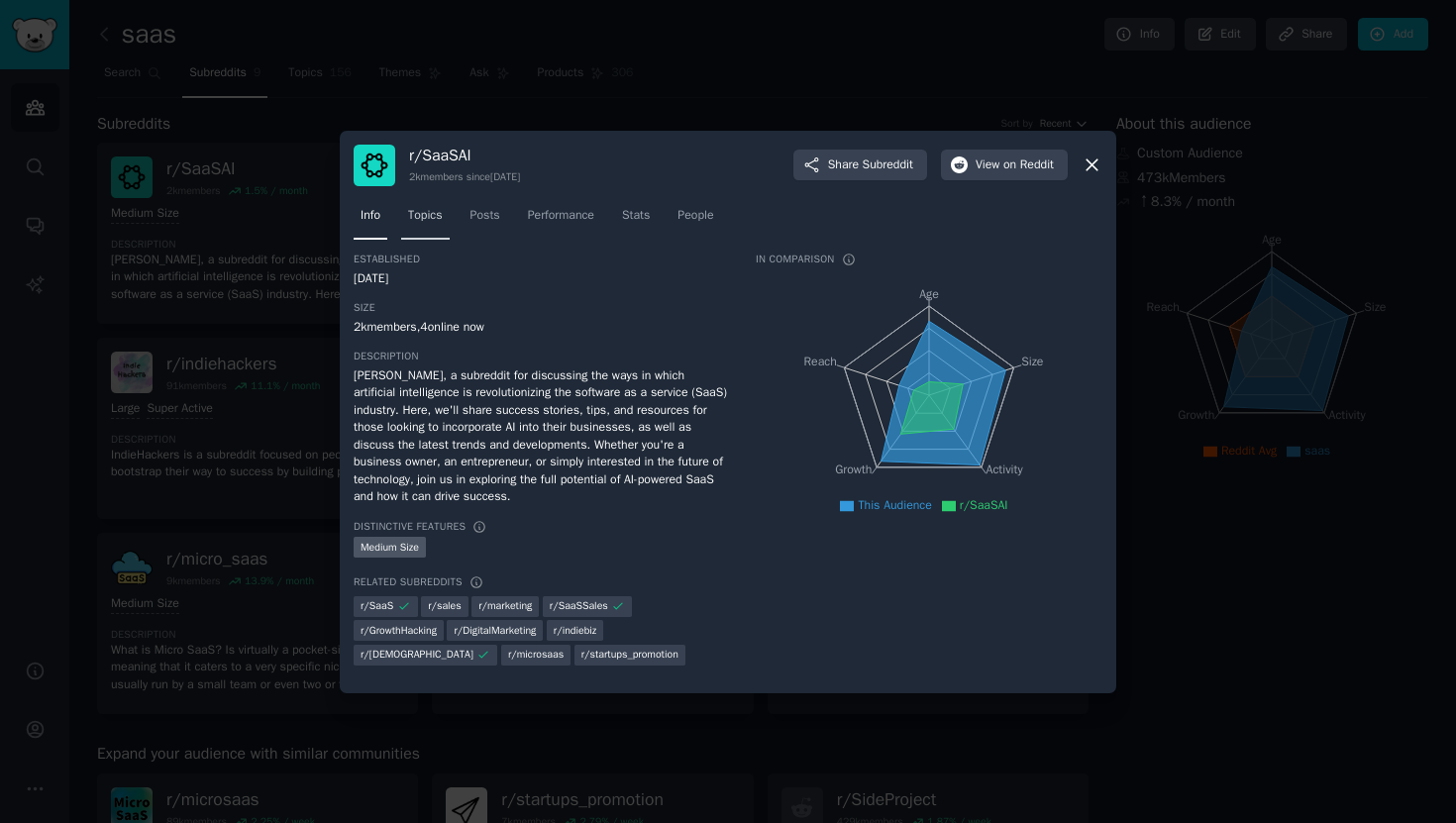click on "Topics" at bounding box center (425, 220) 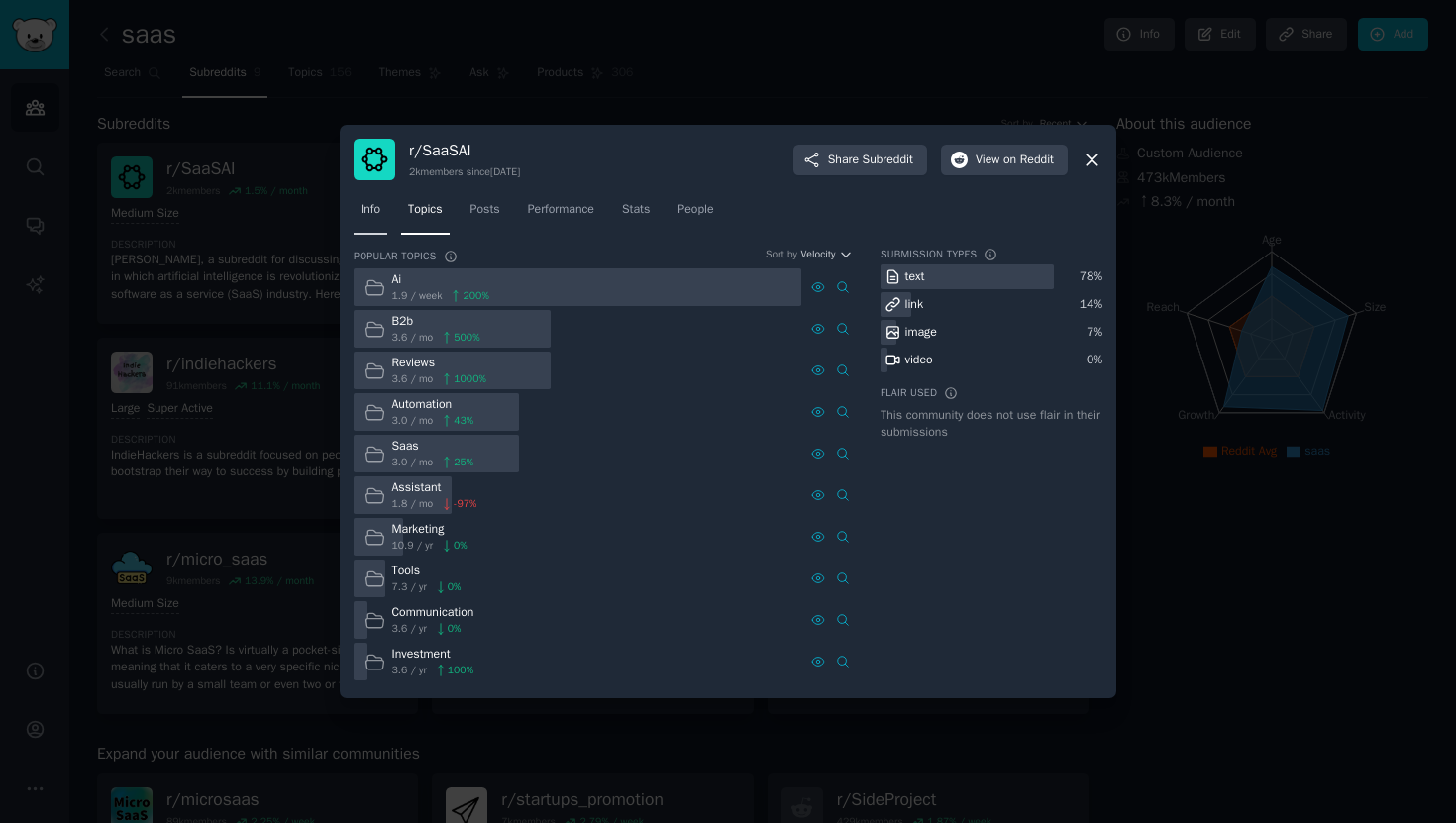 click on "Info Topics Posts Performance Stats People" 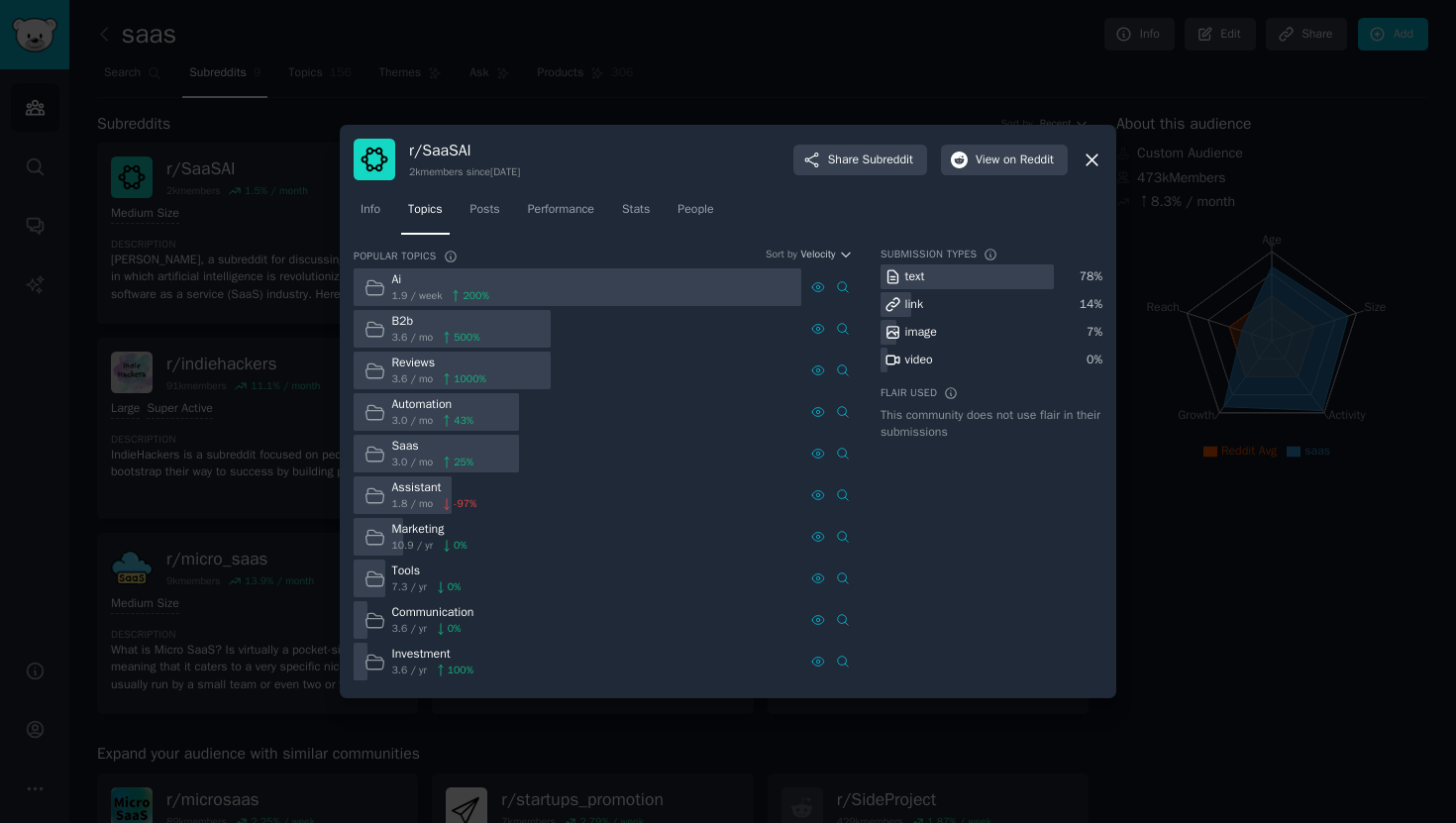 click 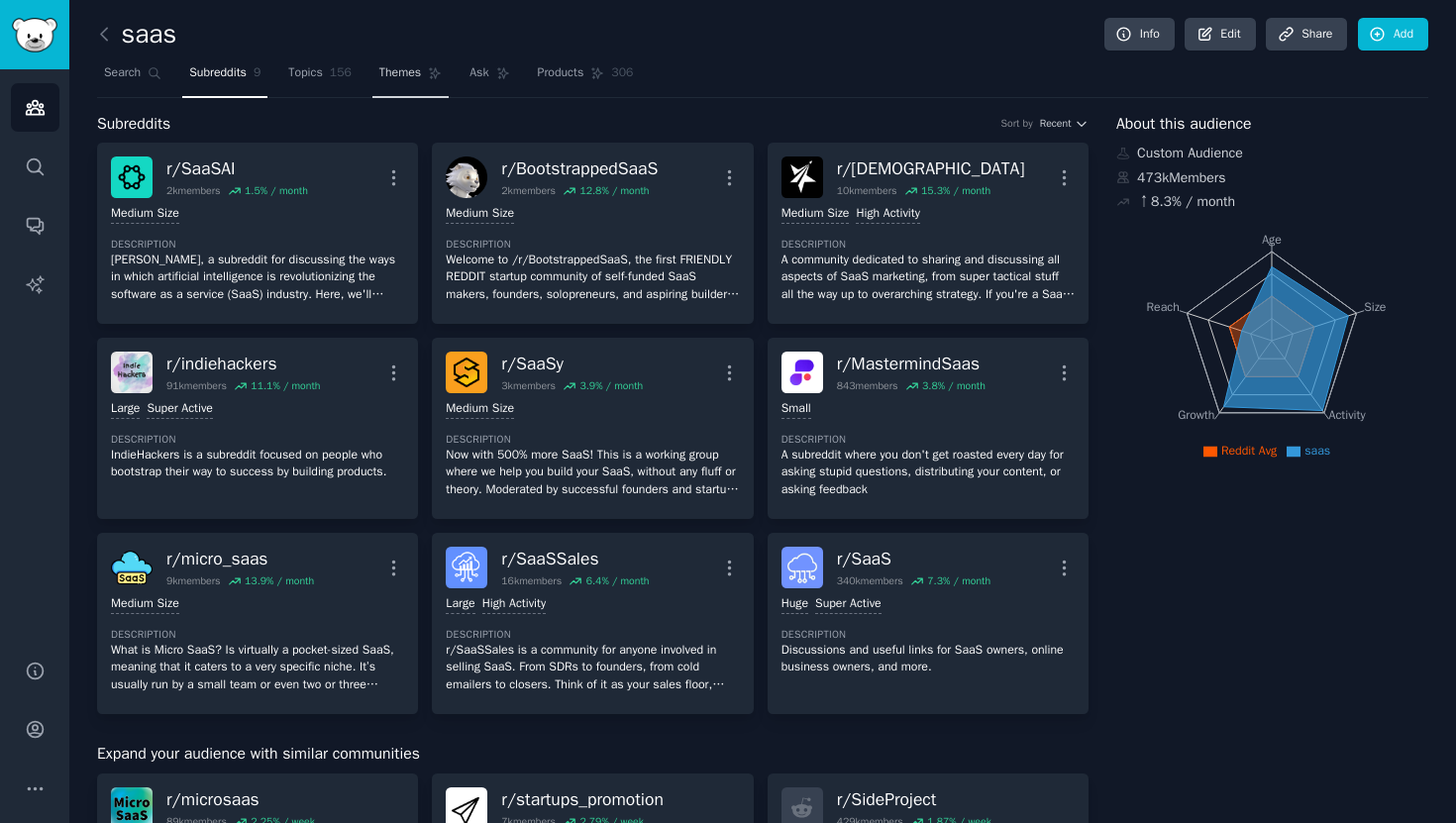 click on "Themes" at bounding box center [410, 77] 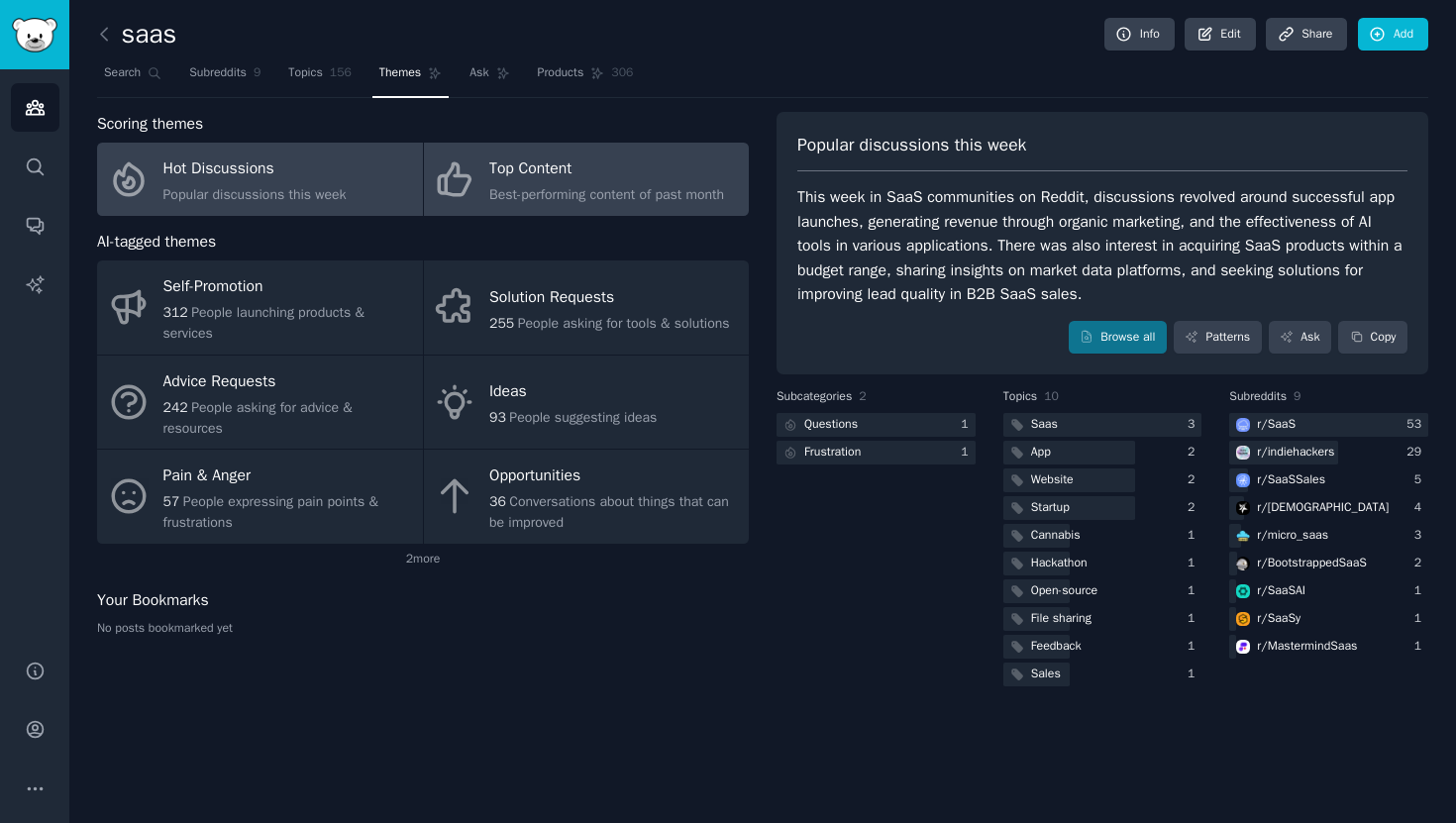 click on "Best-performing content of past month" at bounding box center (606, 194) 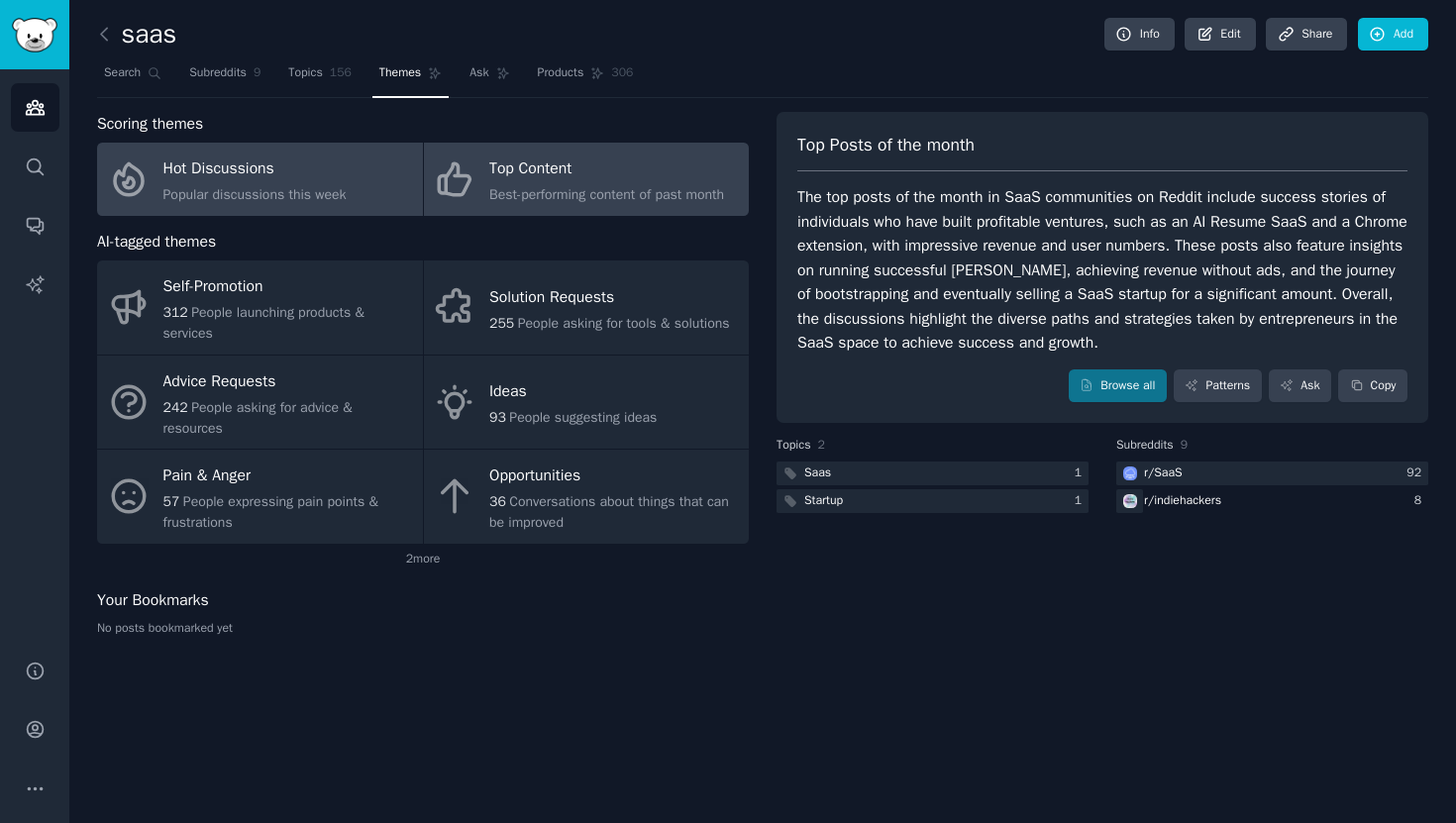 click on "Popular discussions this week" 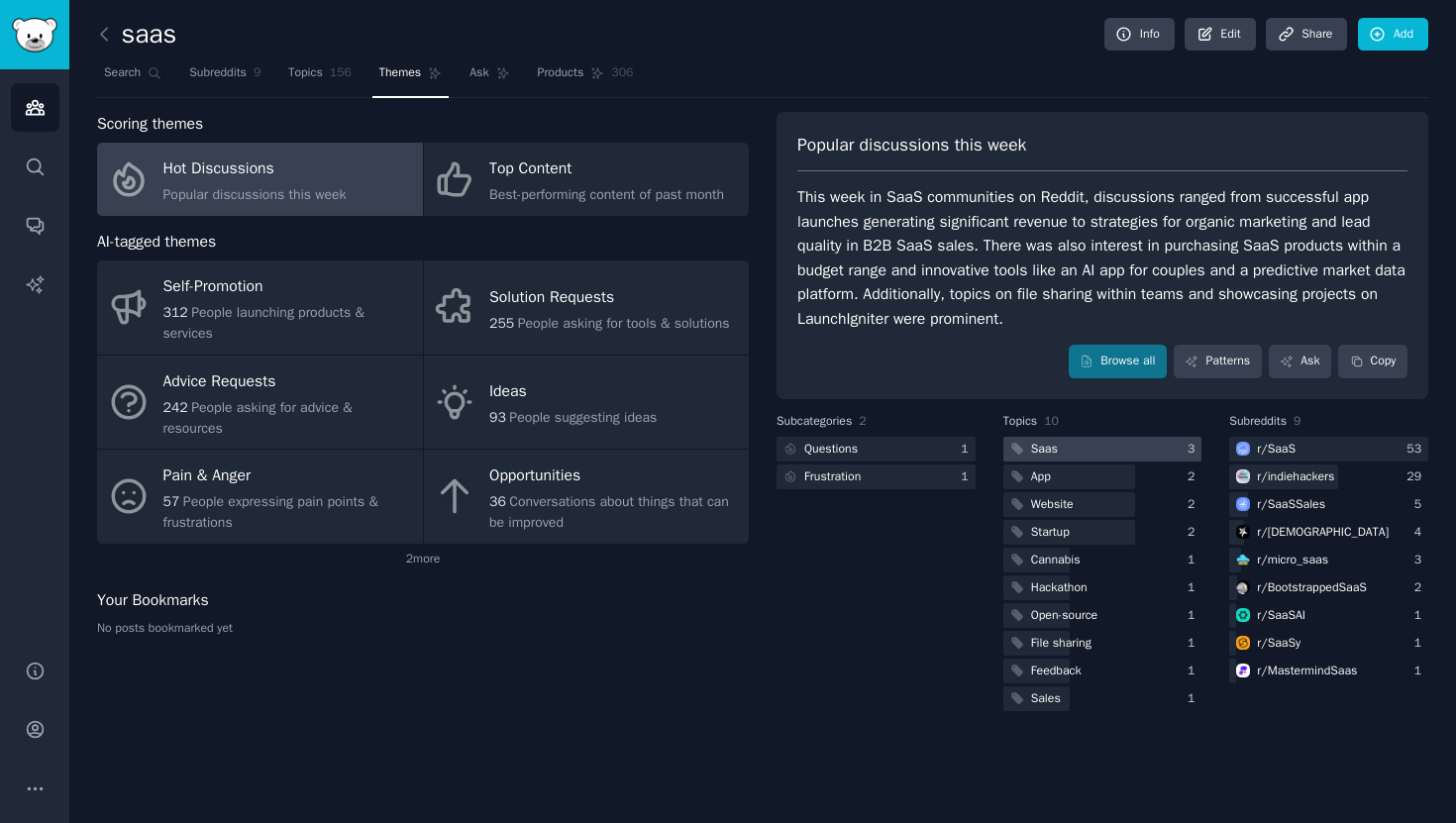 click at bounding box center (1102, 449) 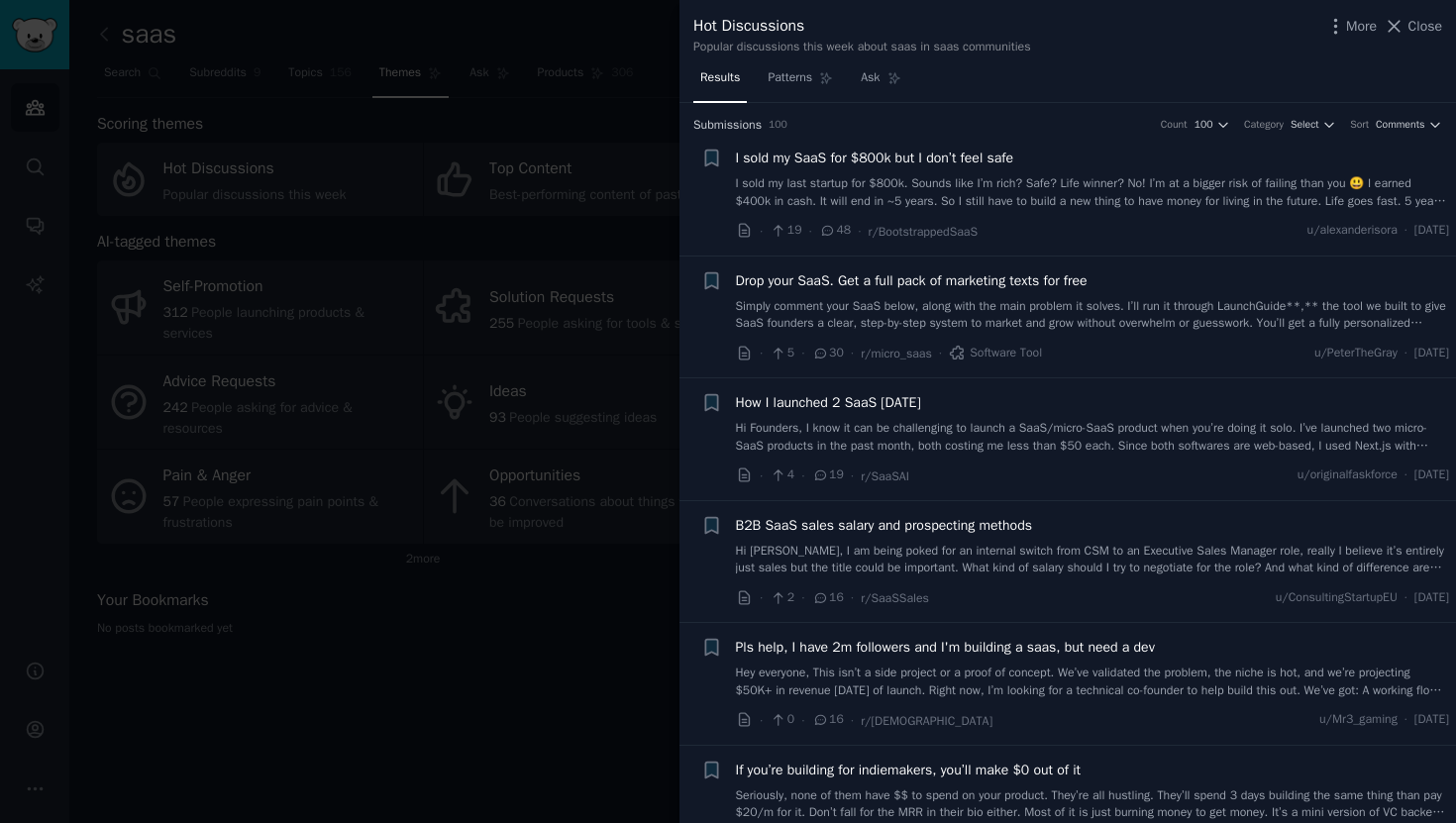 click on "I sold my last startup for $800k. Sounds like I’m rich? Safe? Life winner?
No! I’m at a bigger risk of failing than you 😃
I earned $400k in cash. It will end in ~5 years. So I still have to build a new thing to have money for living in the future. Life goes fast. 5 years is nothing. I already wasted 2 years dreaming 🫠 I need to build ASAP.
Statistically, you have a 90% risk of failure.
My risk of failing is even bigger because I already had success: now I’m overconfident and biased. Instead of discovering new, my mindset tells me to repeat what I did in [DATE]. Chances it will work again in [DATE]? 😇" at bounding box center (1092, 192) 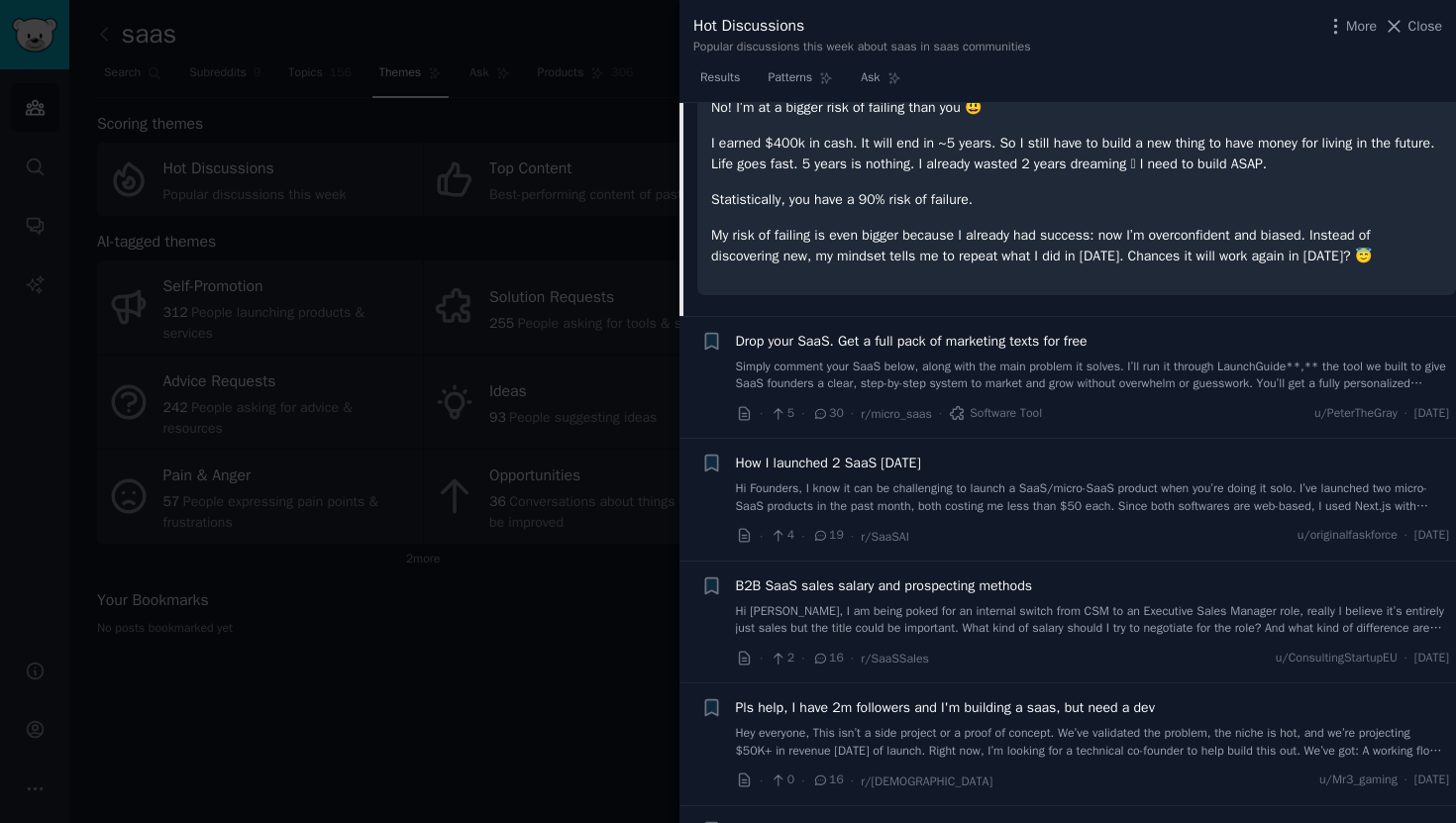 scroll, scrollTop: 331, scrollLeft: 0, axis: vertical 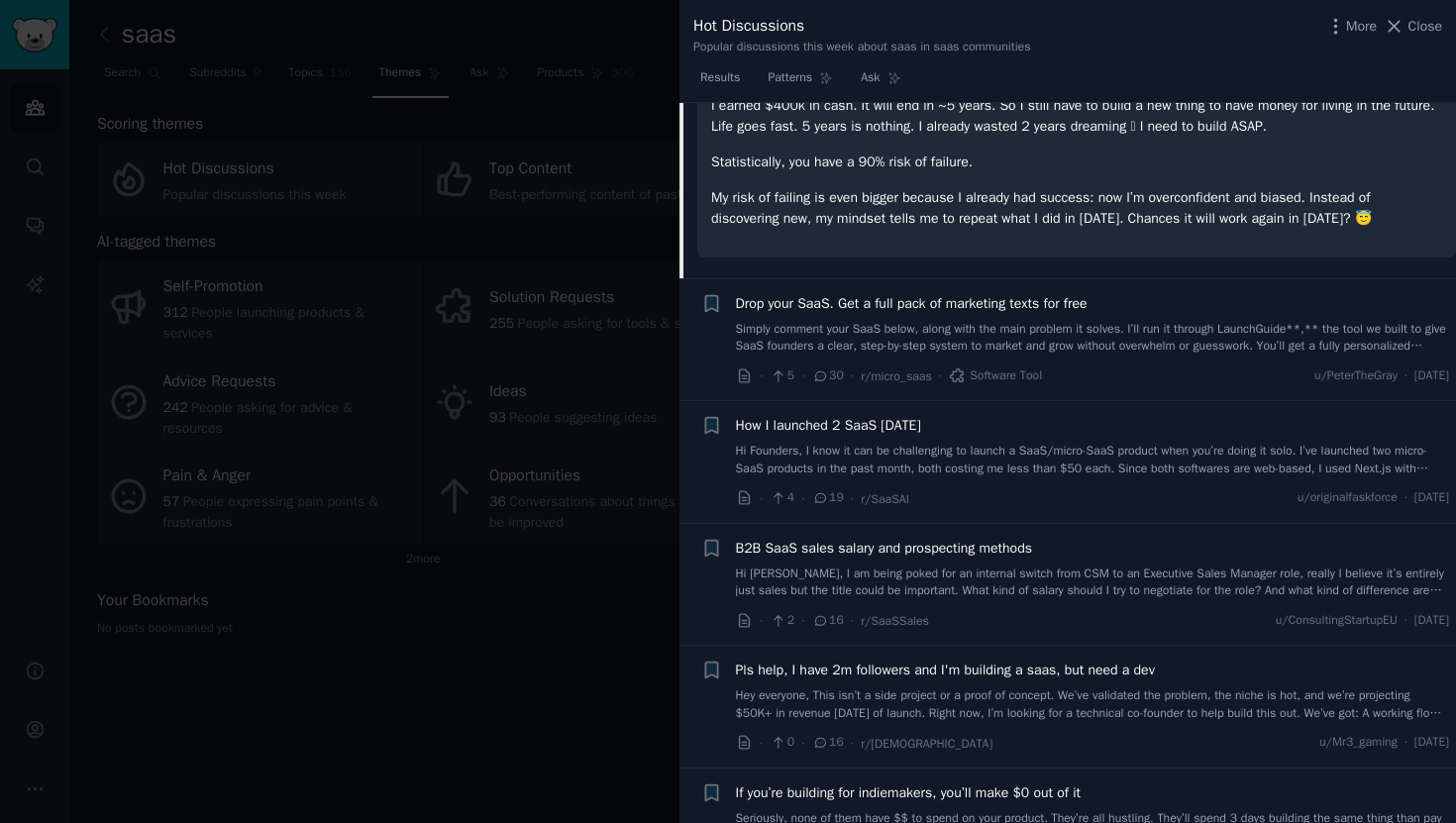 click on "Simply comment your SaaS below, along with the main problem it solves.
I’ll run it through LaunchGuide**,** the tool we built to give SaaS founders a clear, step-by-step system to market and grow without overwhelm or guesswork.
You’ll get a fully personalized Marketing Vault, including:
* 1 Irresistible Offer ([PERSON_NAME]-style)
* 4 Pitches
* 3 Positioning Statements
* 5 Product Descriptions
* 4 Offer Components
* 4 Social Media Bios (Twitter, LinkedIn, Instagram, Facebook)
* Custom USPs tailored to each of your audiences
Example: [https://[DOMAIN_NAME]/a/uTU0WFH](https://[DOMAIN_NAME]/a/uTU0WFH)
This Marketing Vault is normally only available to LaunchGuide users, but we’re giving it away to celebrate our beta.
If it's useful, all we ask is your honest feedback.
Drop your SaaS below, and I’ll send you a full set of sales text crafted to help you get more users, faster." at bounding box center [1092, 338] 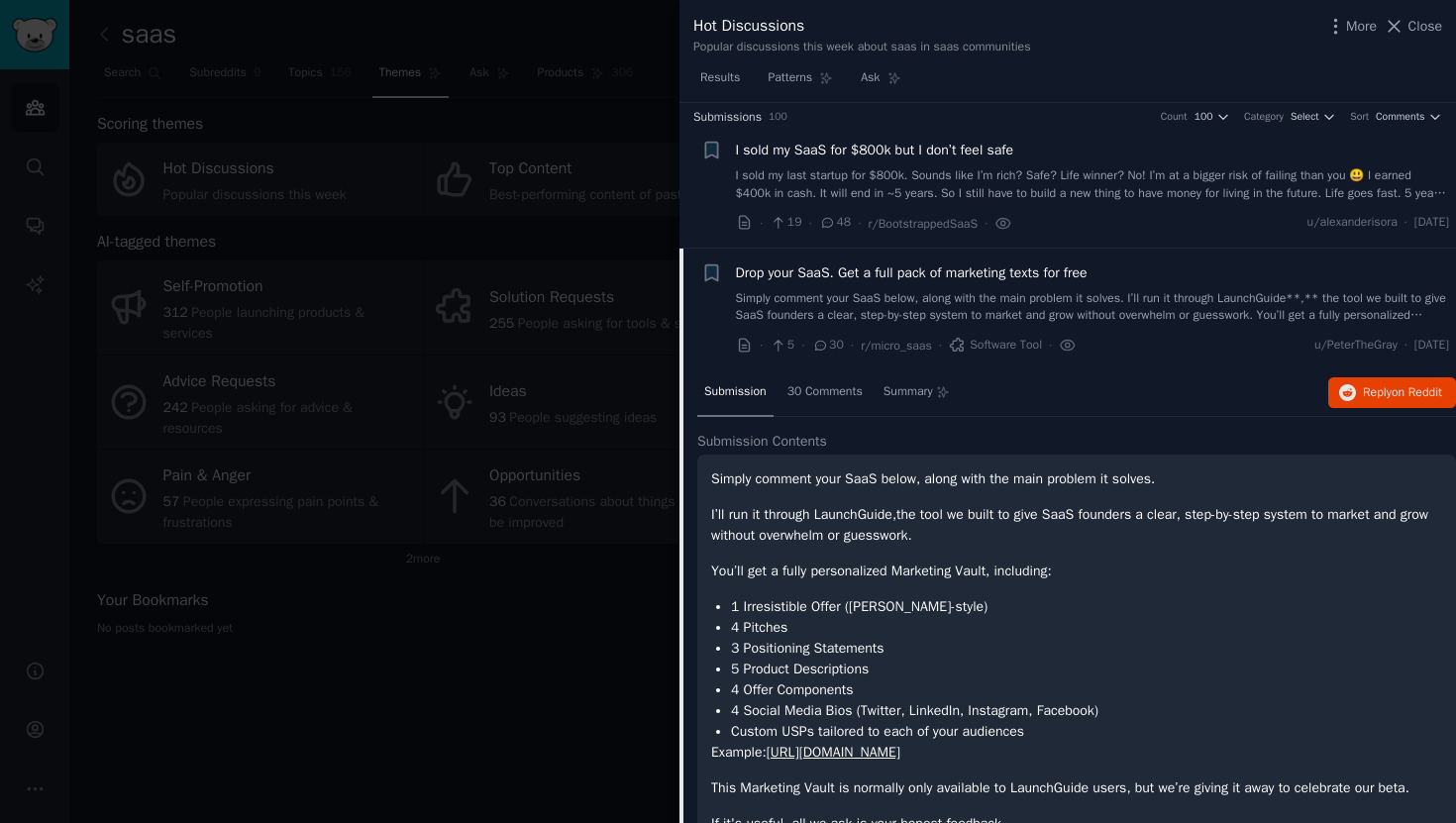 scroll, scrollTop: 0, scrollLeft: 0, axis: both 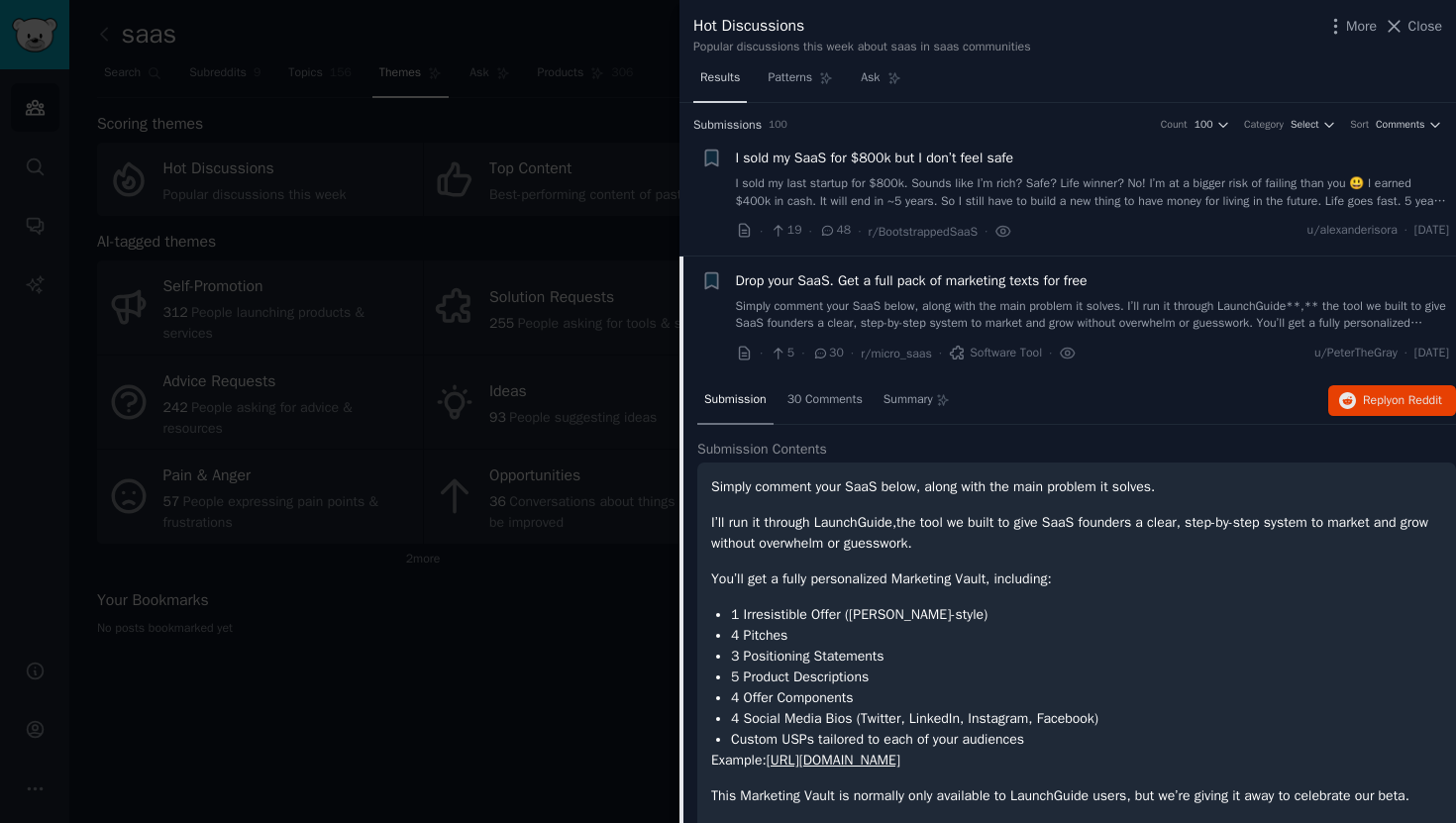 click on "Results" at bounding box center (720, 82) 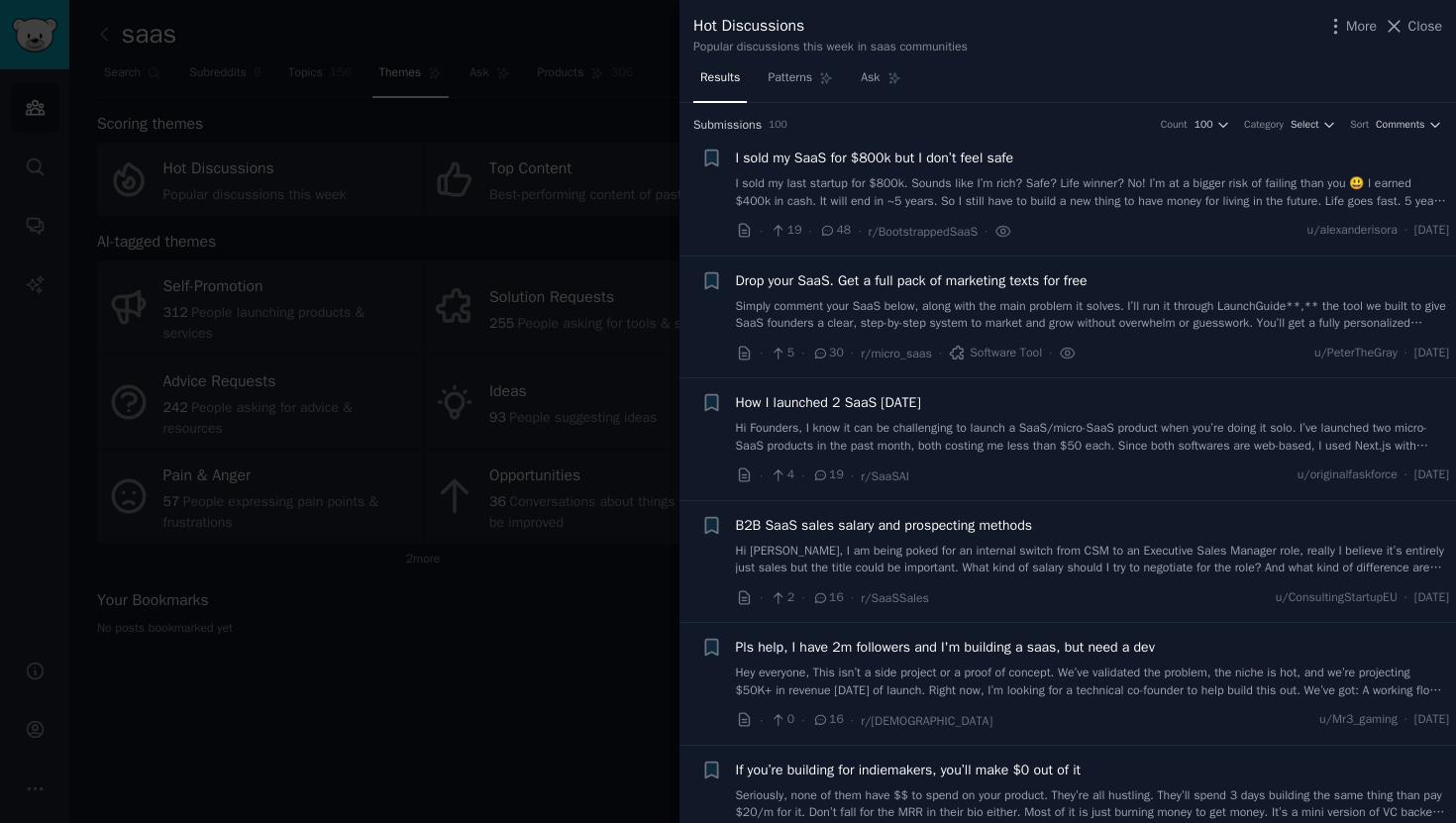 click on "I sold my last startup for $800k. Sounds like I’m rich? Safe? Life winner?
No! I’m at a bigger risk of failing than you 😃
I earned $400k in cash. It will end in ~5 years. So I still have to build a new thing to have money for living in the future. Life goes fast. 5 years is nothing. I already wasted 2 years dreaming 🫠 I need to build ASAP.
Statistically, you have a 90% risk of failure.
My risk of failing is even bigger because I already had success: now I’m overconfident and biased. Instead of discovering new, my mindset tells me to repeat what I did in [DATE]. Chances it will work again in [DATE]? 😇" at bounding box center [1092, 192] 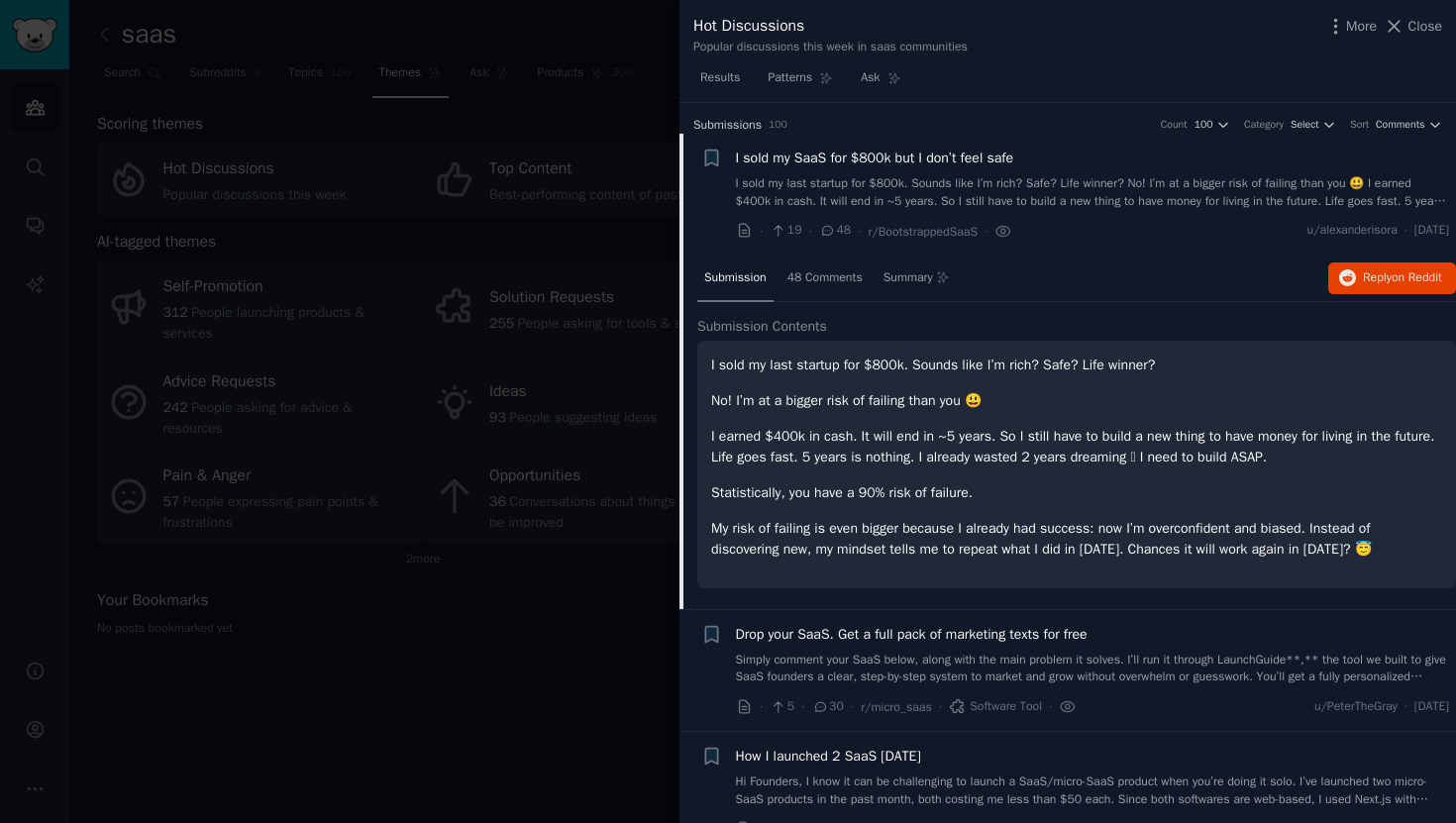 scroll, scrollTop: 31, scrollLeft: 0, axis: vertical 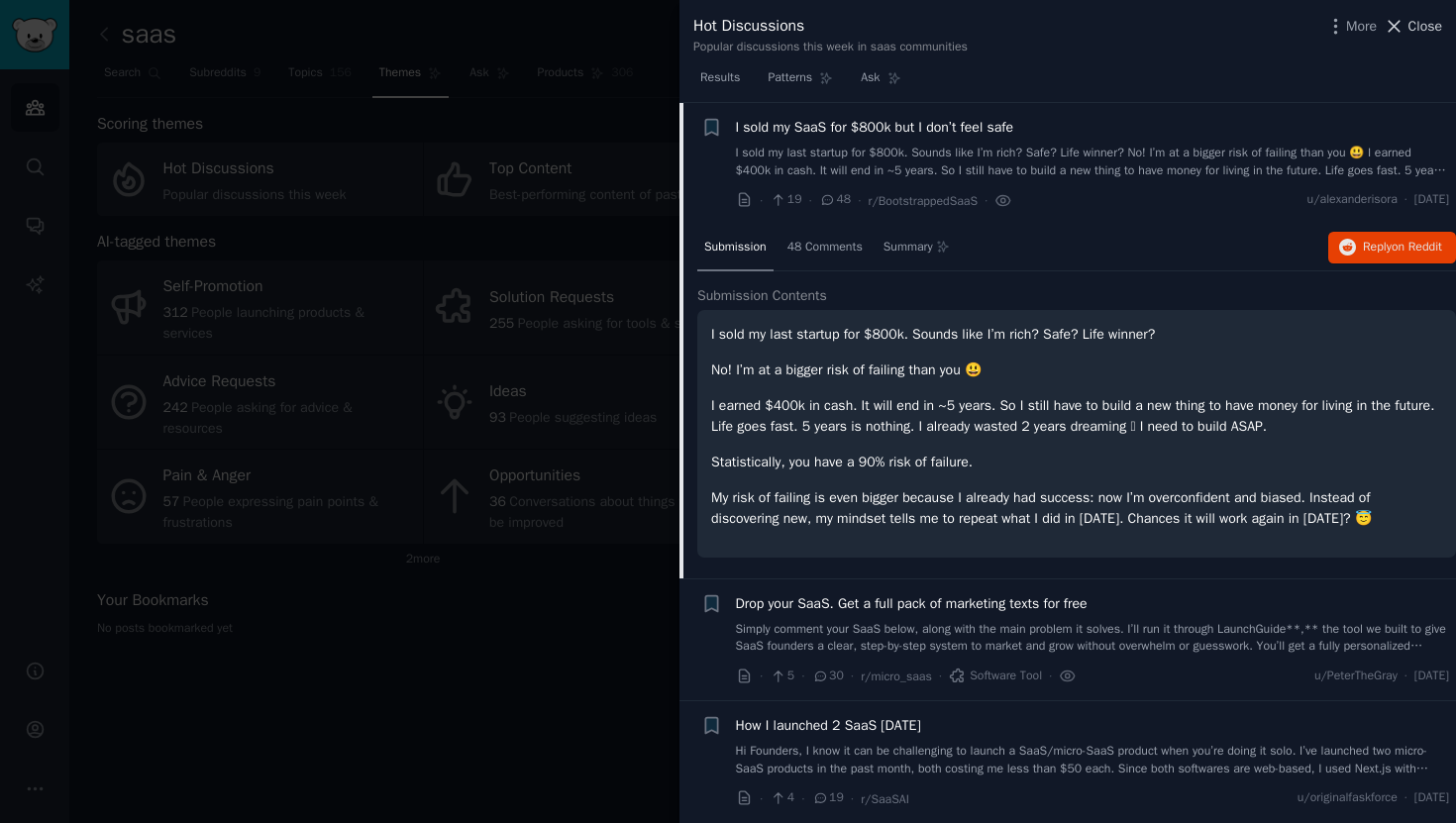 click 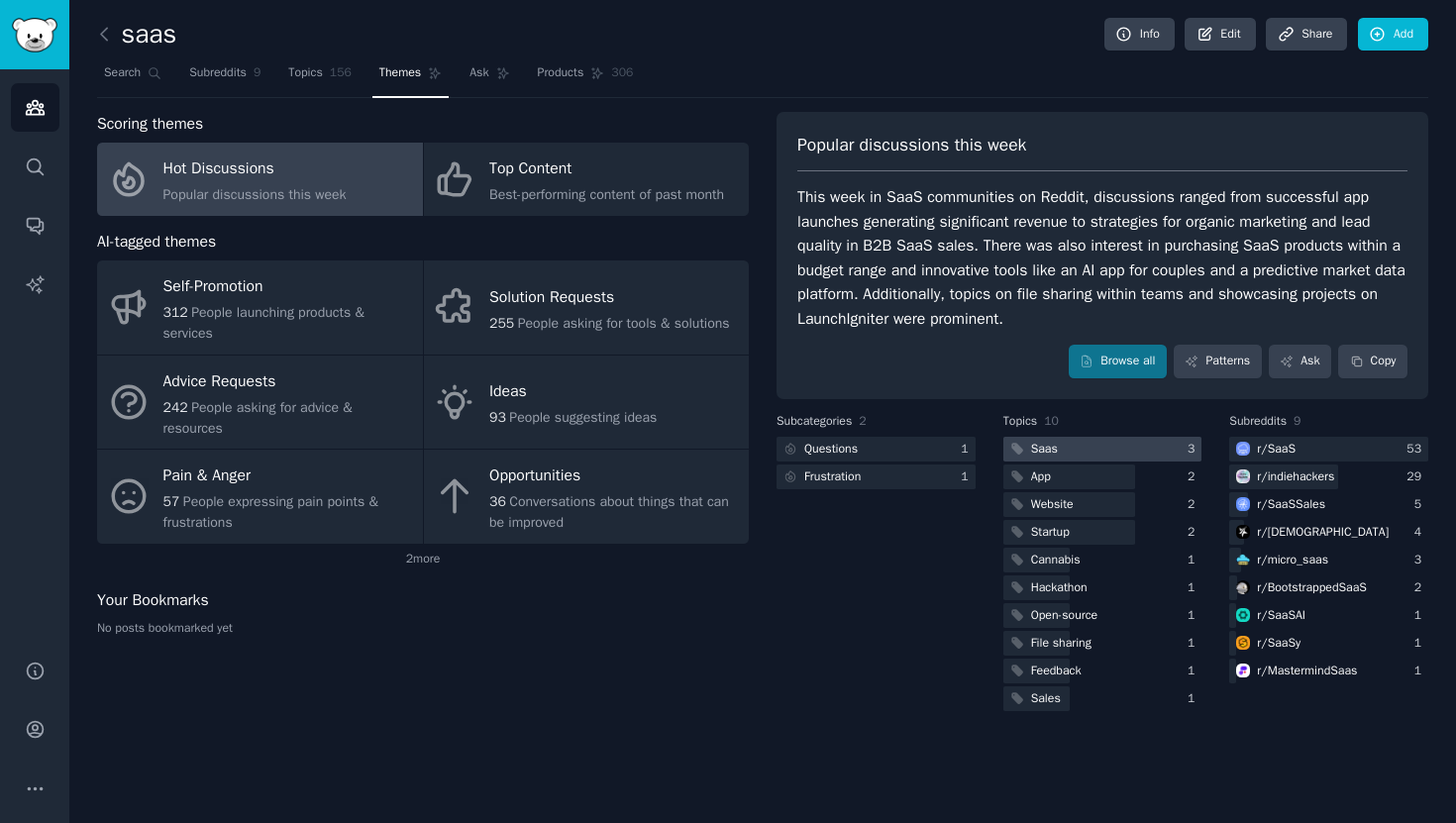 click at bounding box center (1102, 449) 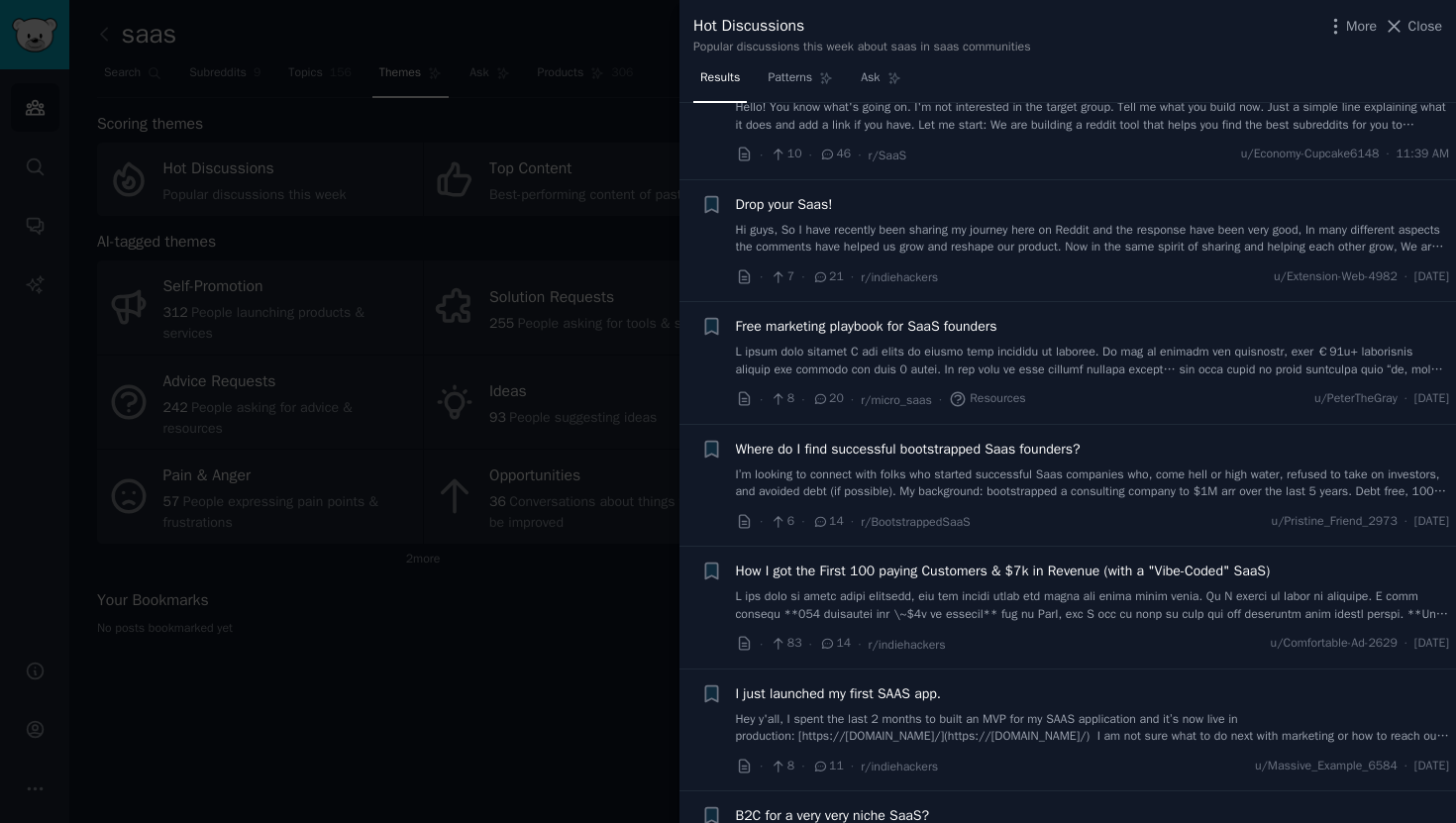 scroll, scrollTop: 324, scrollLeft: 0, axis: vertical 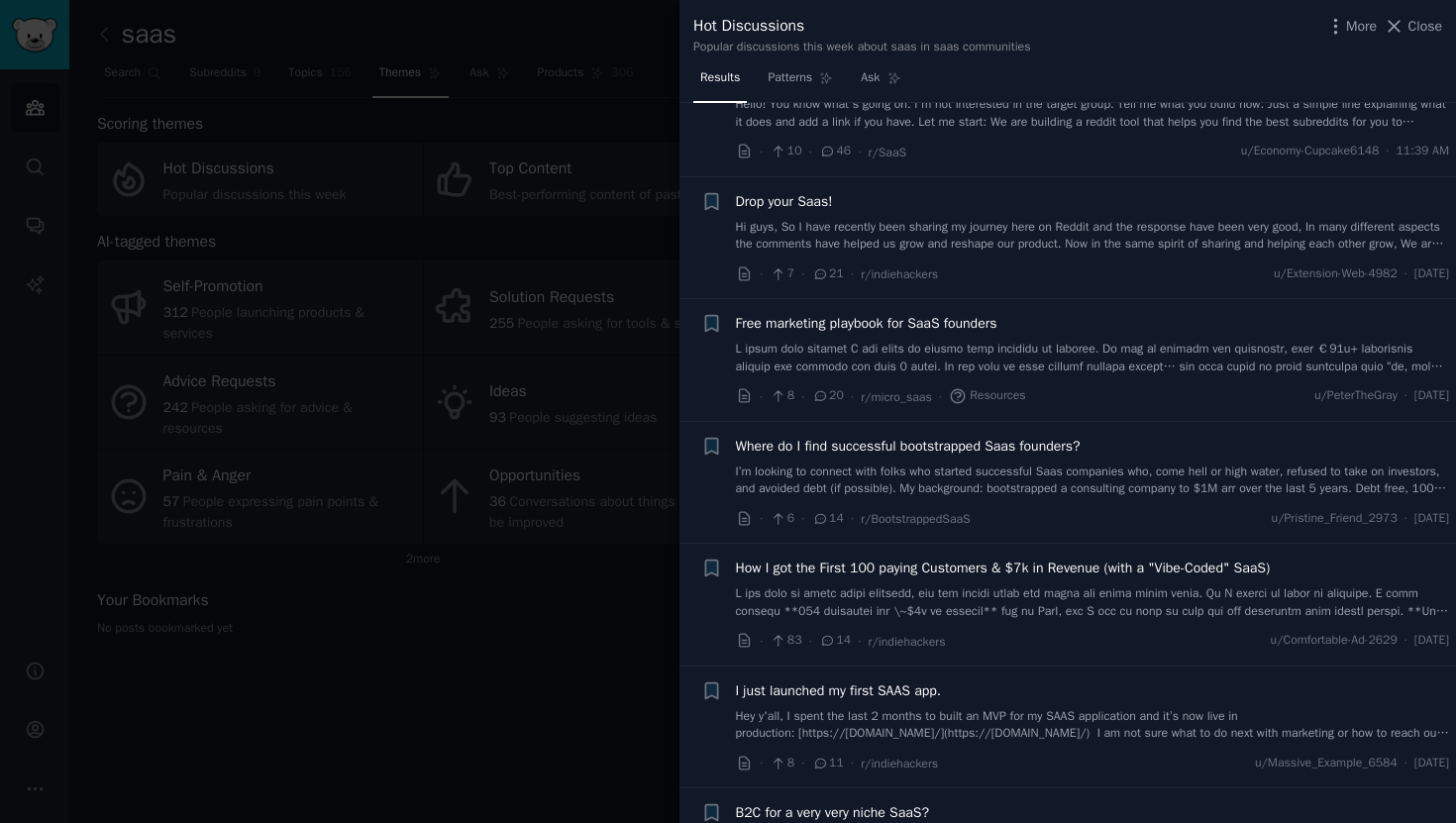 click at bounding box center (1092, 358) 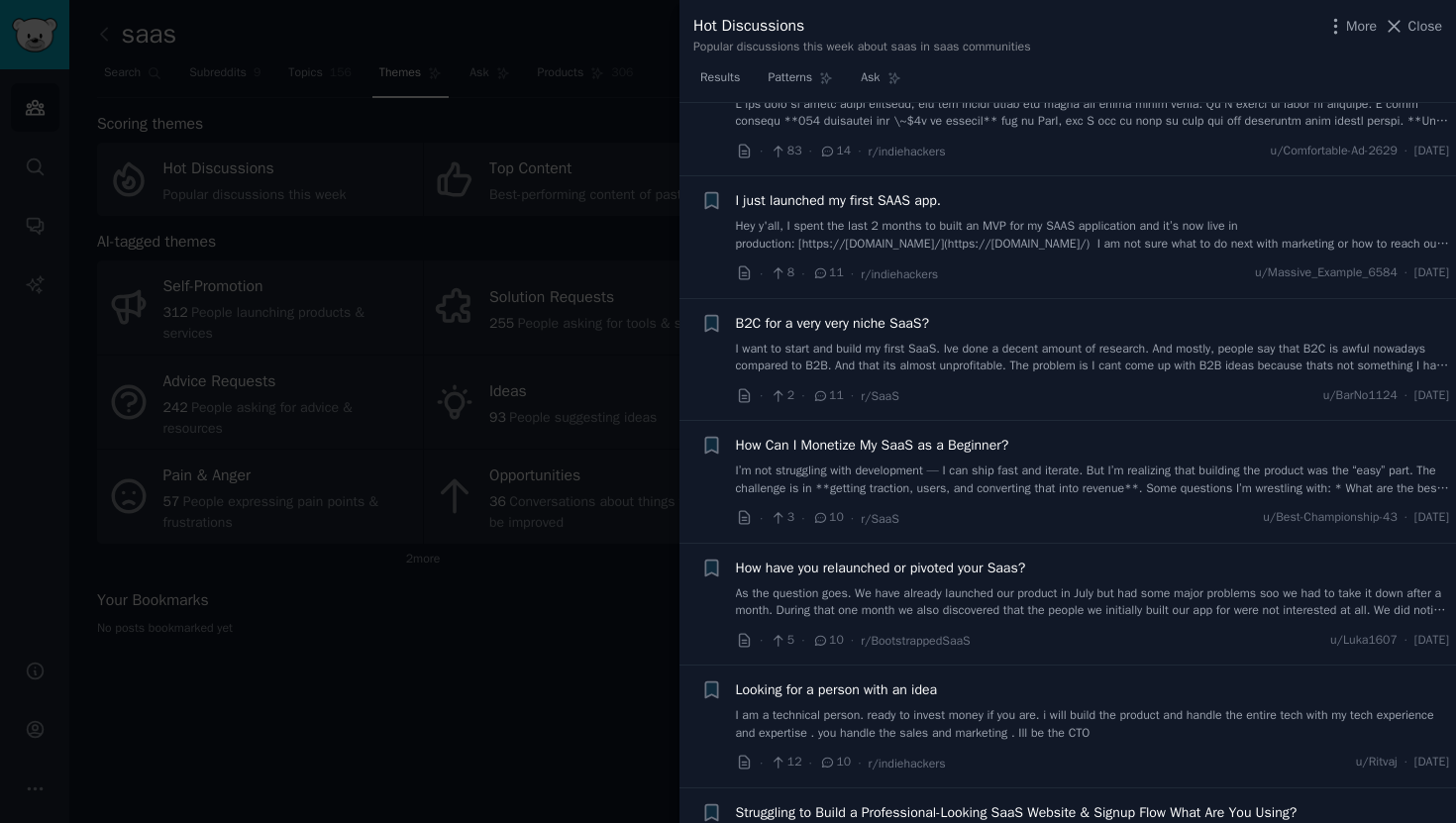 scroll, scrollTop: 1295, scrollLeft: 0, axis: vertical 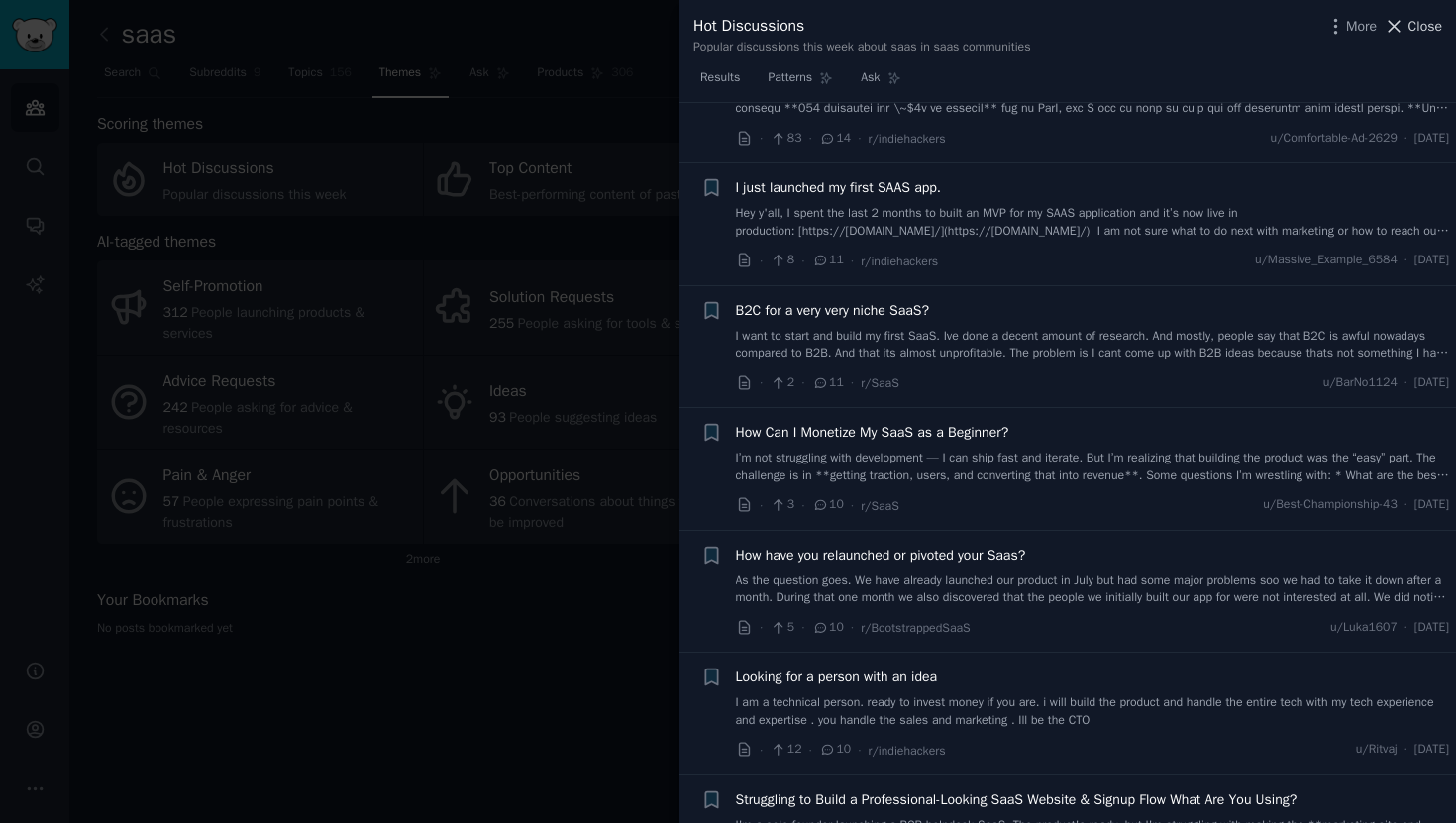 click on "Close" at bounding box center [1425, 26] 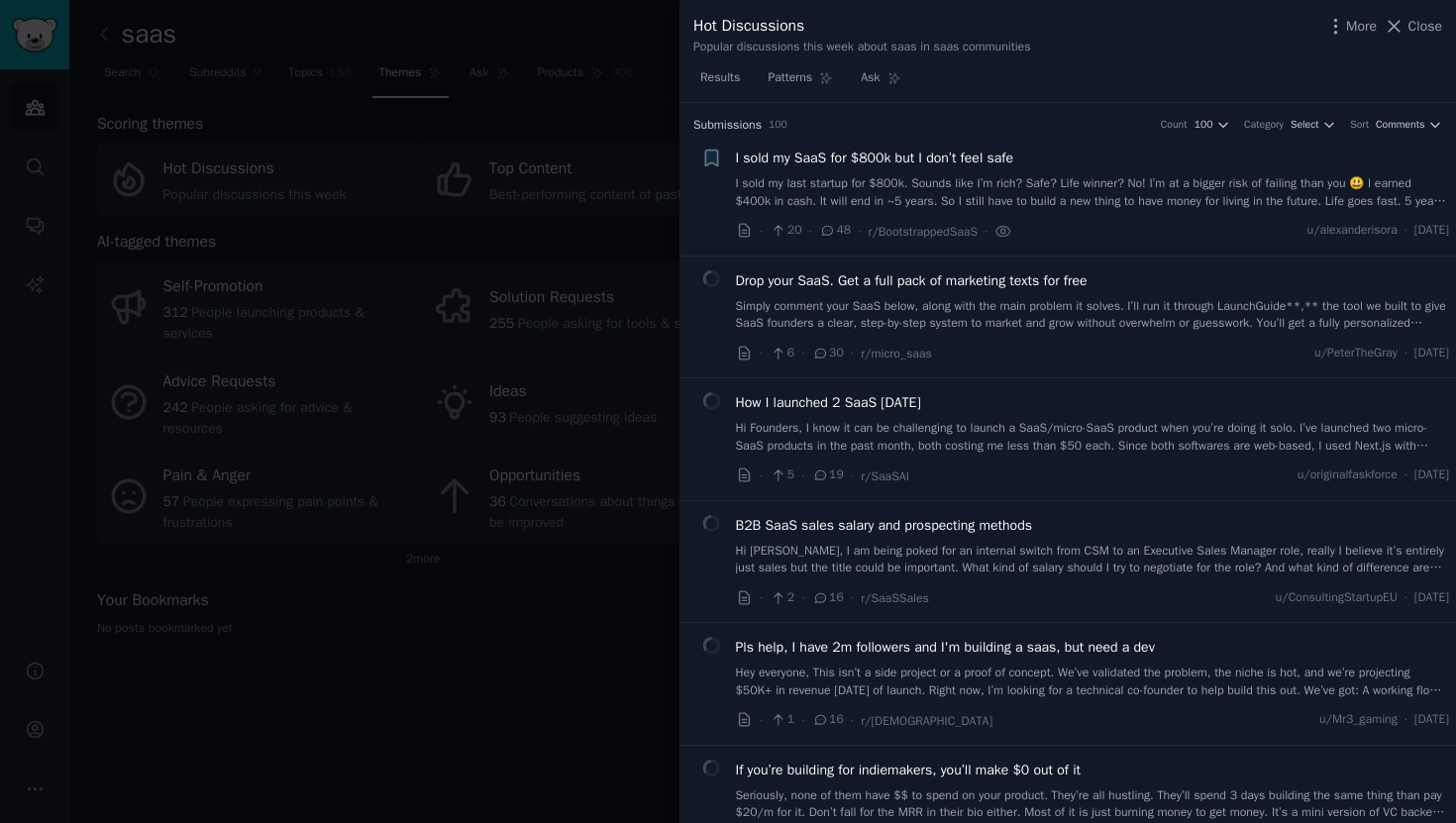 click at bounding box center [728, 411] 